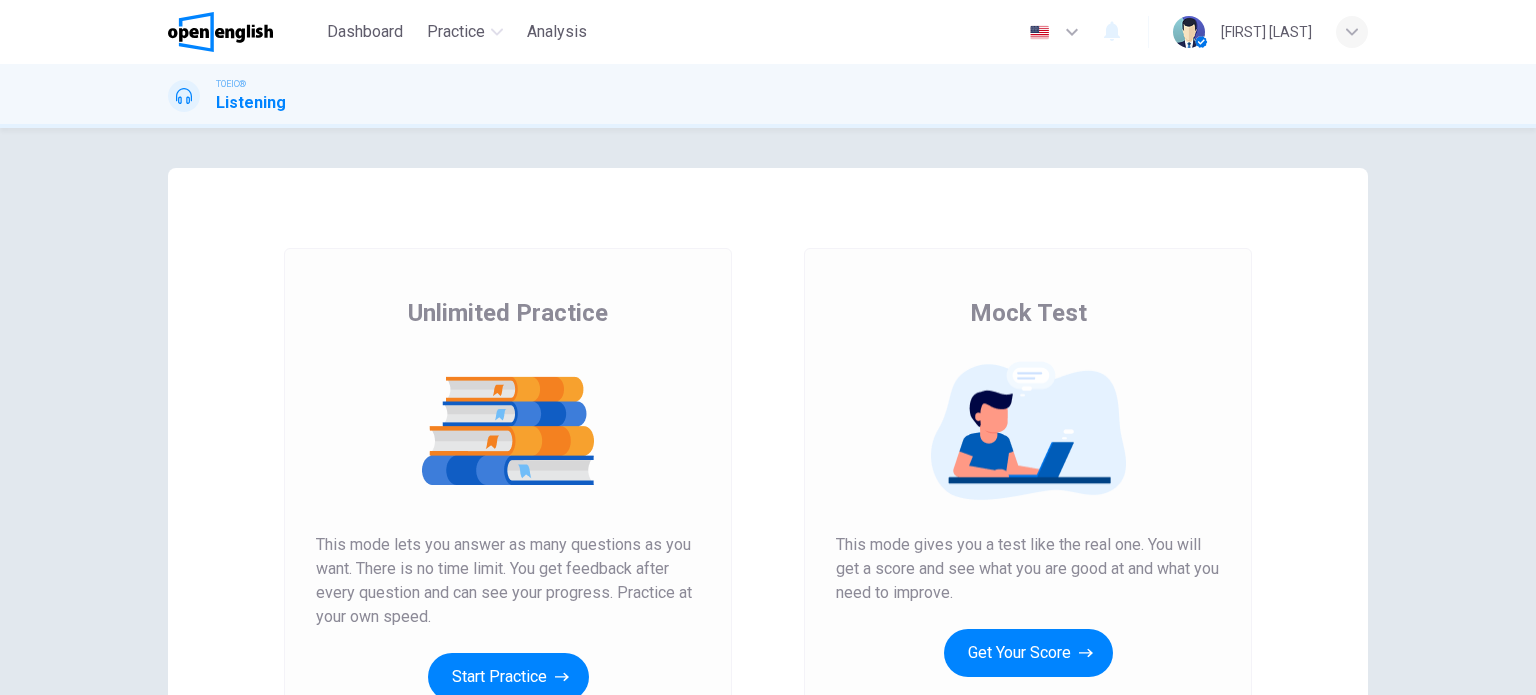 scroll, scrollTop: 0, scrollLeft: 0, axis: both 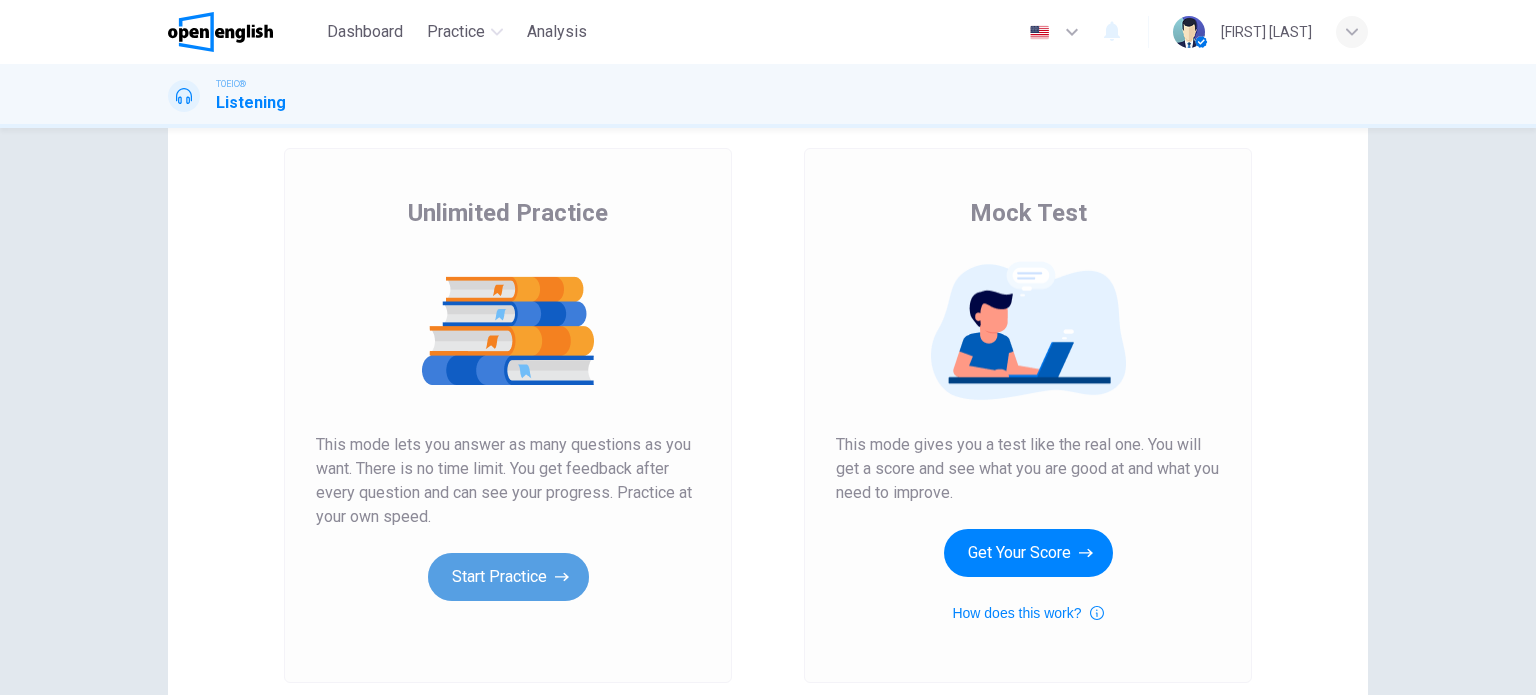 click on "Start Practice" at bounding box center (508, 577) 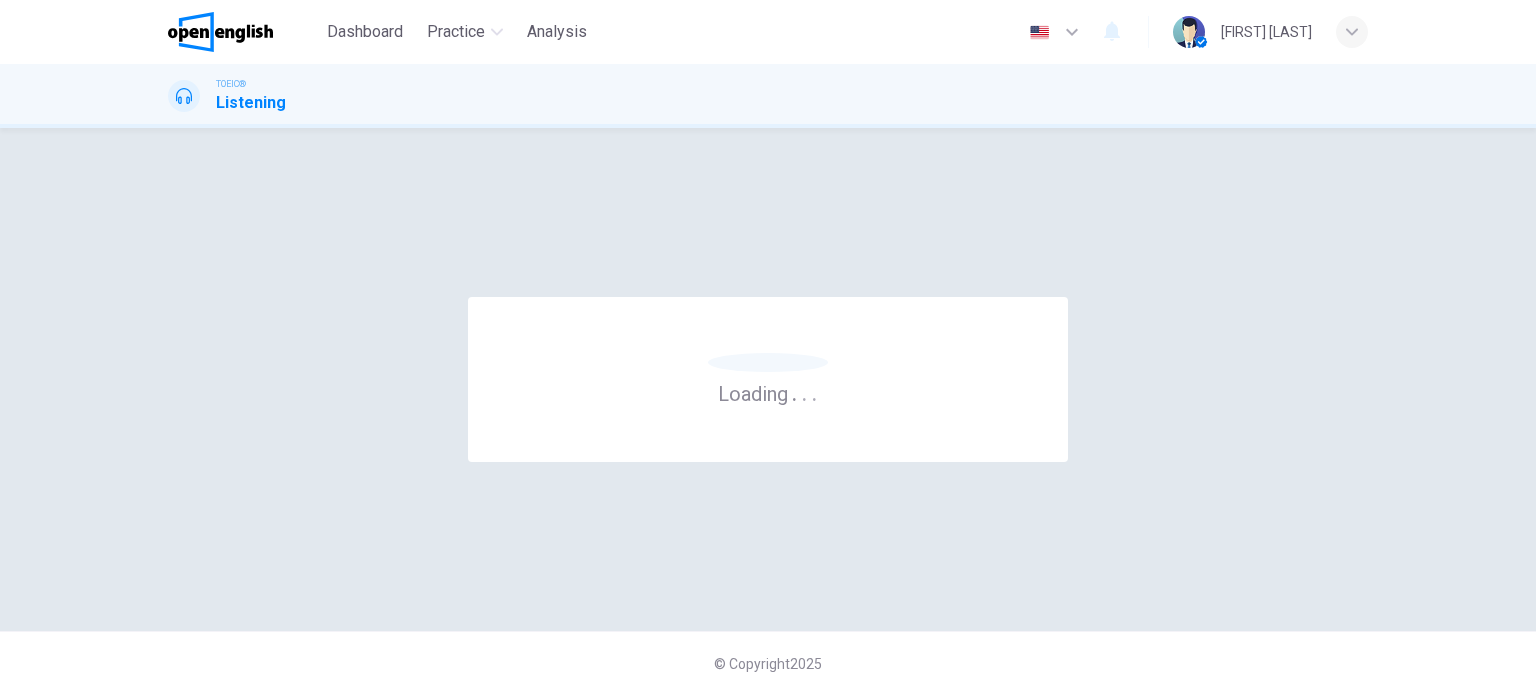 scroll, scrollTop: 0, scrollLeft: 0, axis: both 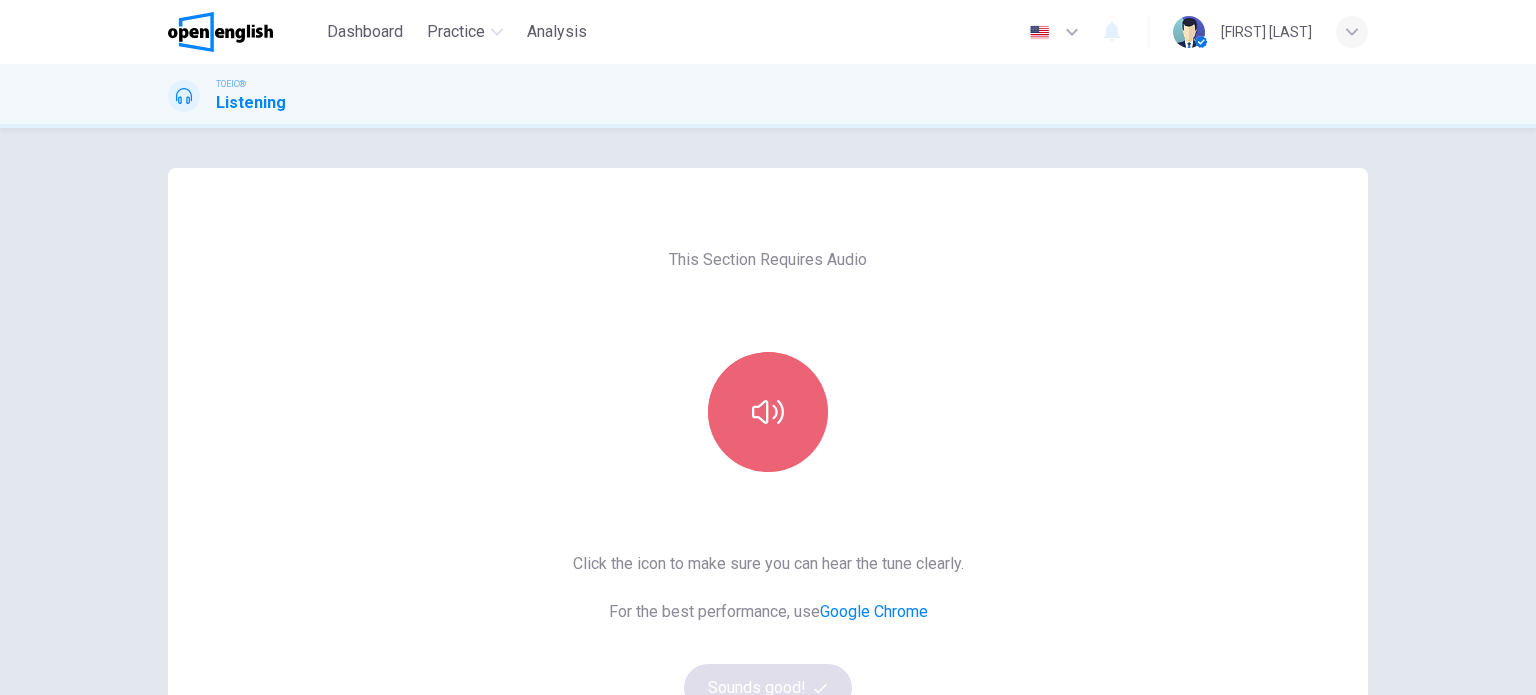 click at bounding box center [768, 412] 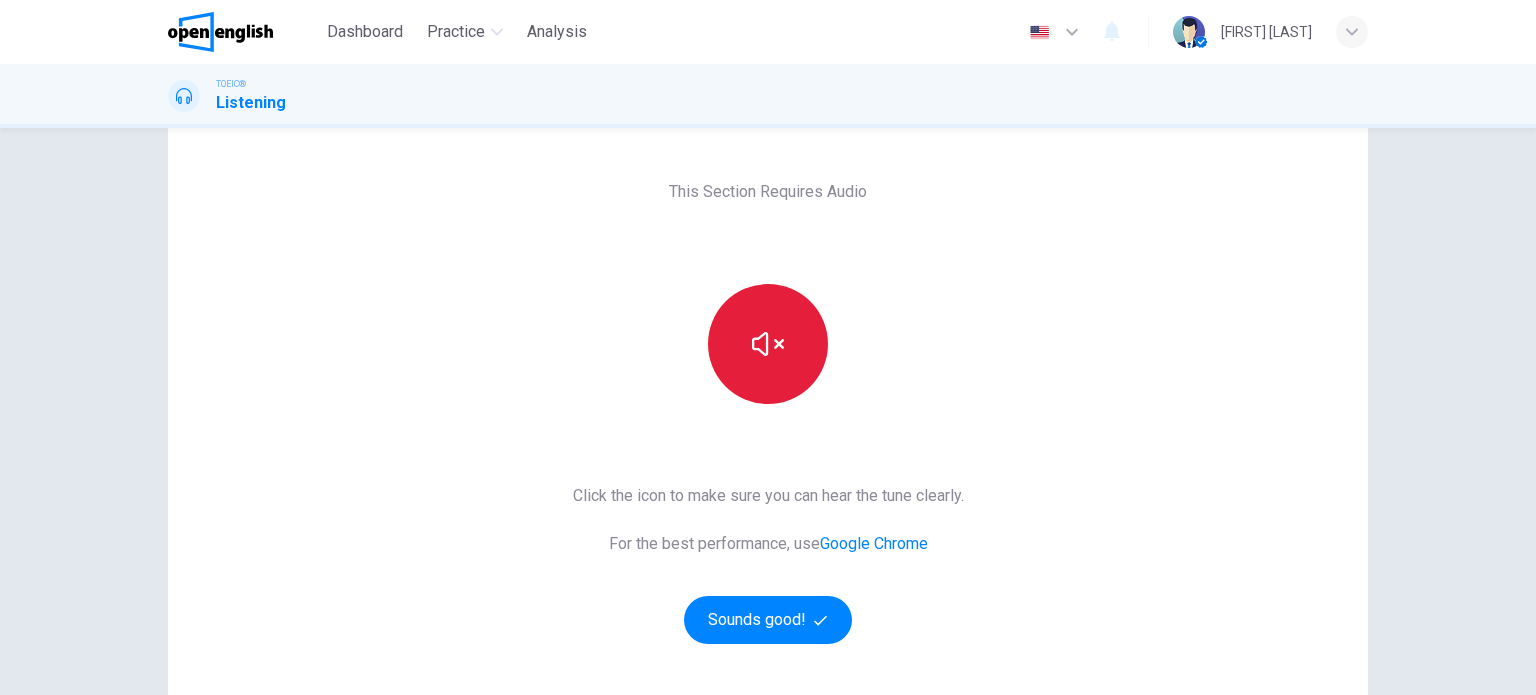 scroll, scrollTop: 100, scrollLeft: 0, axis: vertical 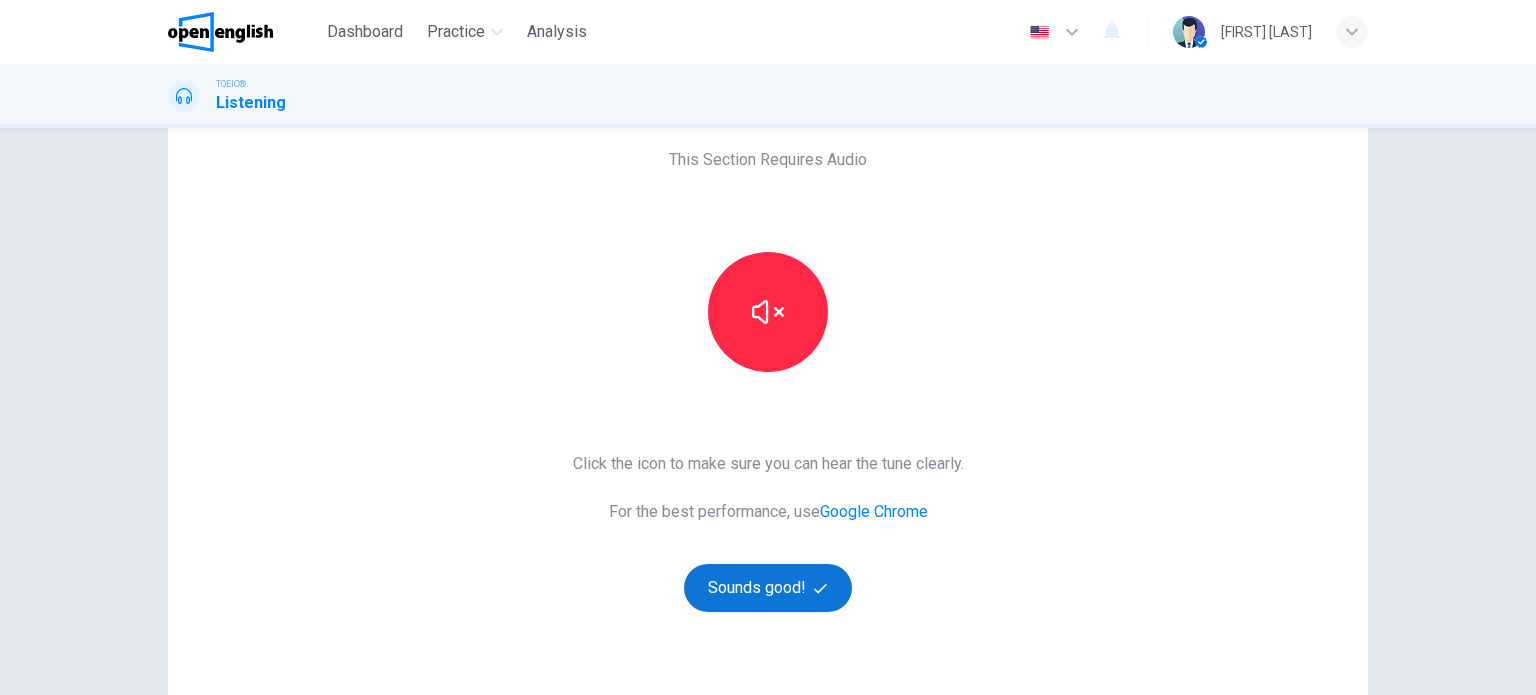 click on "Sounds good!" at bounding box center (768, 588) 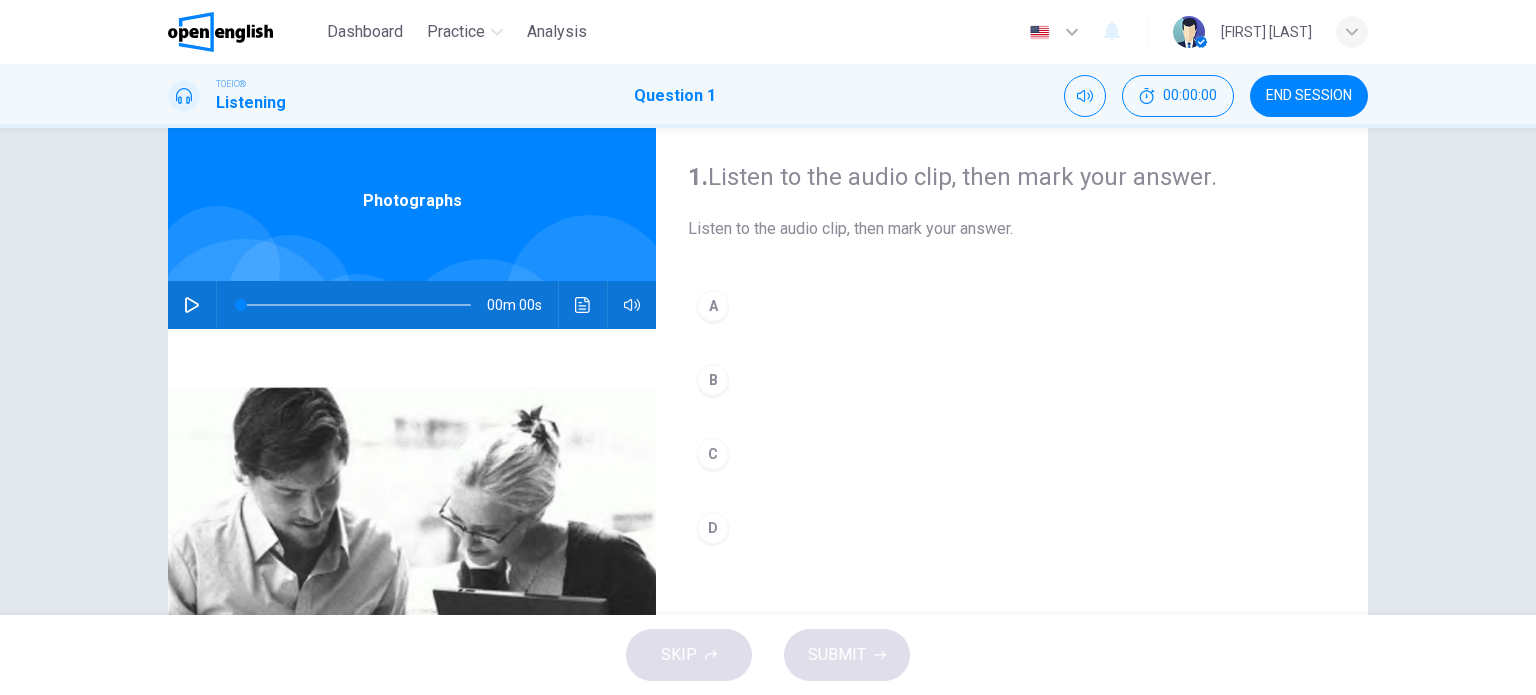 scroll, scrollTop: 0, scrollLeft: 0, axis: both 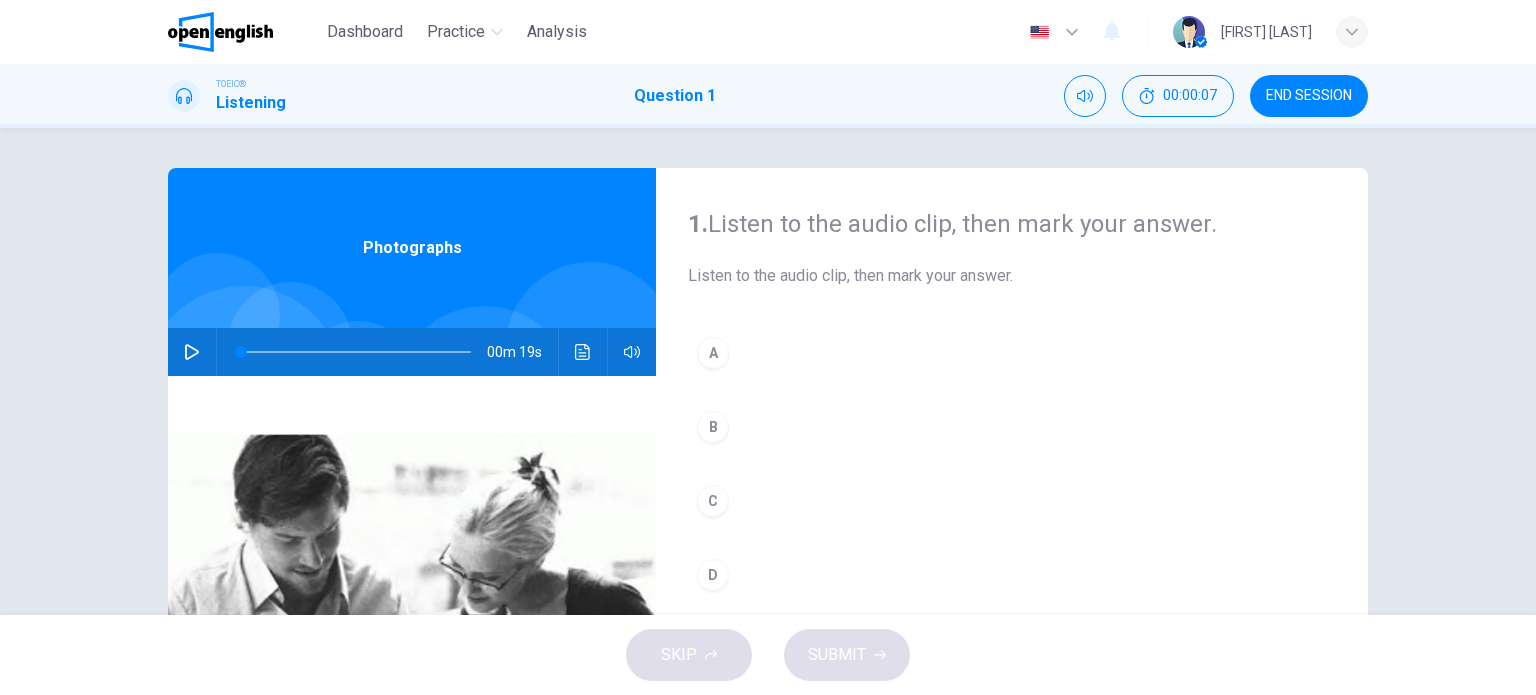 click 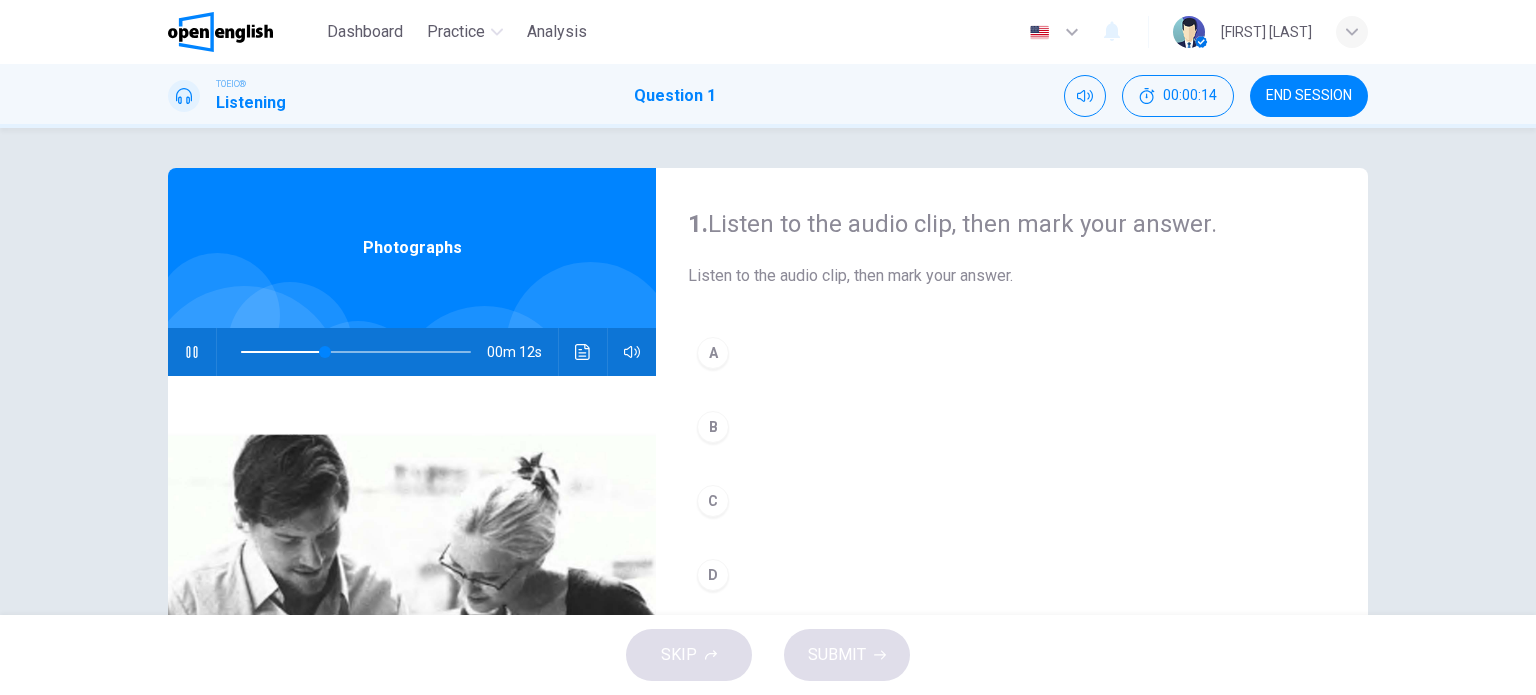 click on "A" at bounding box center (1012, 353) 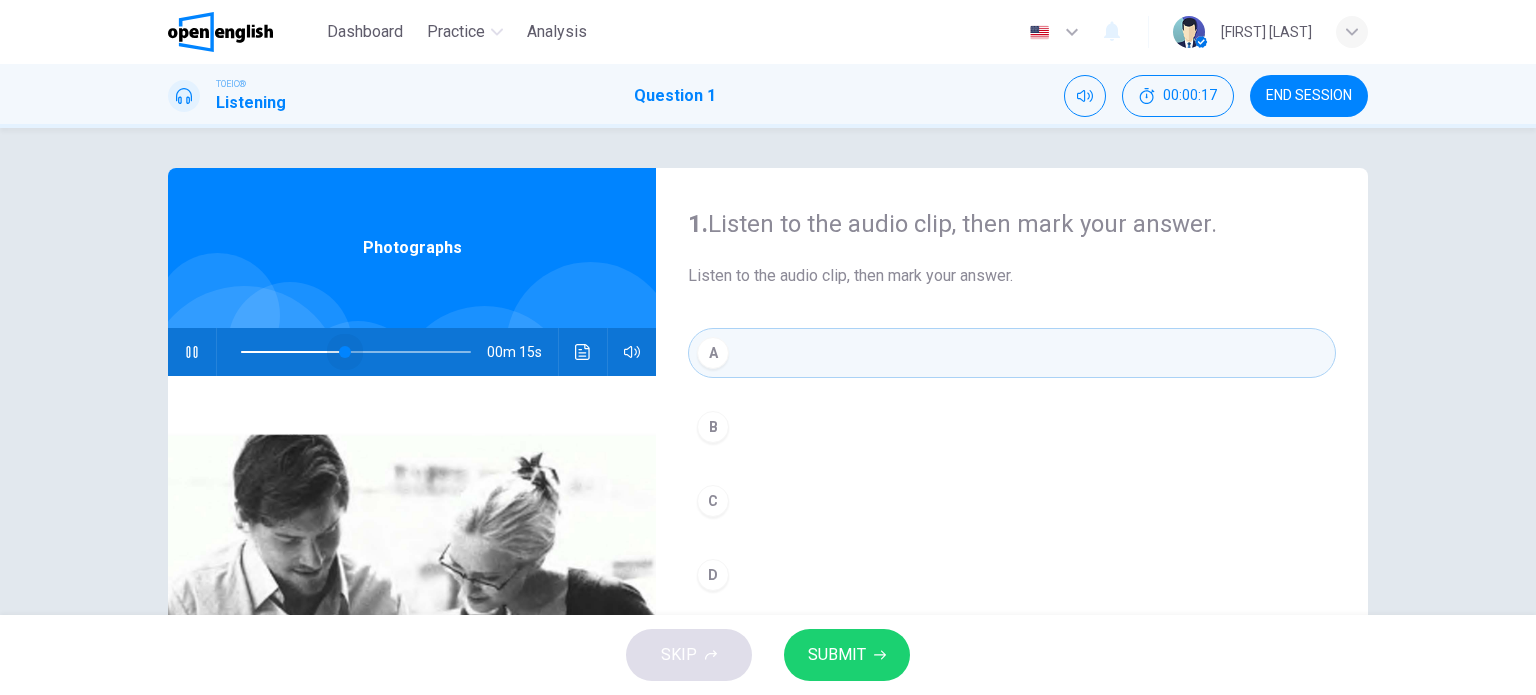 drag, startPoint x: 339, startPoint y: 347, endPoint x: 184, endPoint y: 348, distance: 155.00322 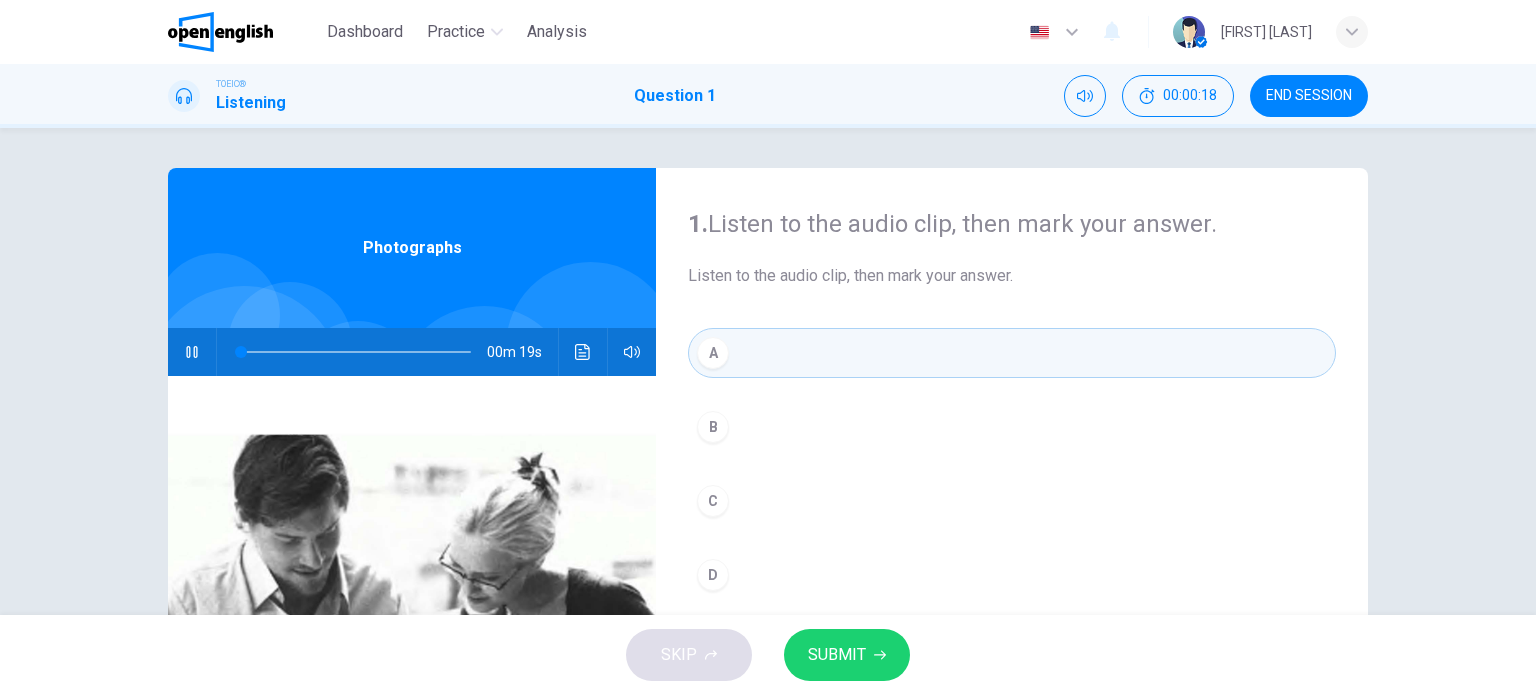 click on "A" at bounding box center [1012, 353] 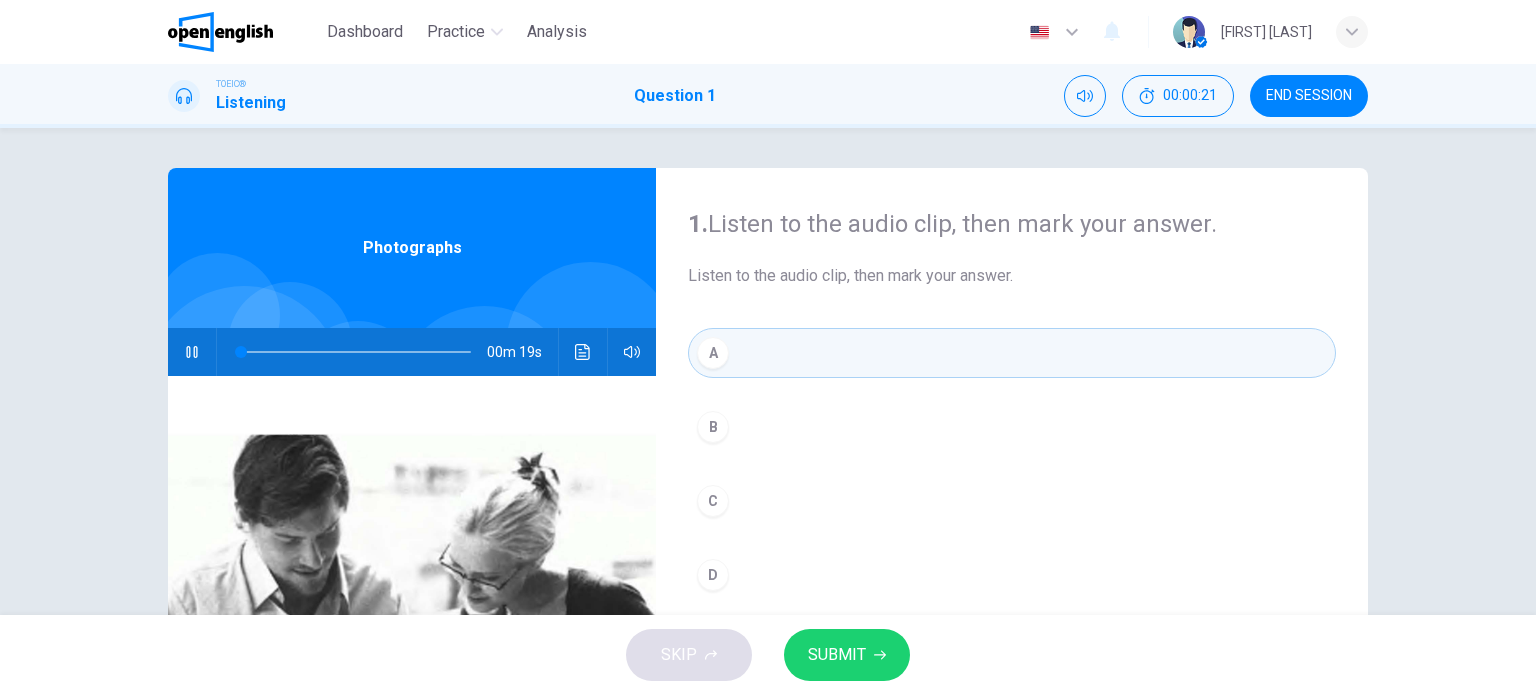 click 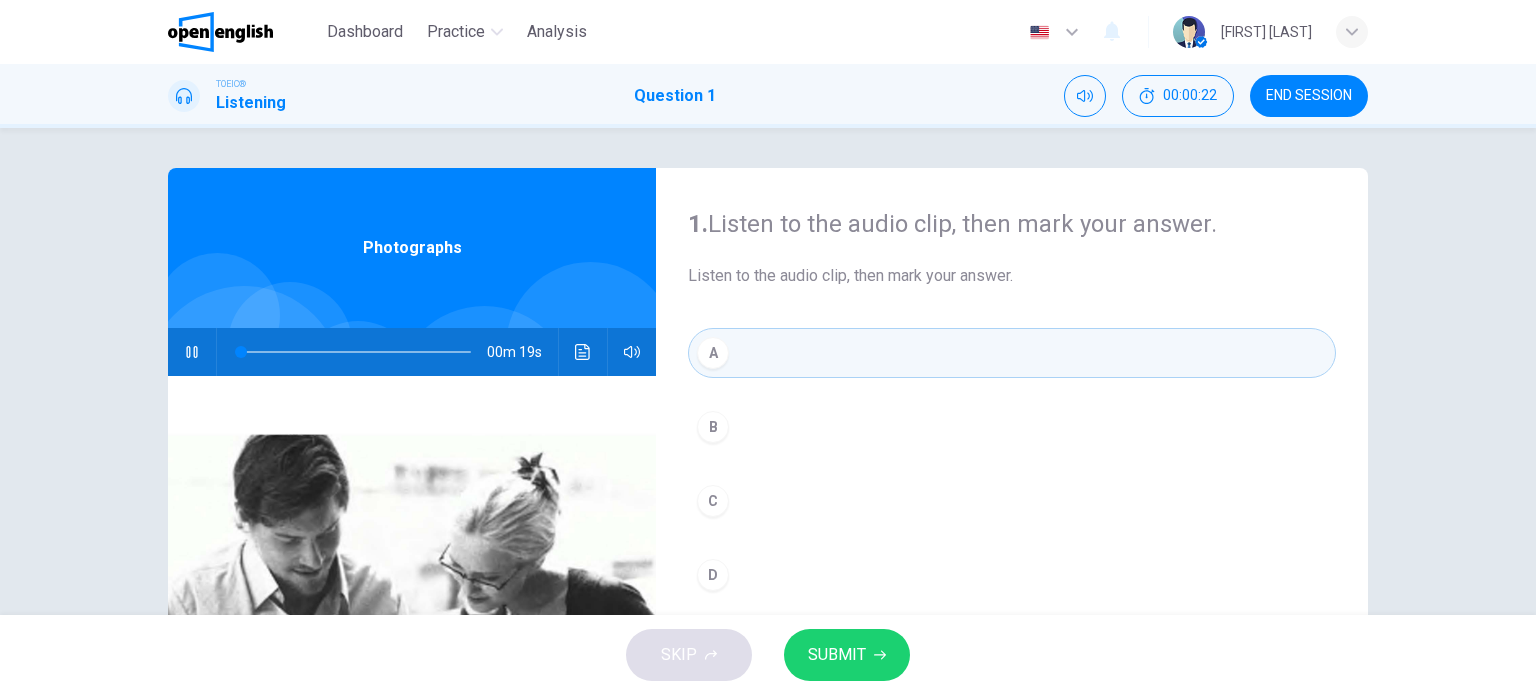 click 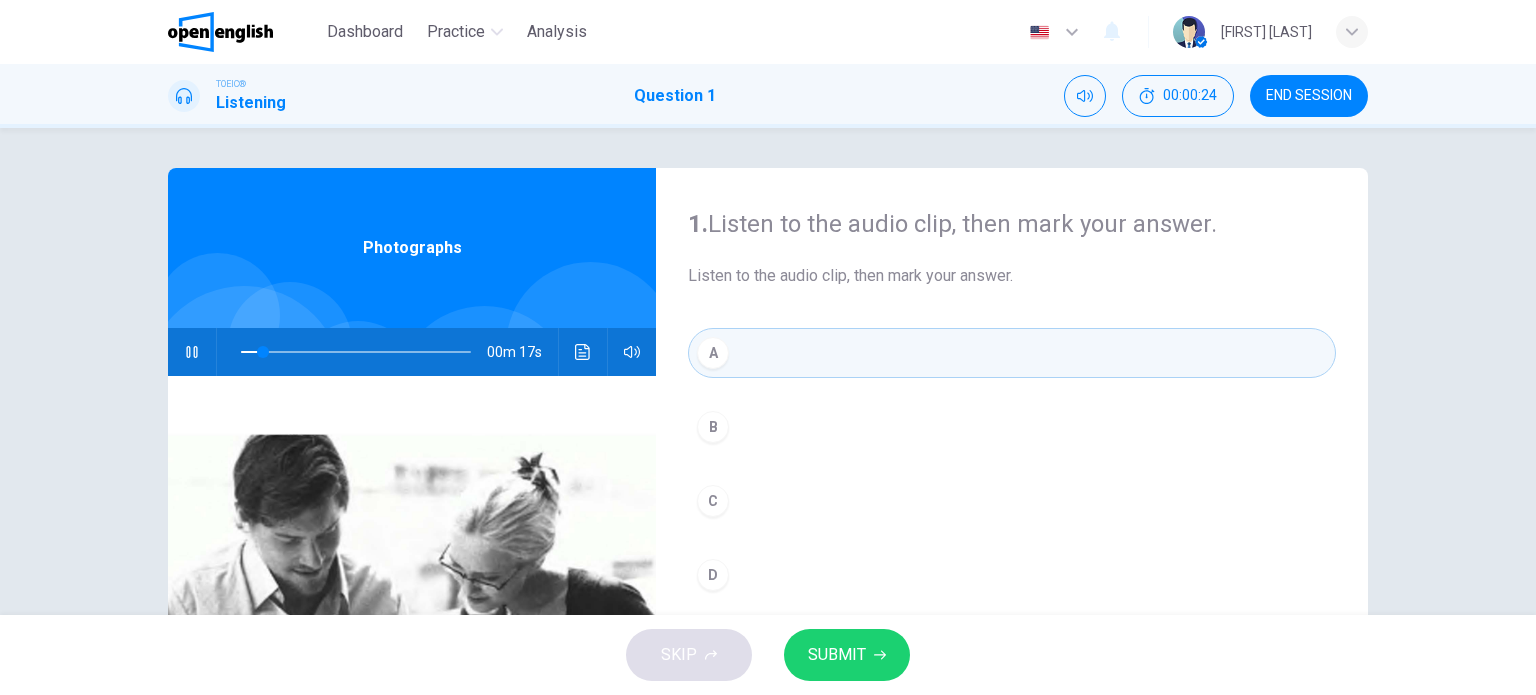 click on "A" at bounding box center (1012, 353) 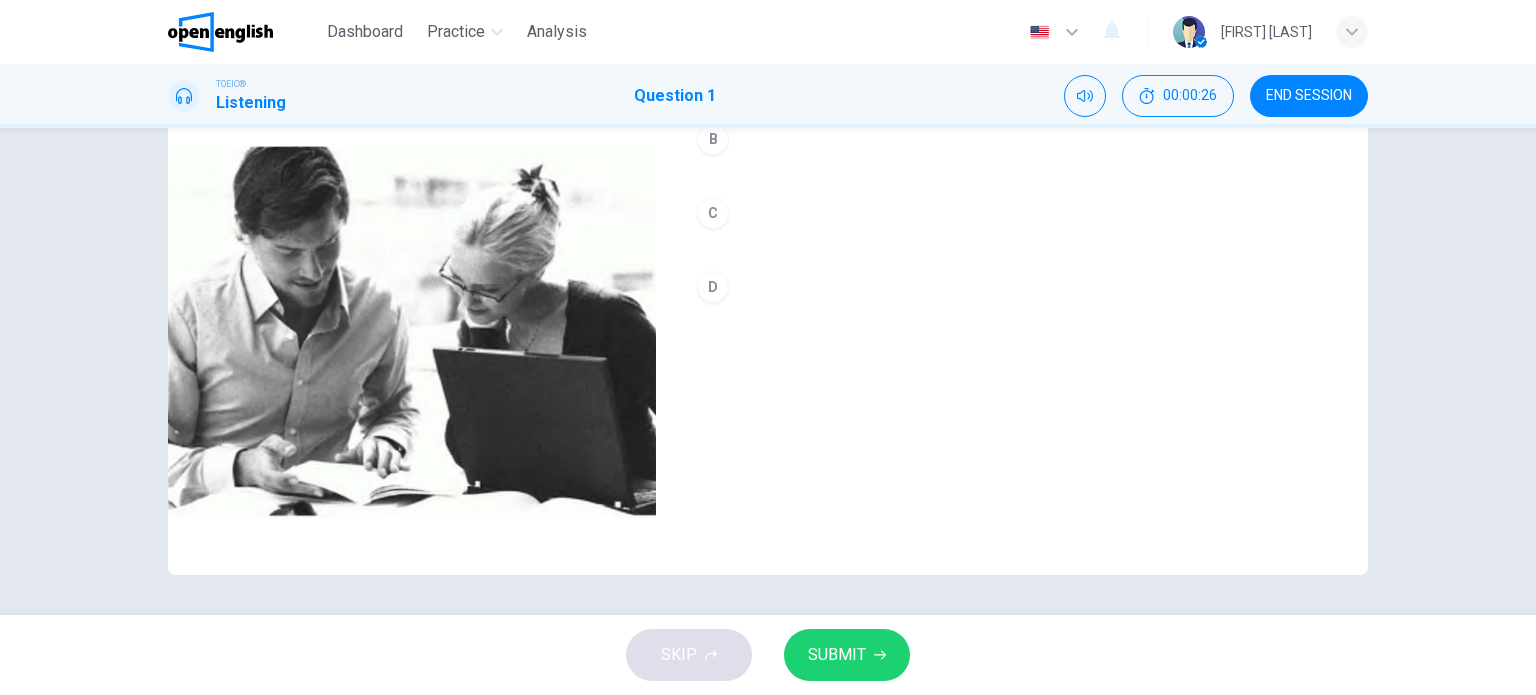 scroll, scrollTop: 86, scrollLeft: 0, axis: vertical 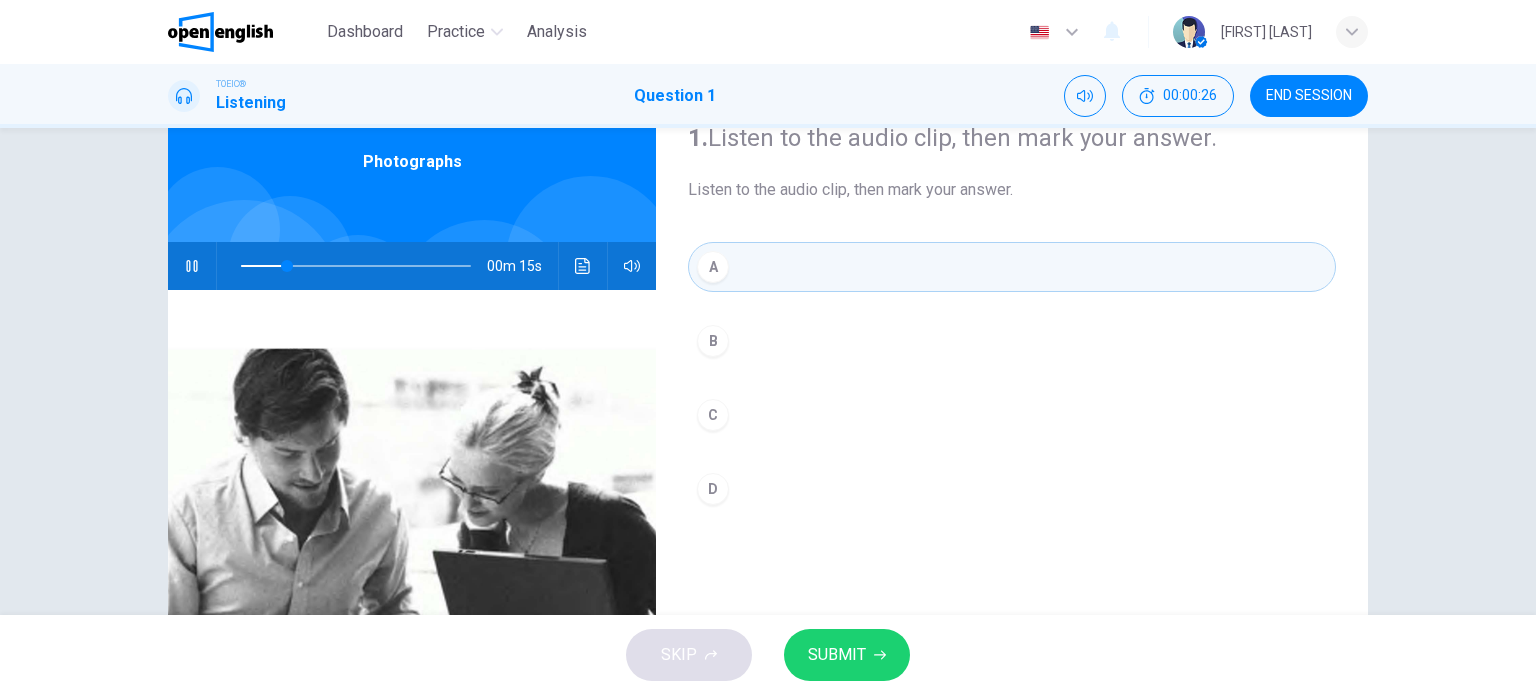 type on "**" 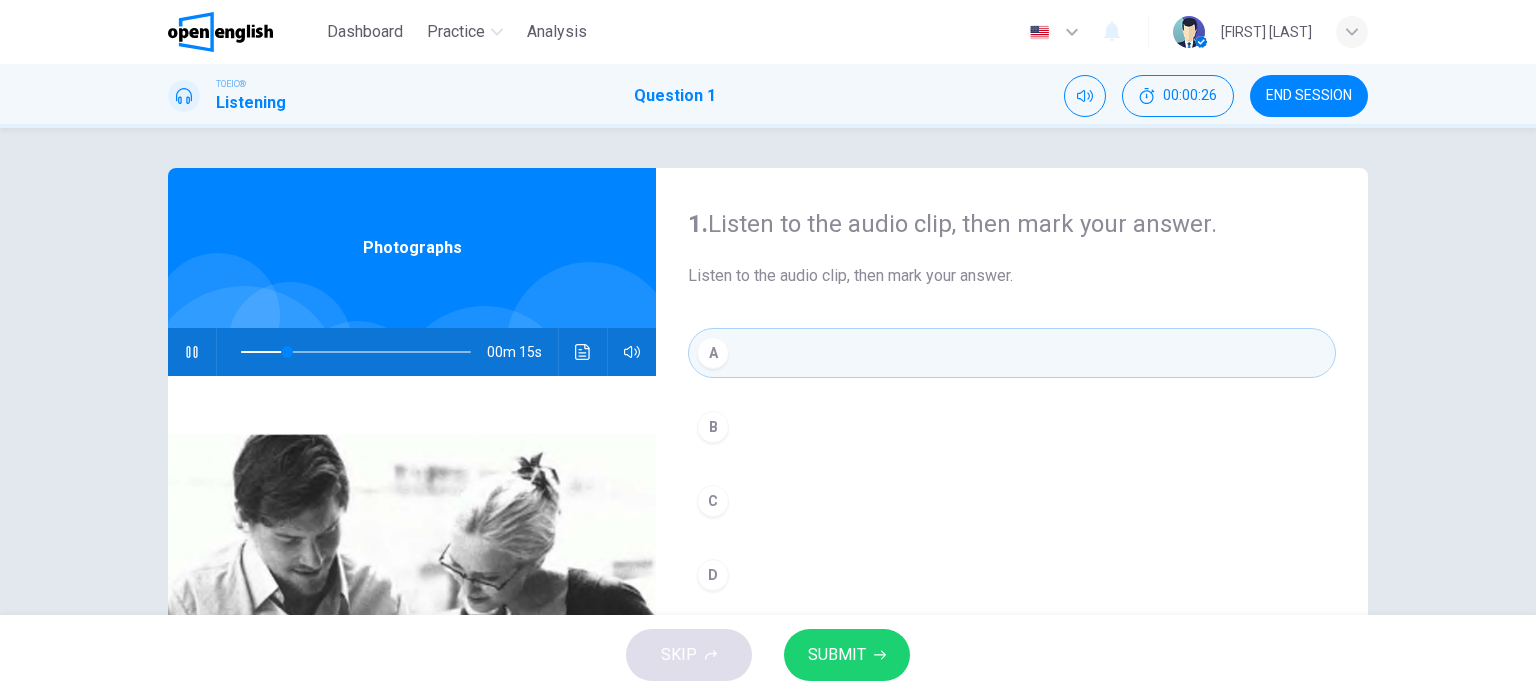 type 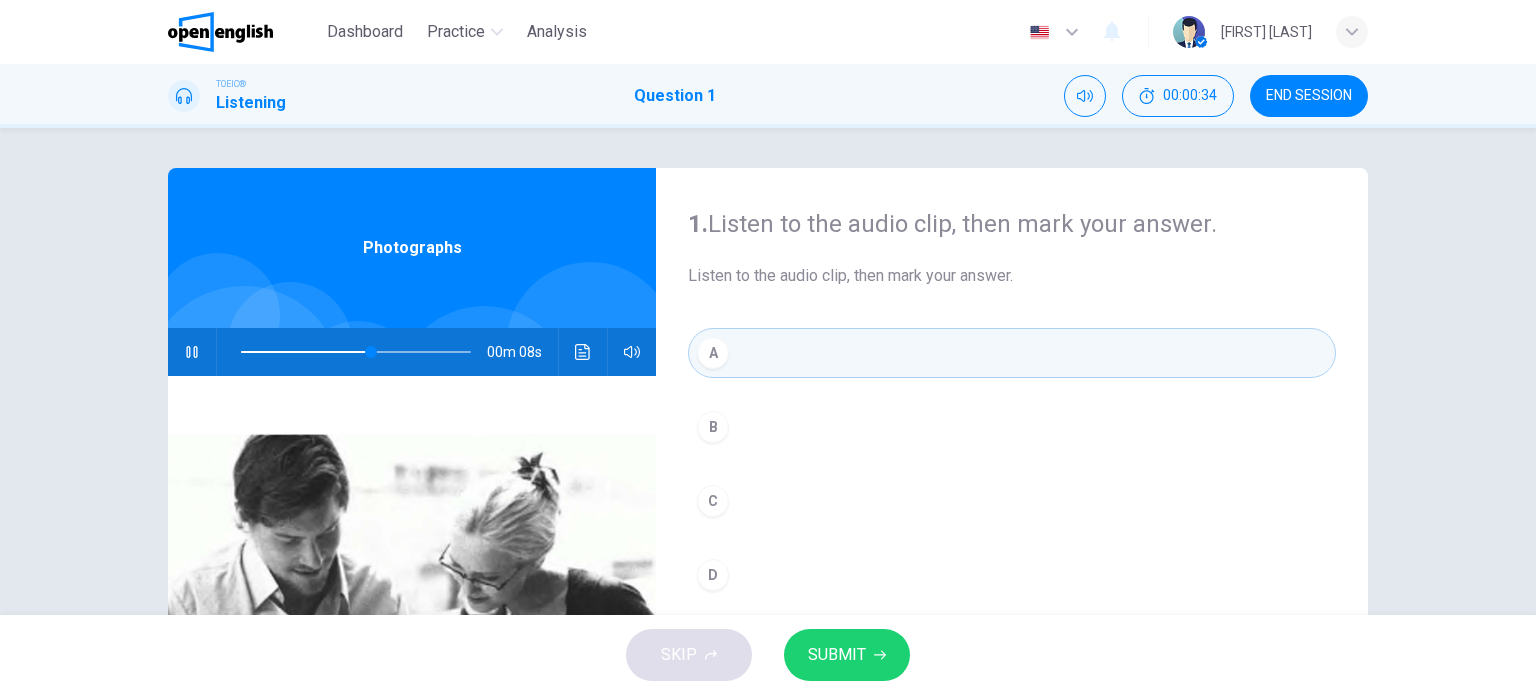 drag, startPoint x: 766, startPoint y: 351, endPoint x: 775, endPoint y: 383, distance: 33.24154 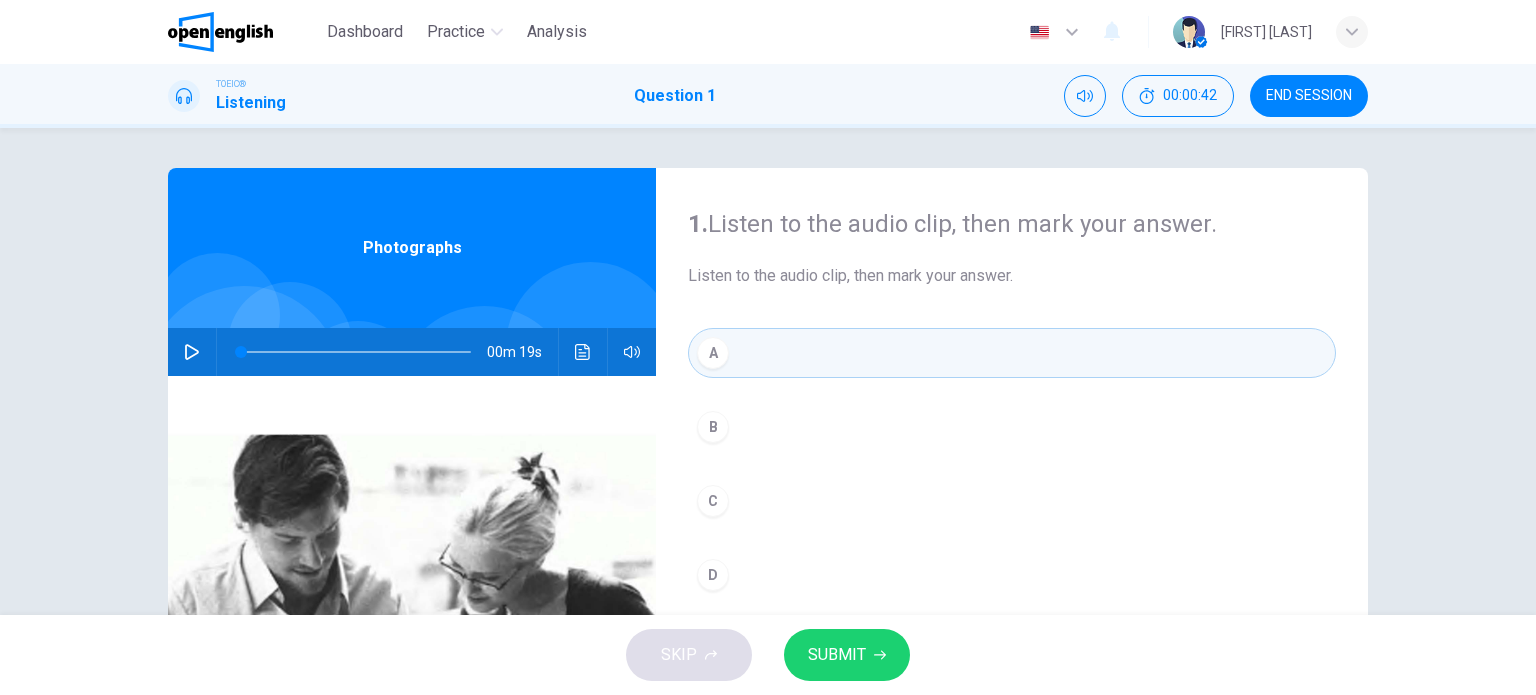 scroll, scrollTop: 0, scrollLeft: 0, axis: both 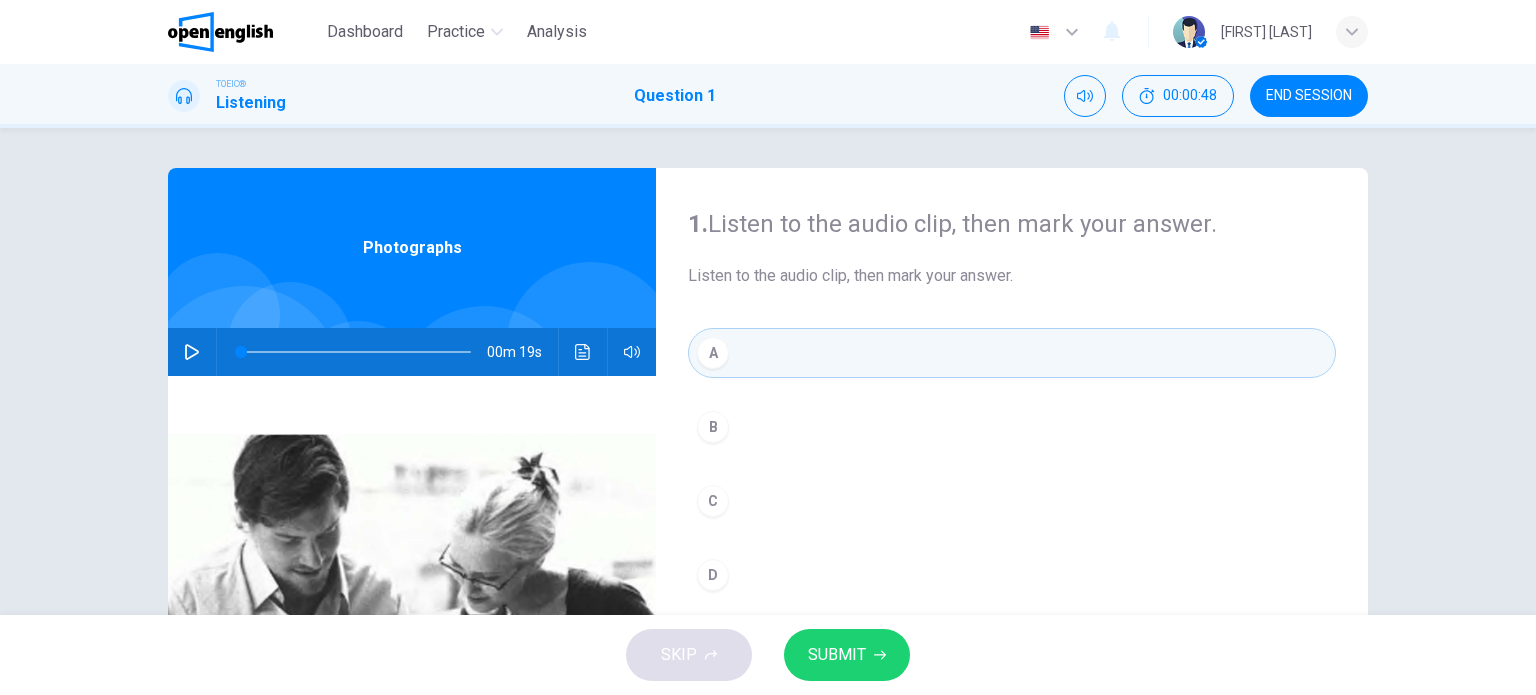 click 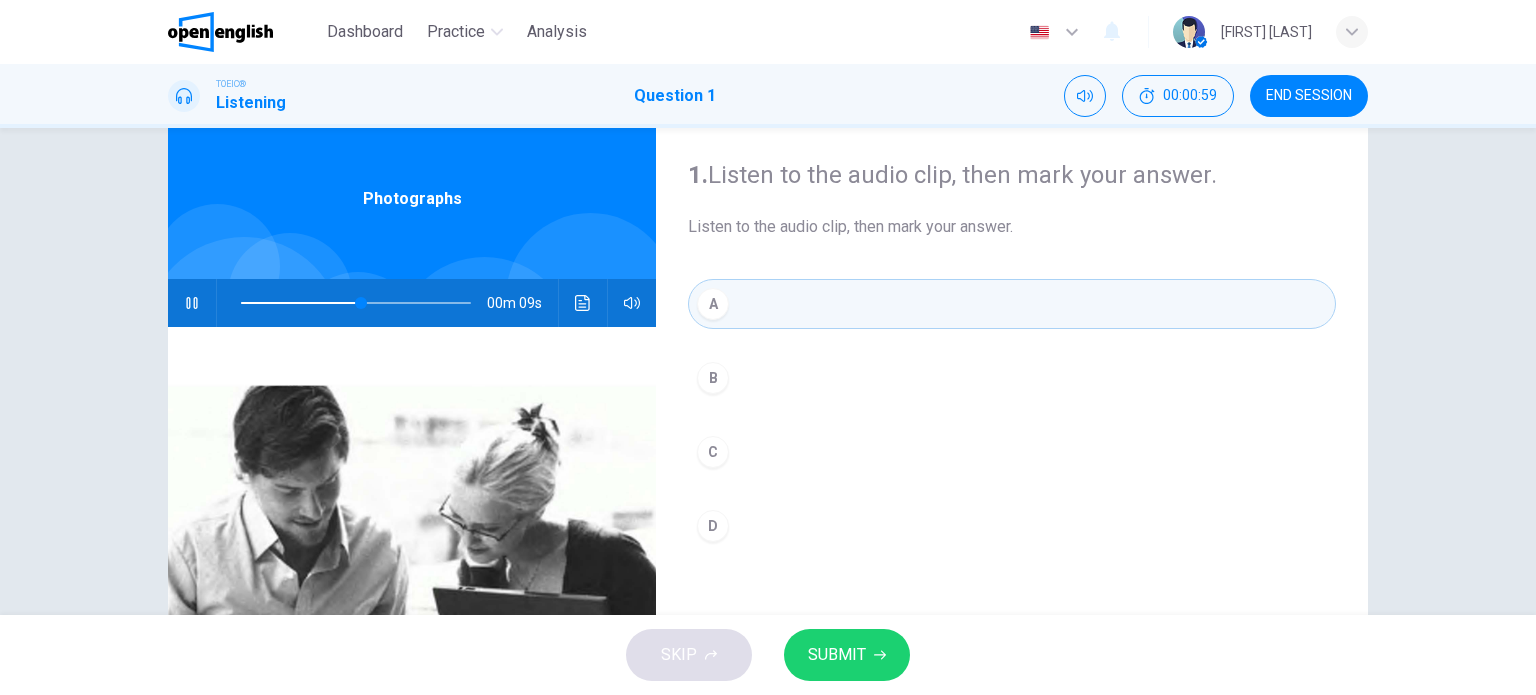 scroll, scrollTop: 0, scrollLeft: 0, axis: both 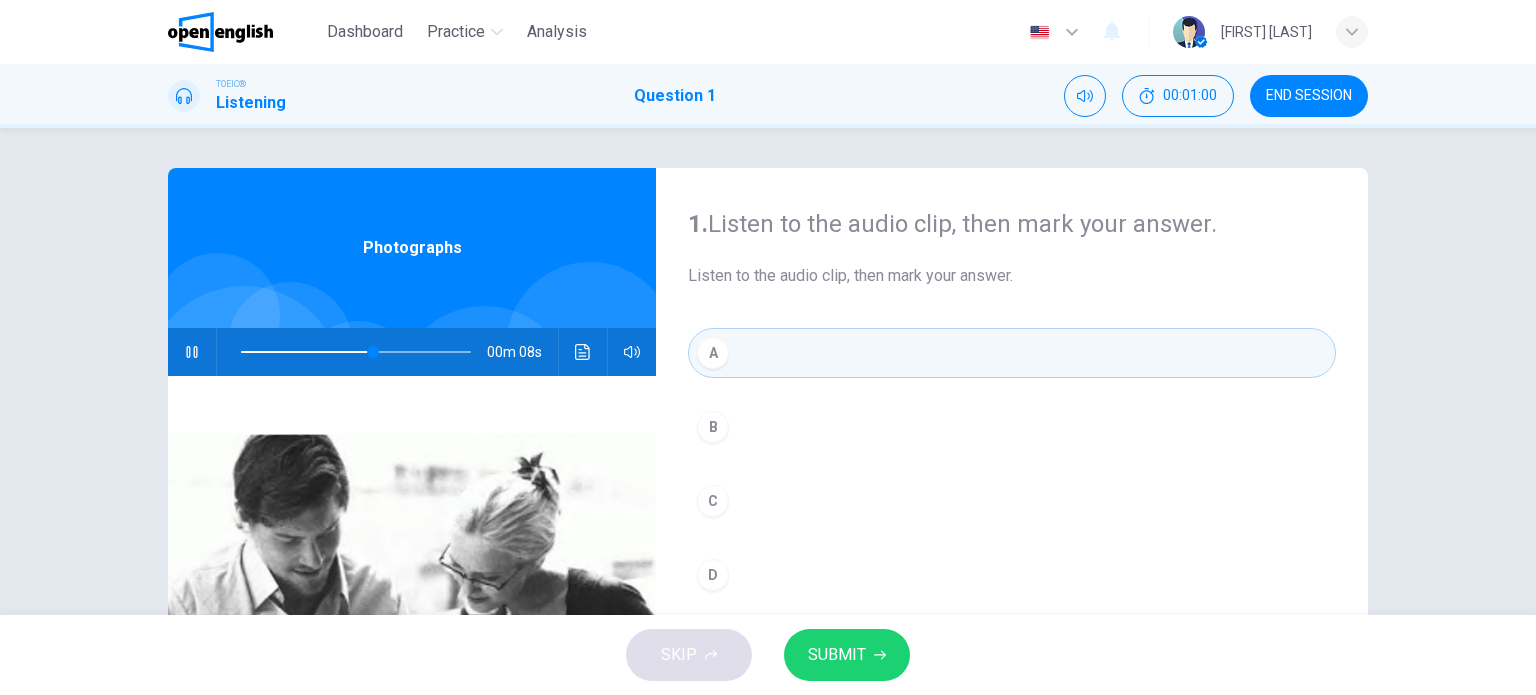 click on "SUBMIT" at bounding box center (847, 655) 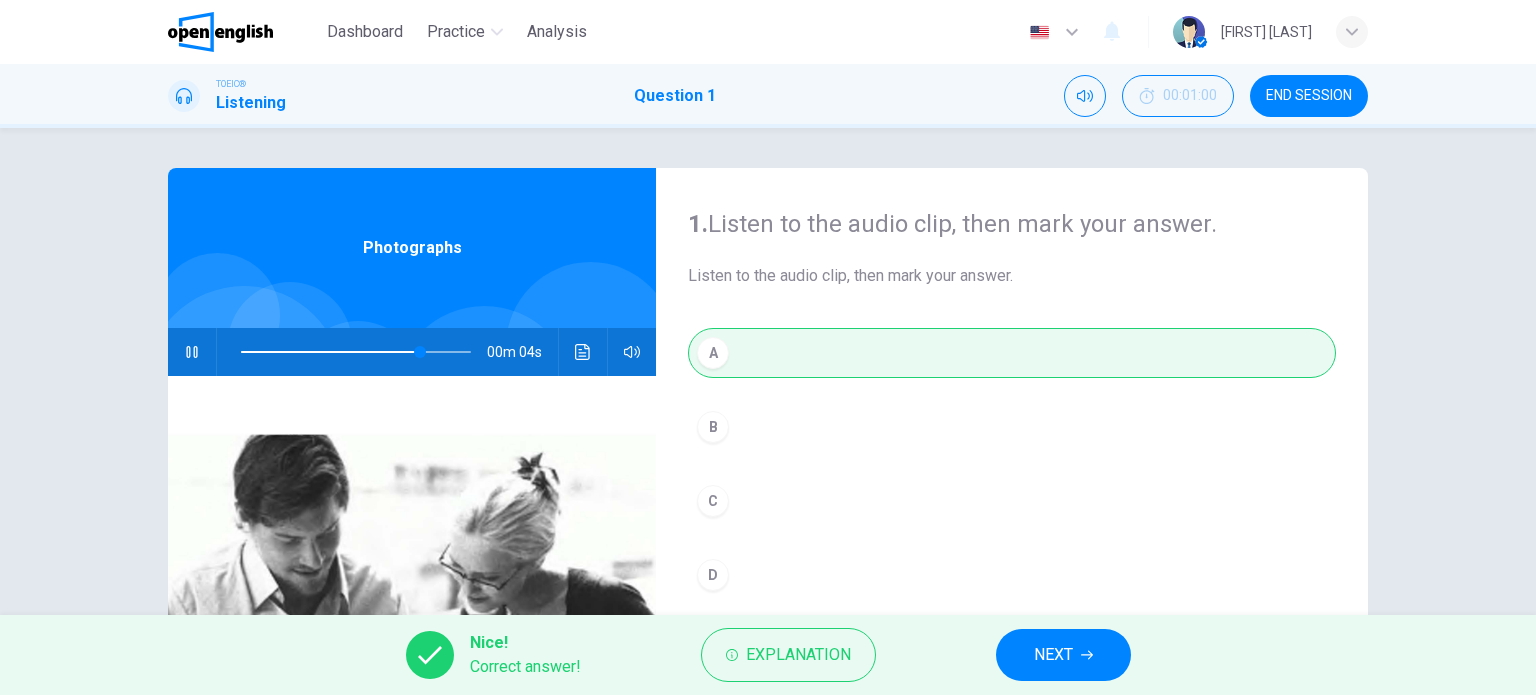 type on "**" 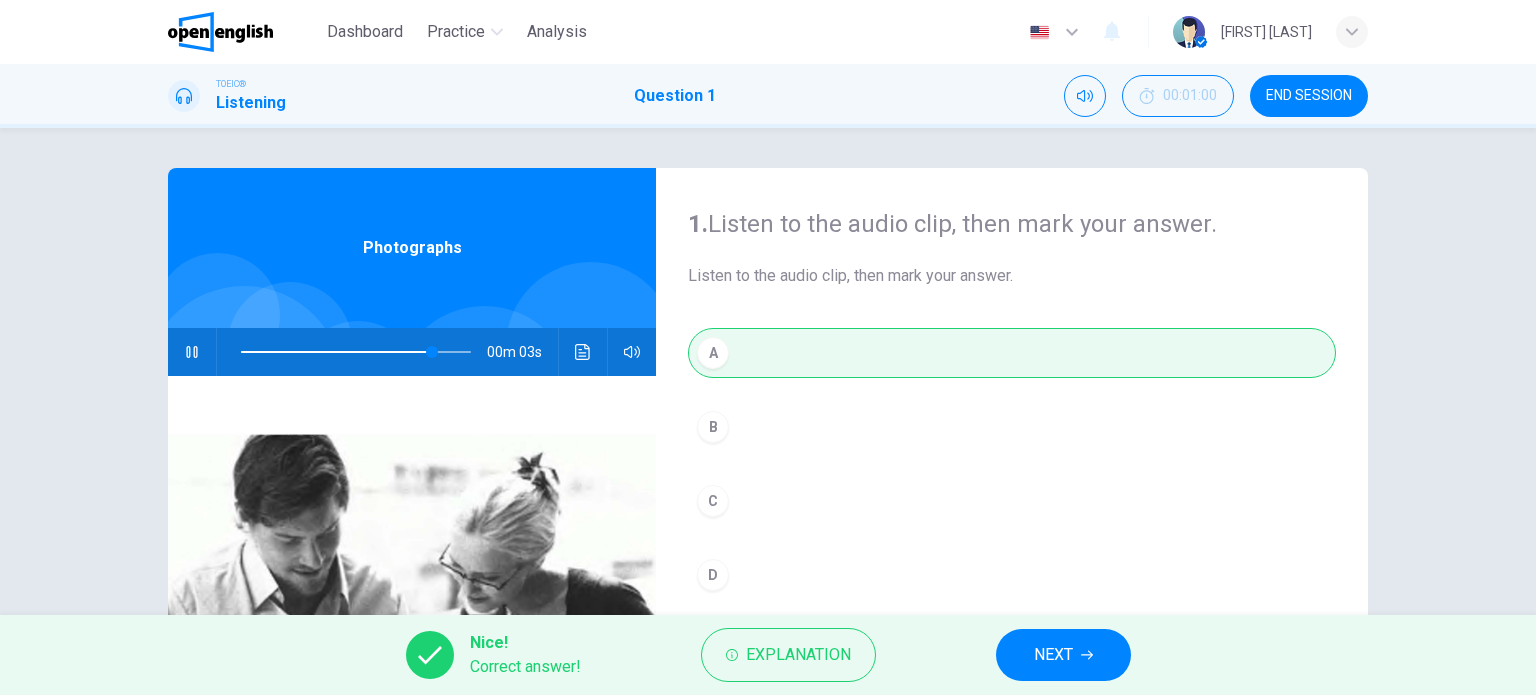 click on "NEXT" at bounding box center (1053, 655) 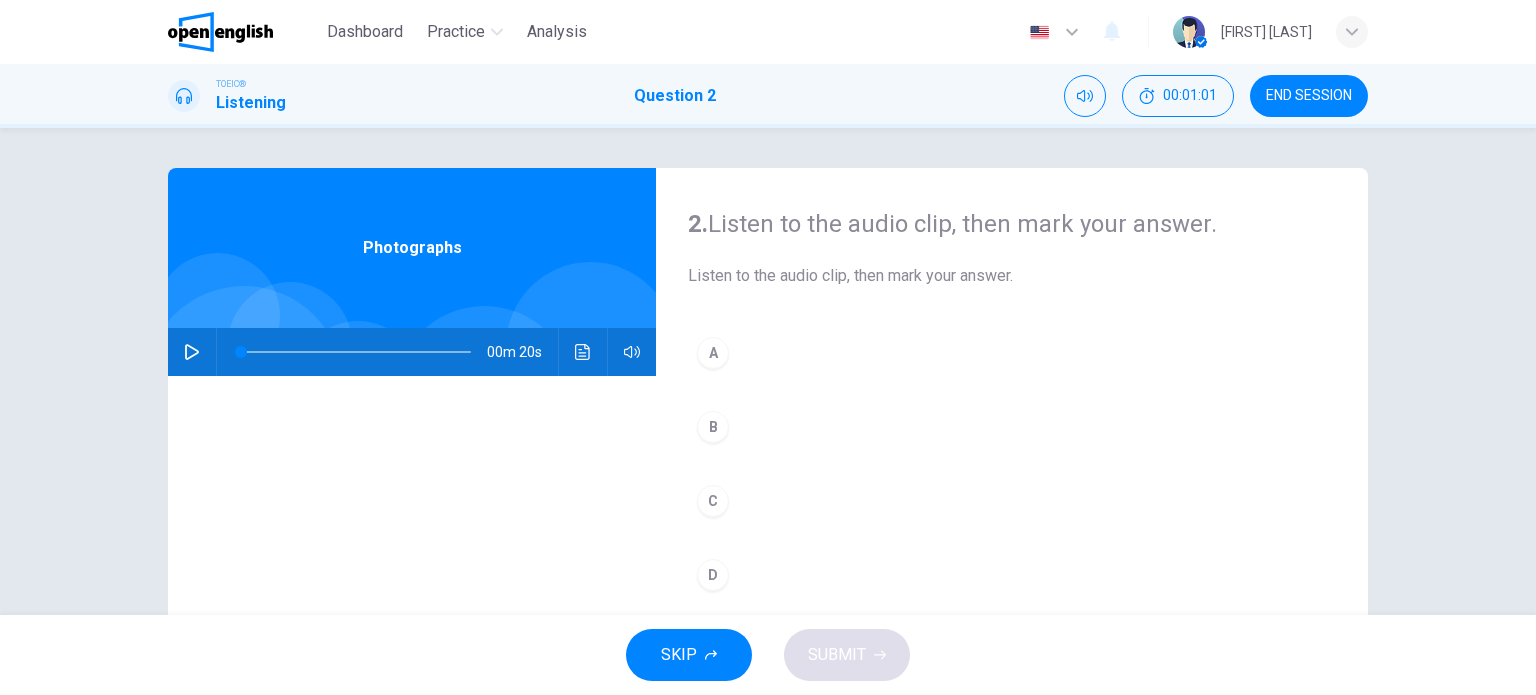 scroll, scrollTop: 100, scrollLeft: 0, axis: vertical 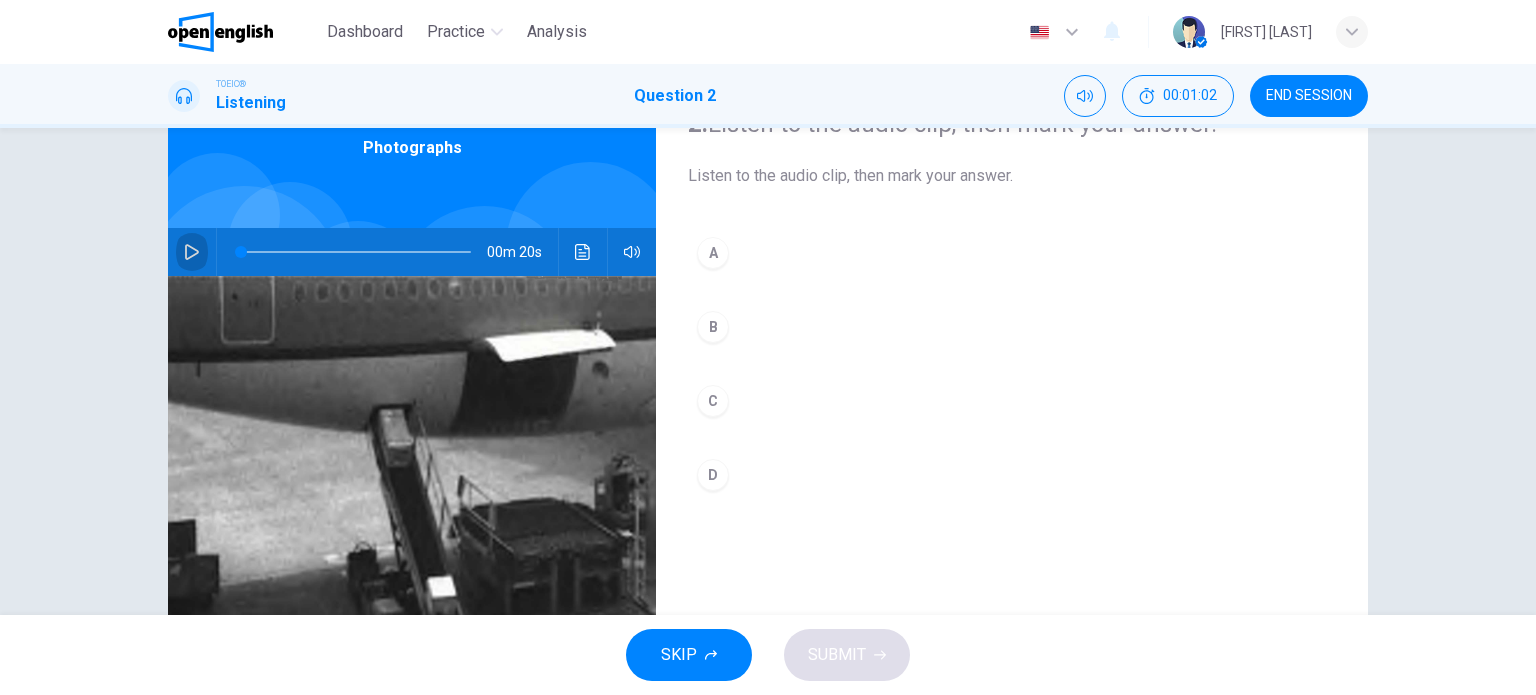 click 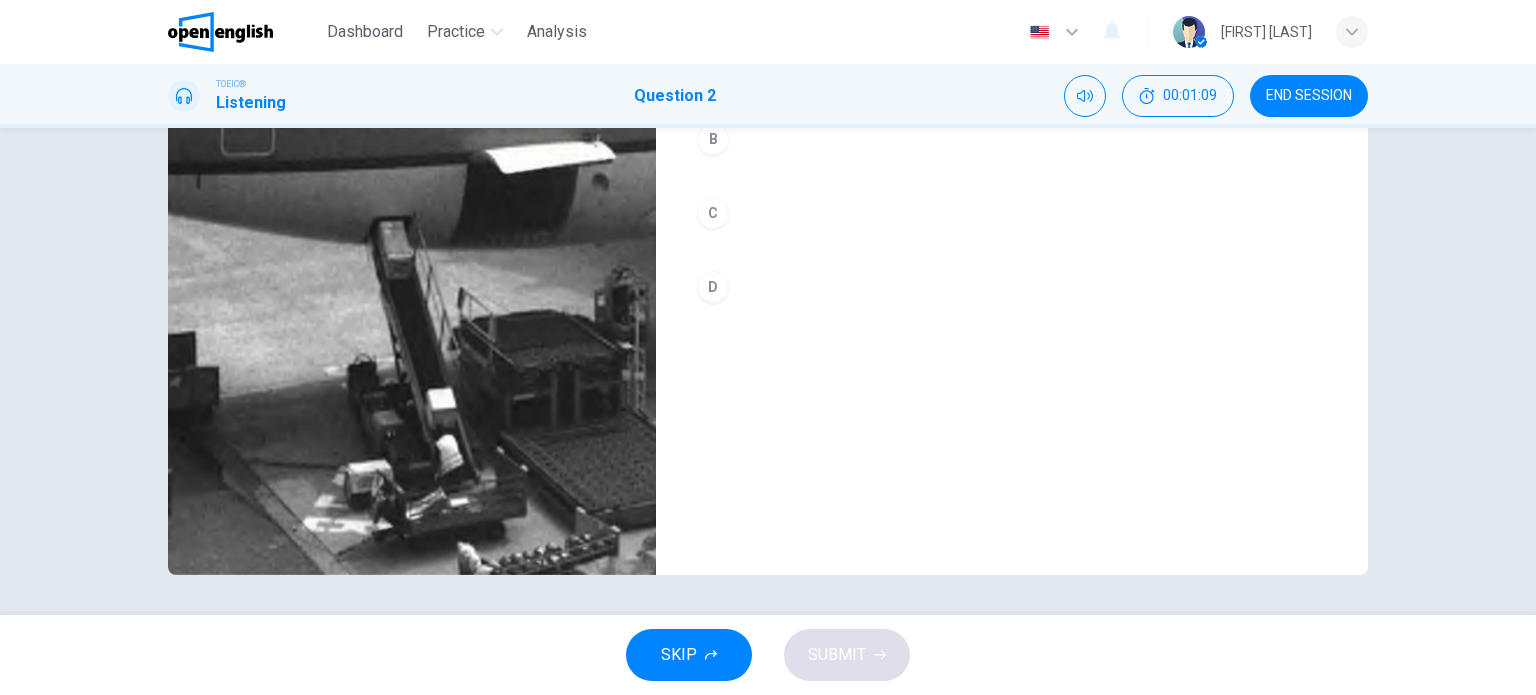 scroll, scrollTop: 188, scrollLeft: 0, axis: vertical 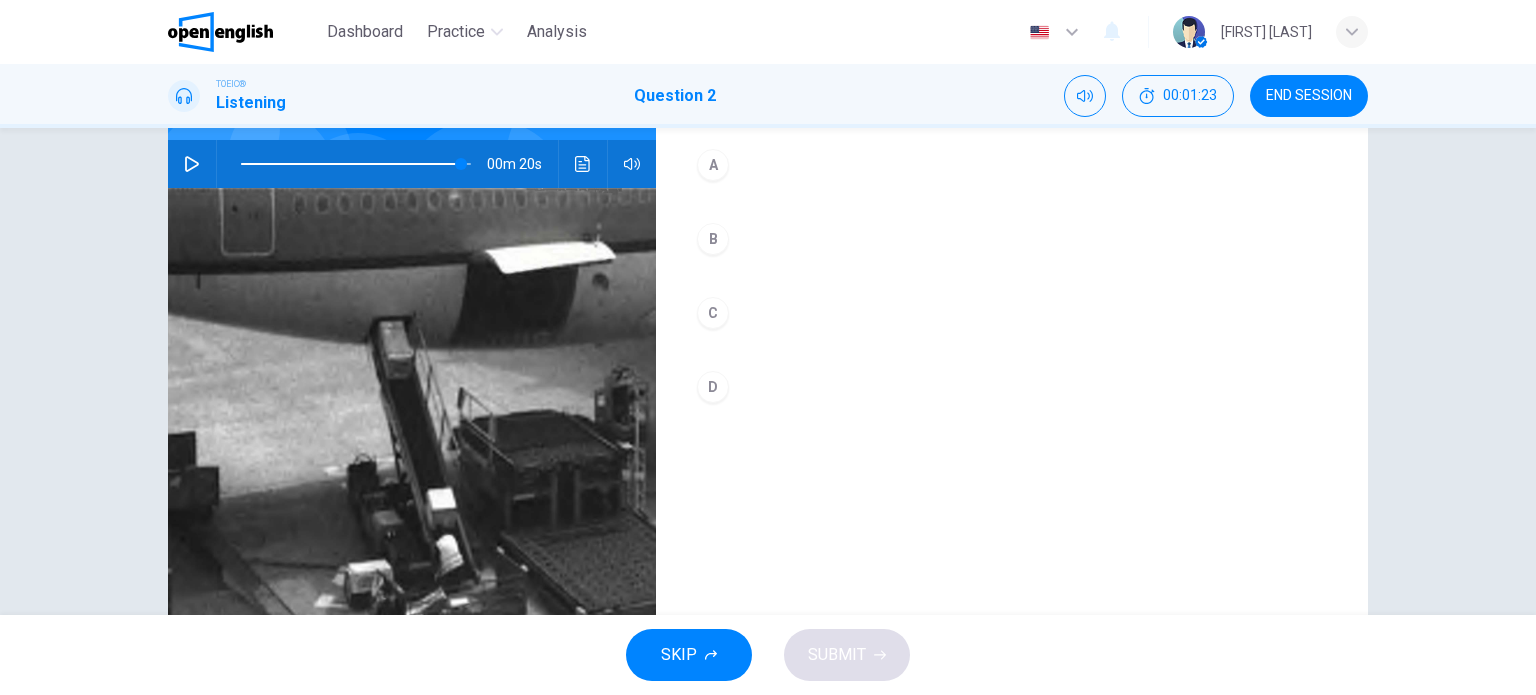 type on "*" 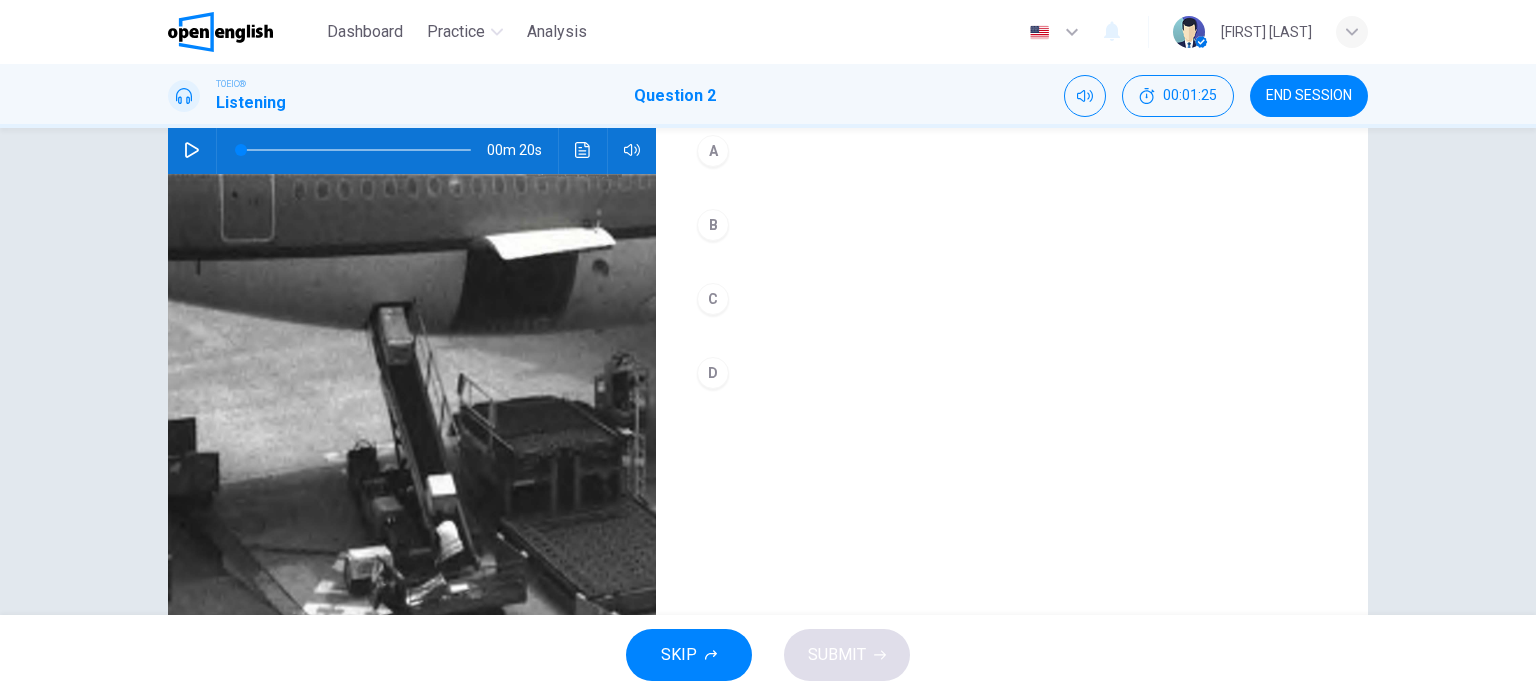 scroll, scrollTop: 88, scrollLeft: 0, axis: vertical 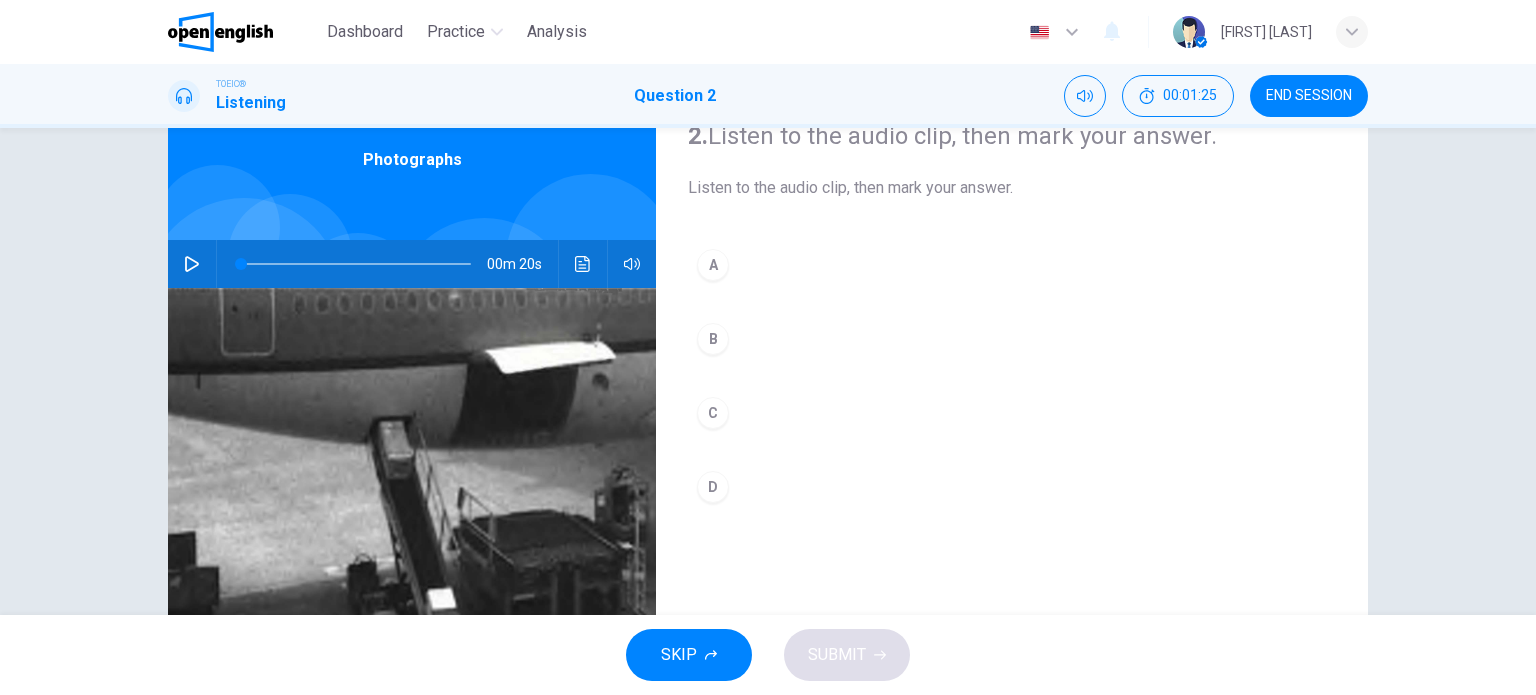 click on "B" at bounding box center (1012, 339) 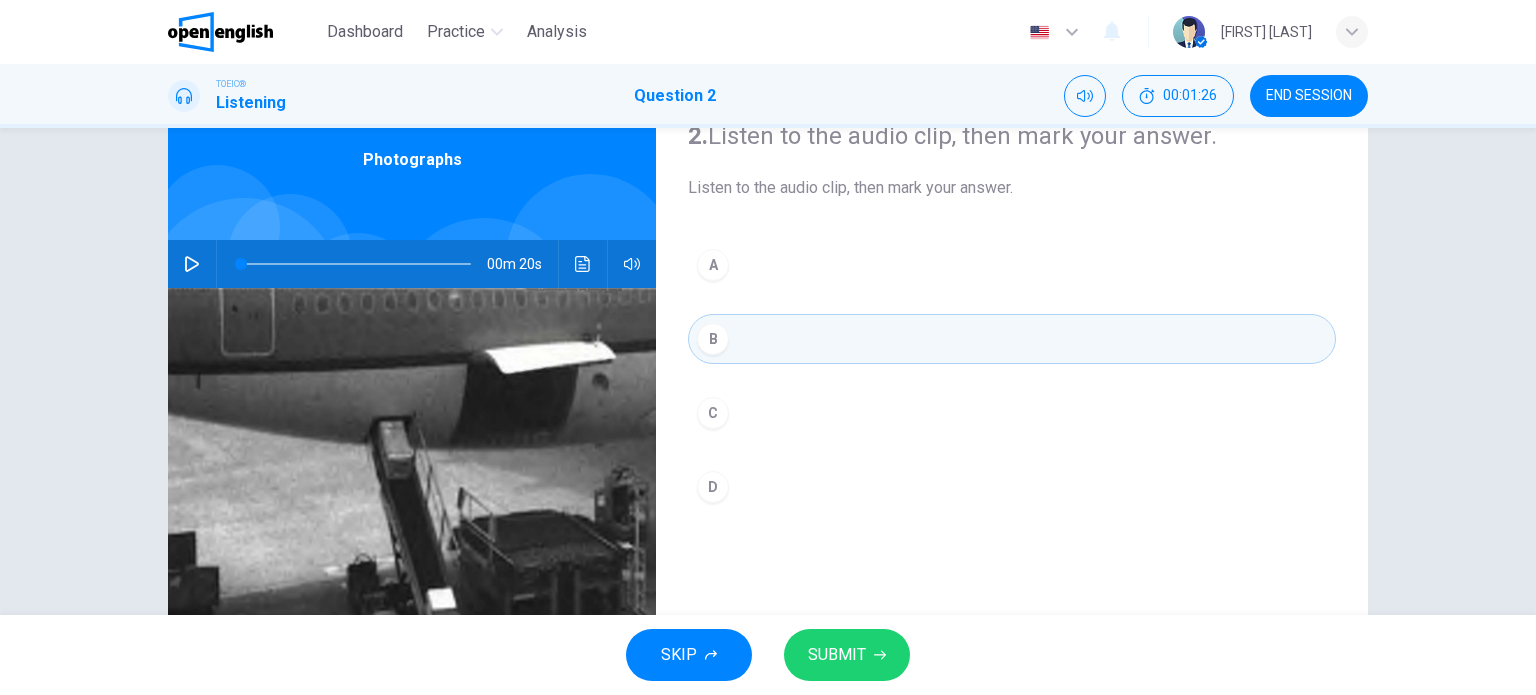 click on "SUBMIT" at bounding box center (837, 655) 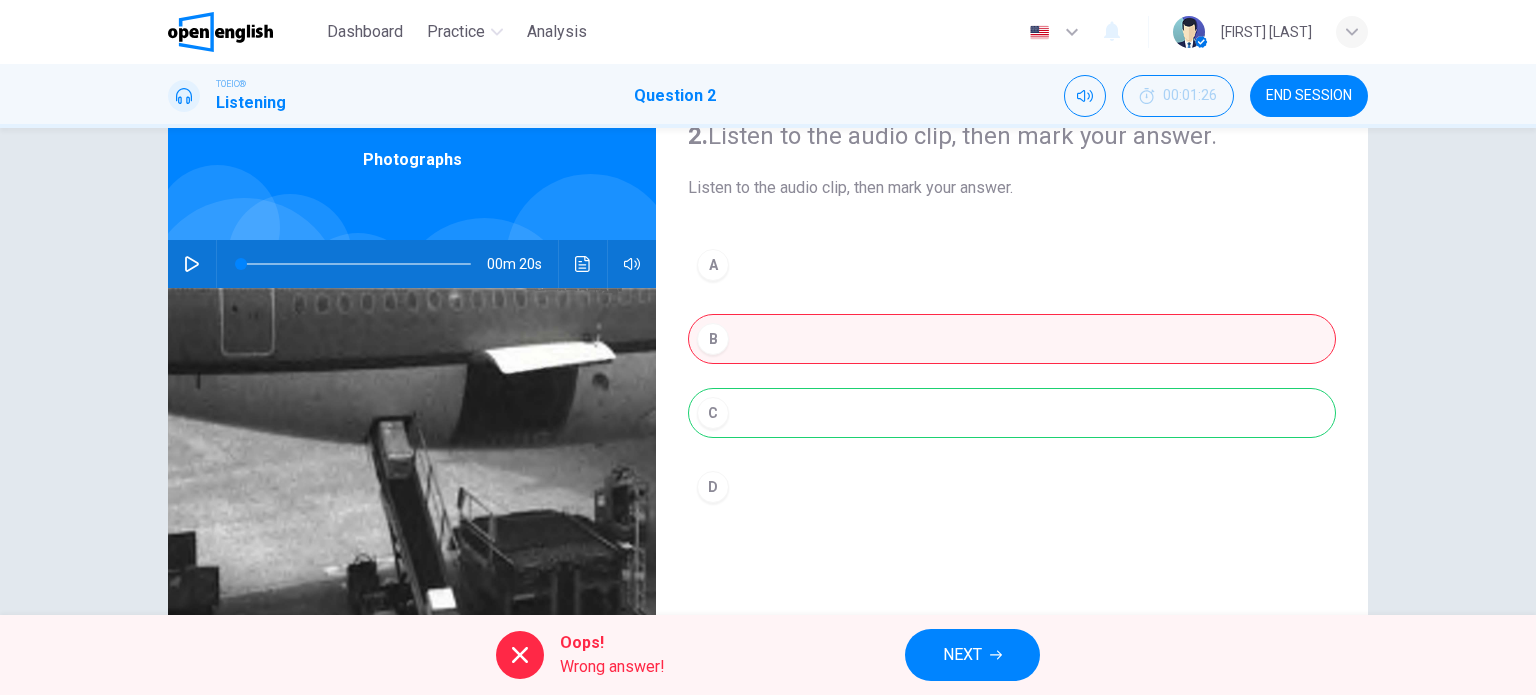 click on "NEXT" at bounding box center [962, 655] 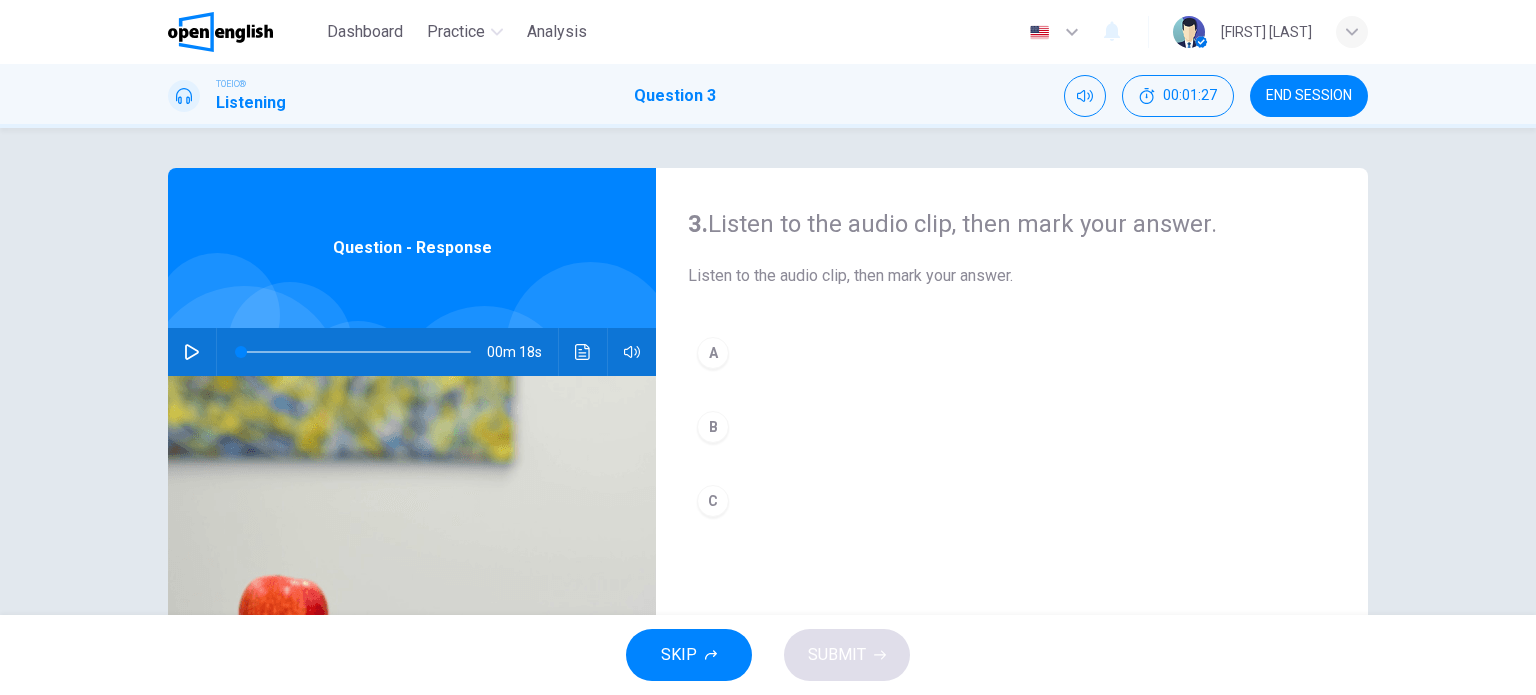 click 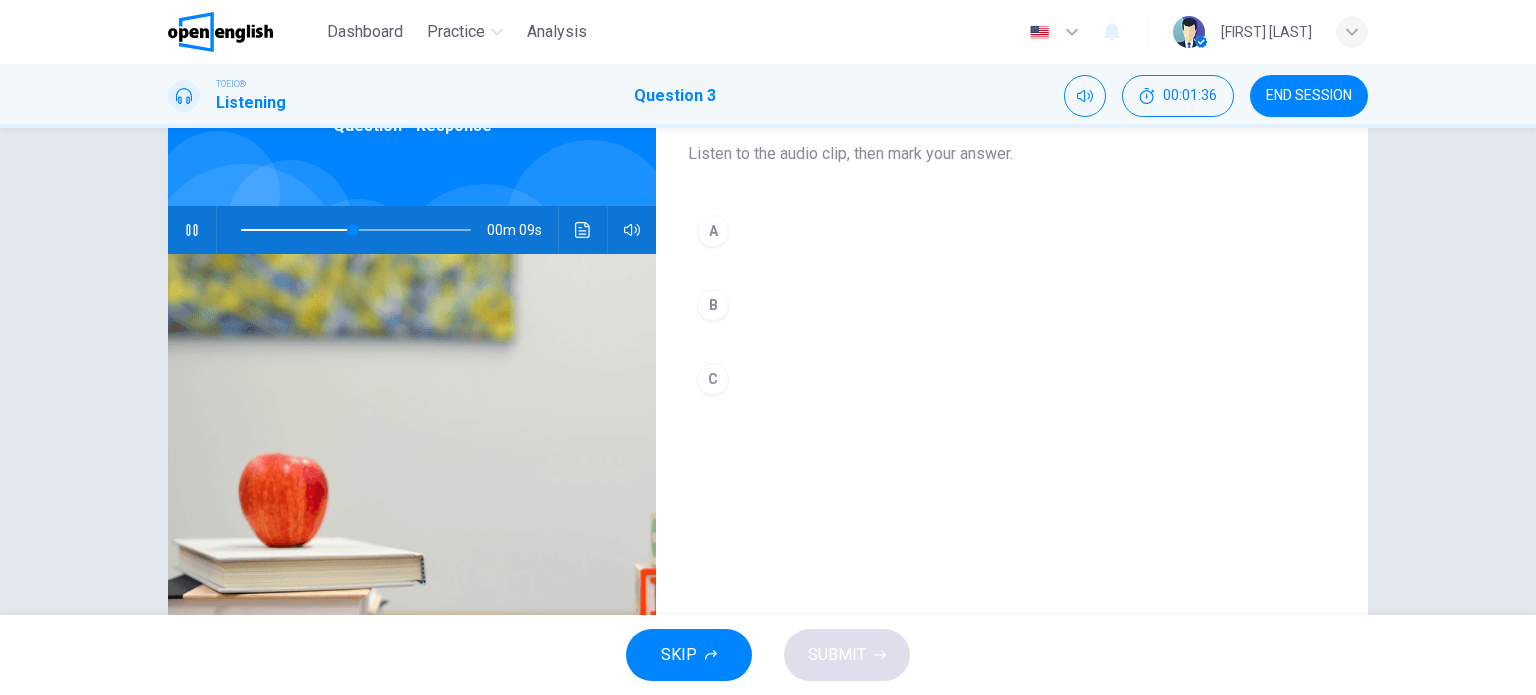 scroll, scrollTop: 88, scrollLeft: 0, axis: vertical 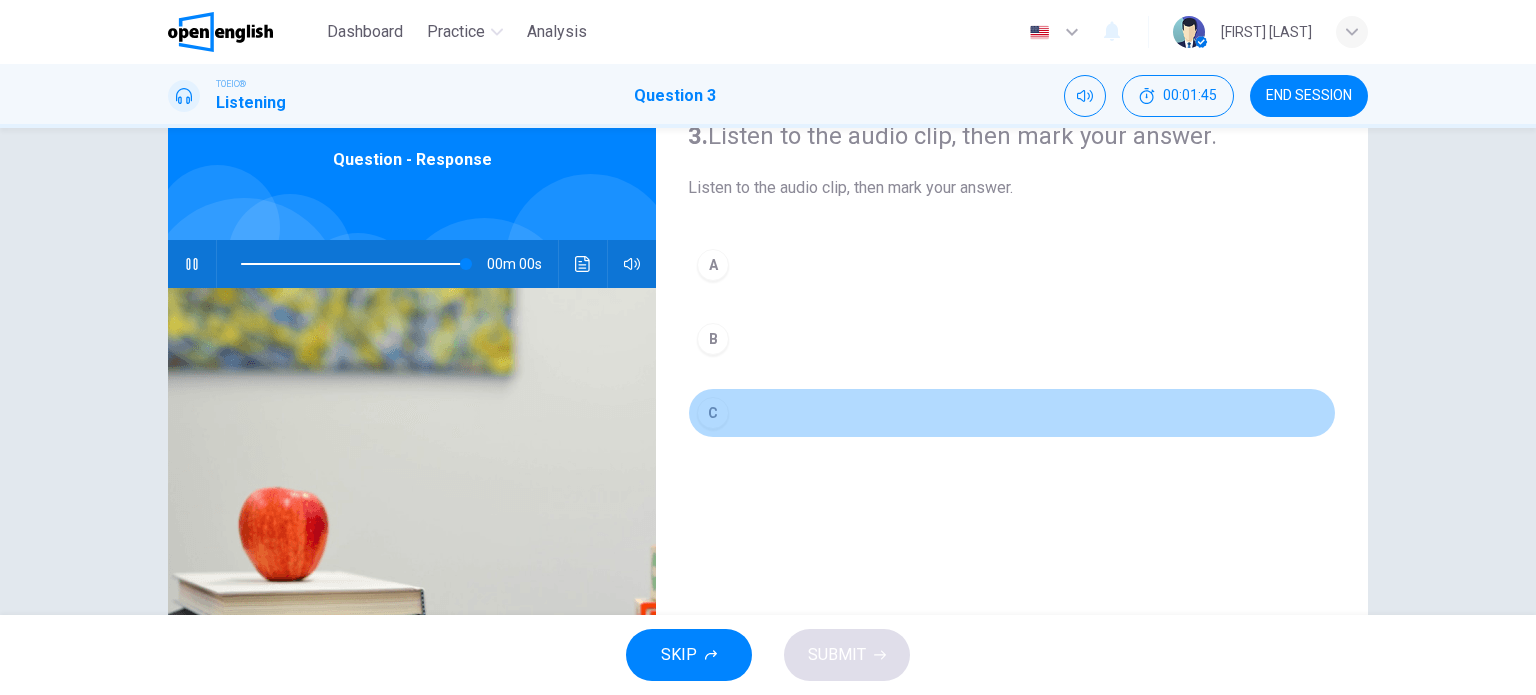 click on "C" at bounding box center [1012, 413] 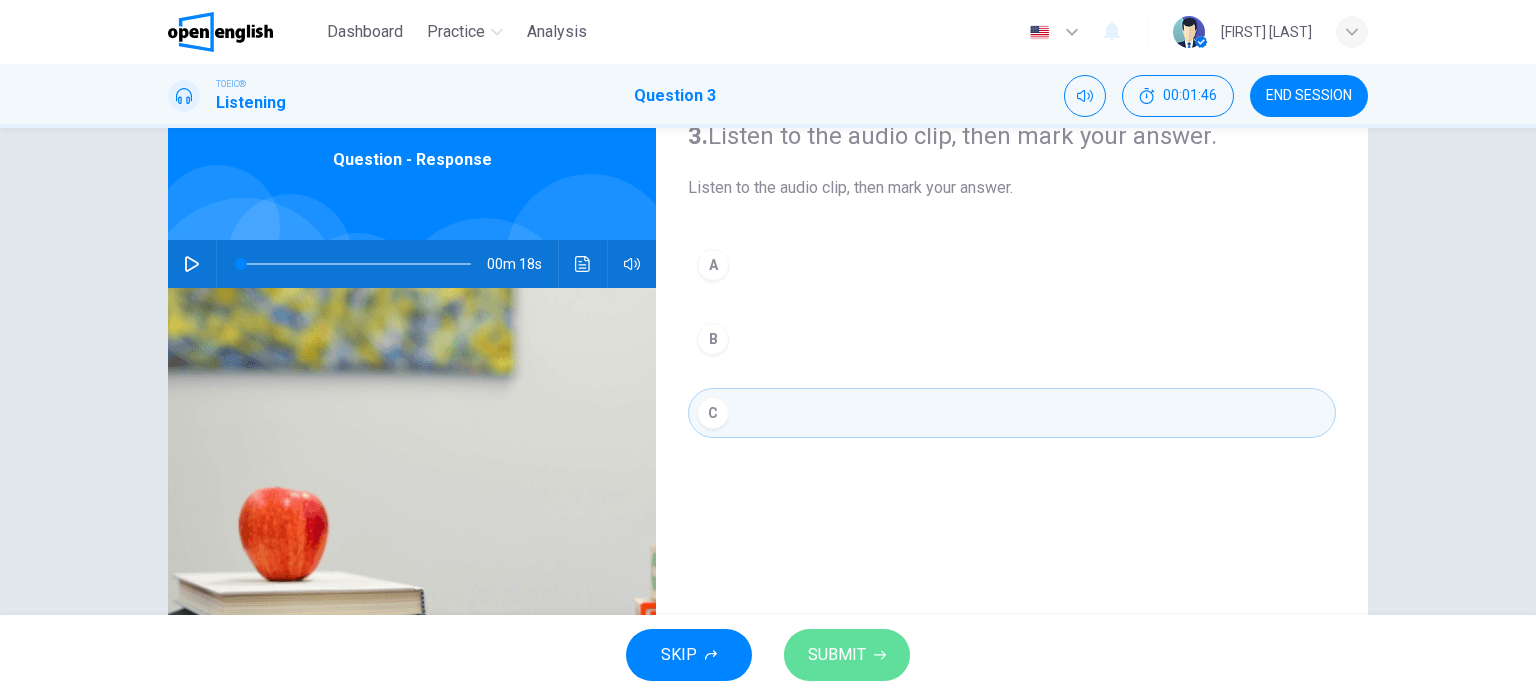 click on "SUBMIT" at bounding box center [837, 655] 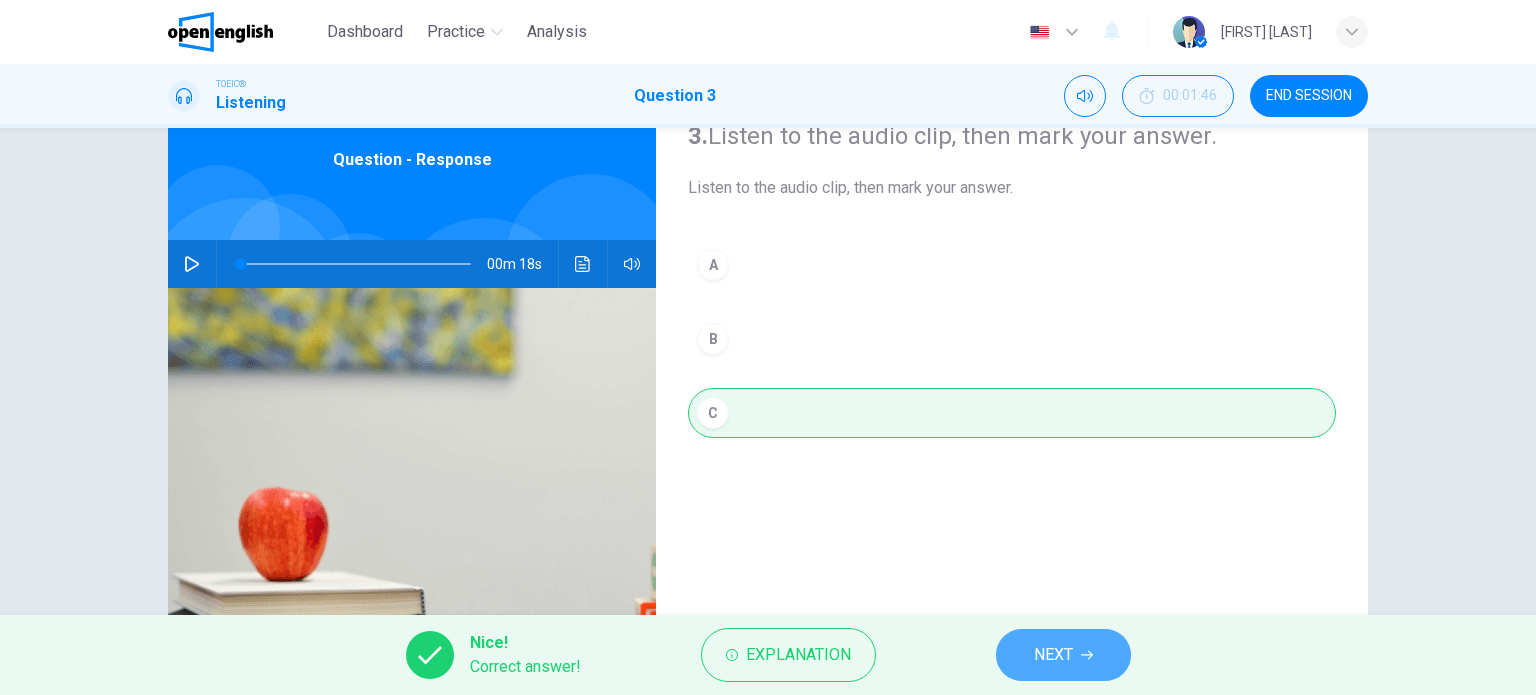 click on "NEXT" at bounding box center [1053, 655] 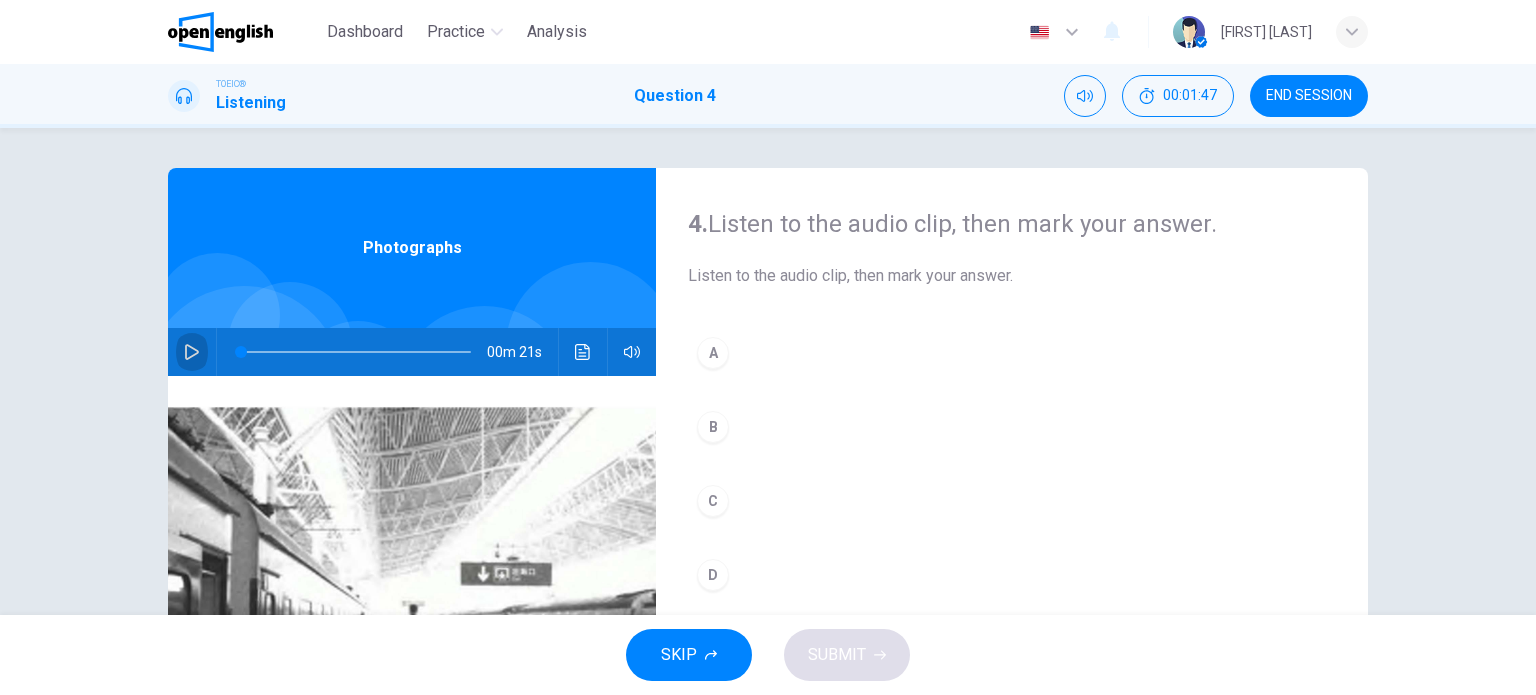 click 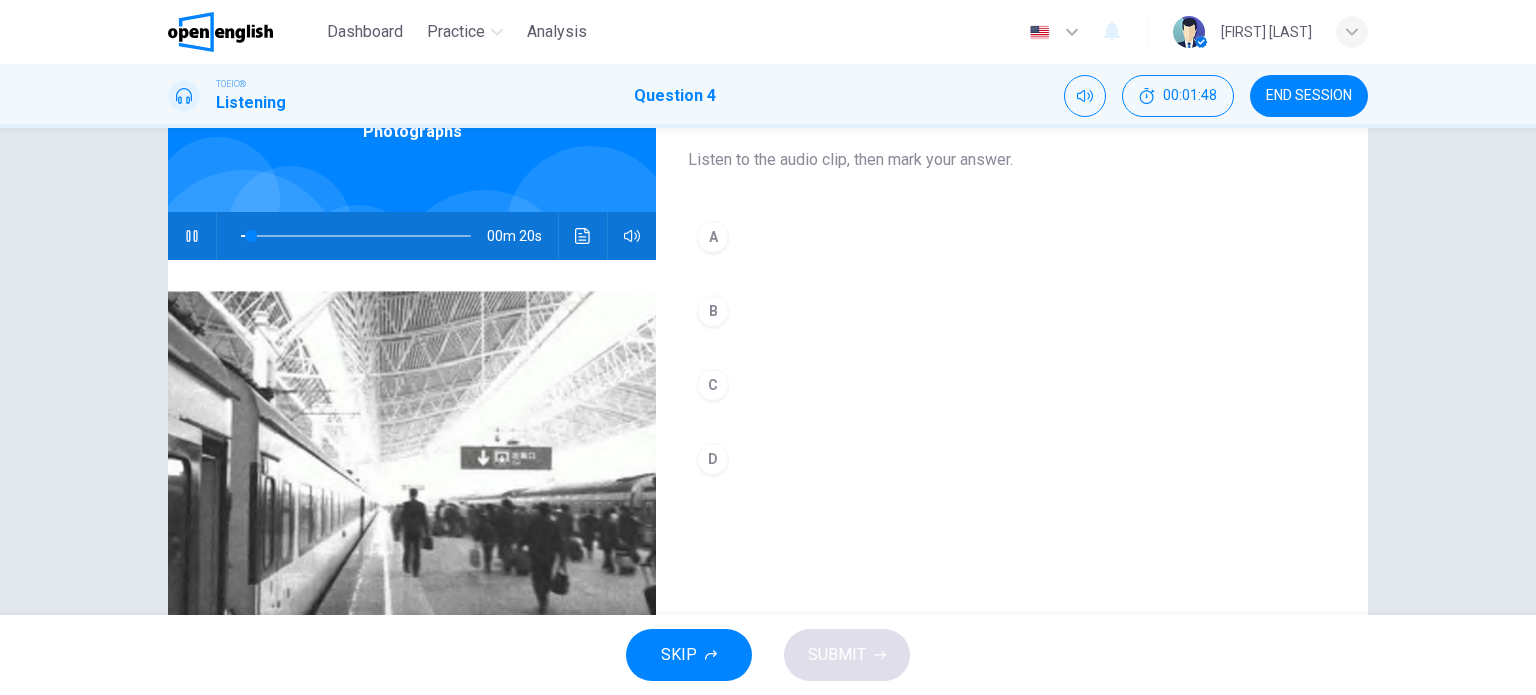 scroll, scrollTop: 0, scrollLeft: 0, axis: both 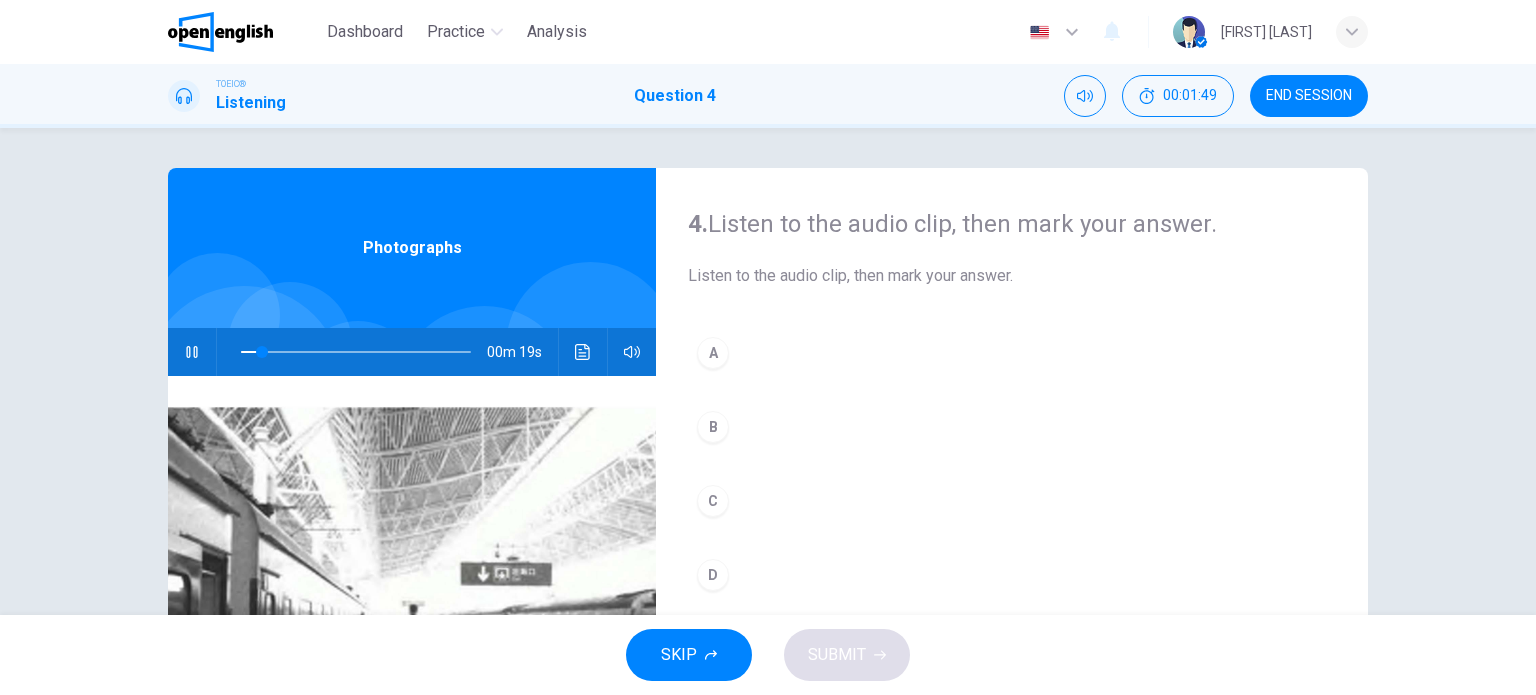 click 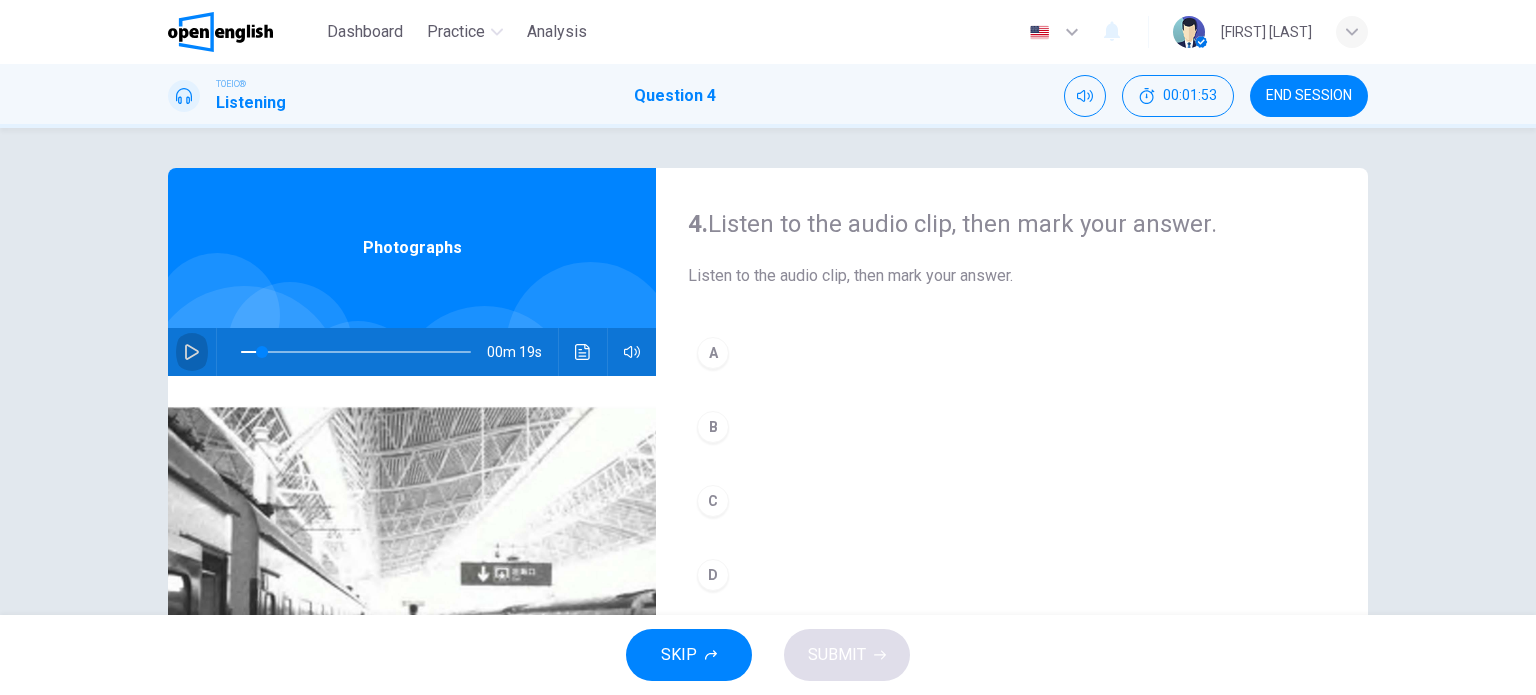 click 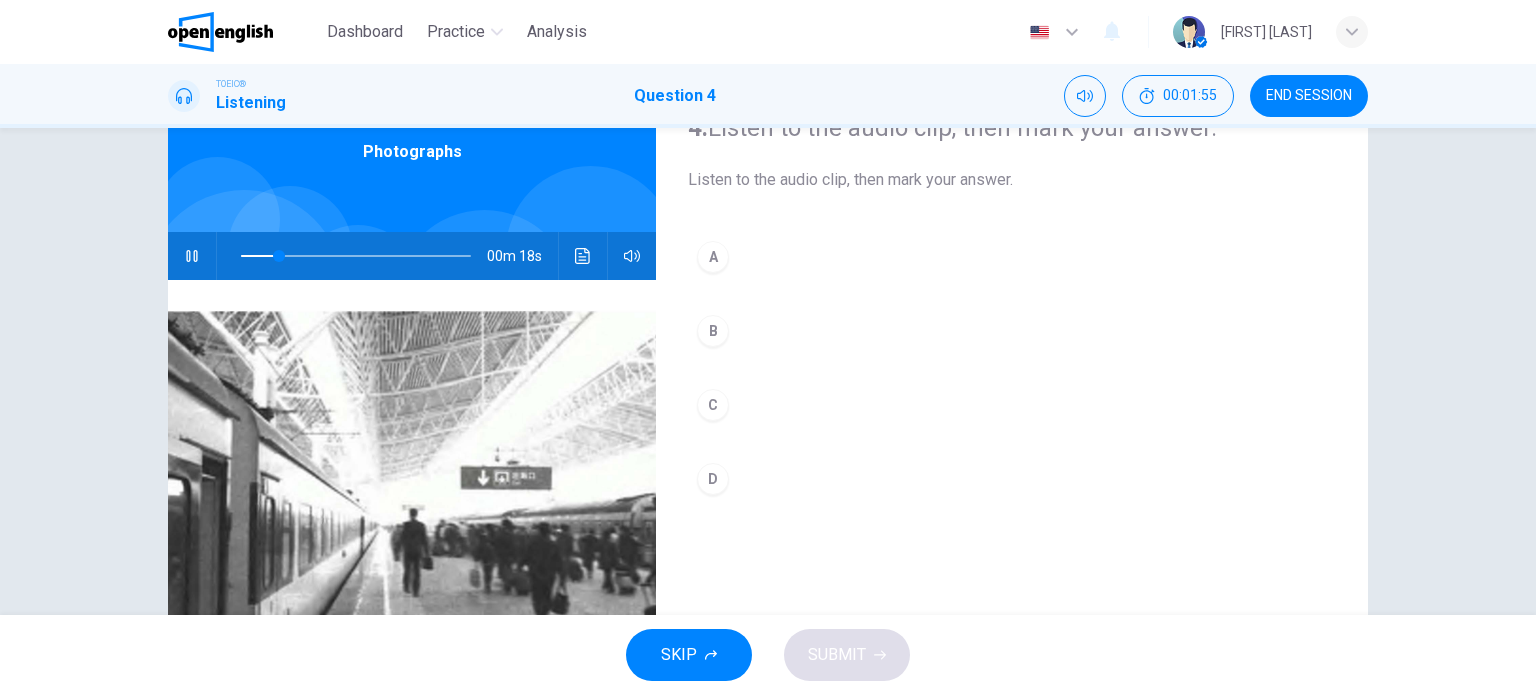 scroll, scrollTop: 88, scrollLeft: 0, axis: vertical 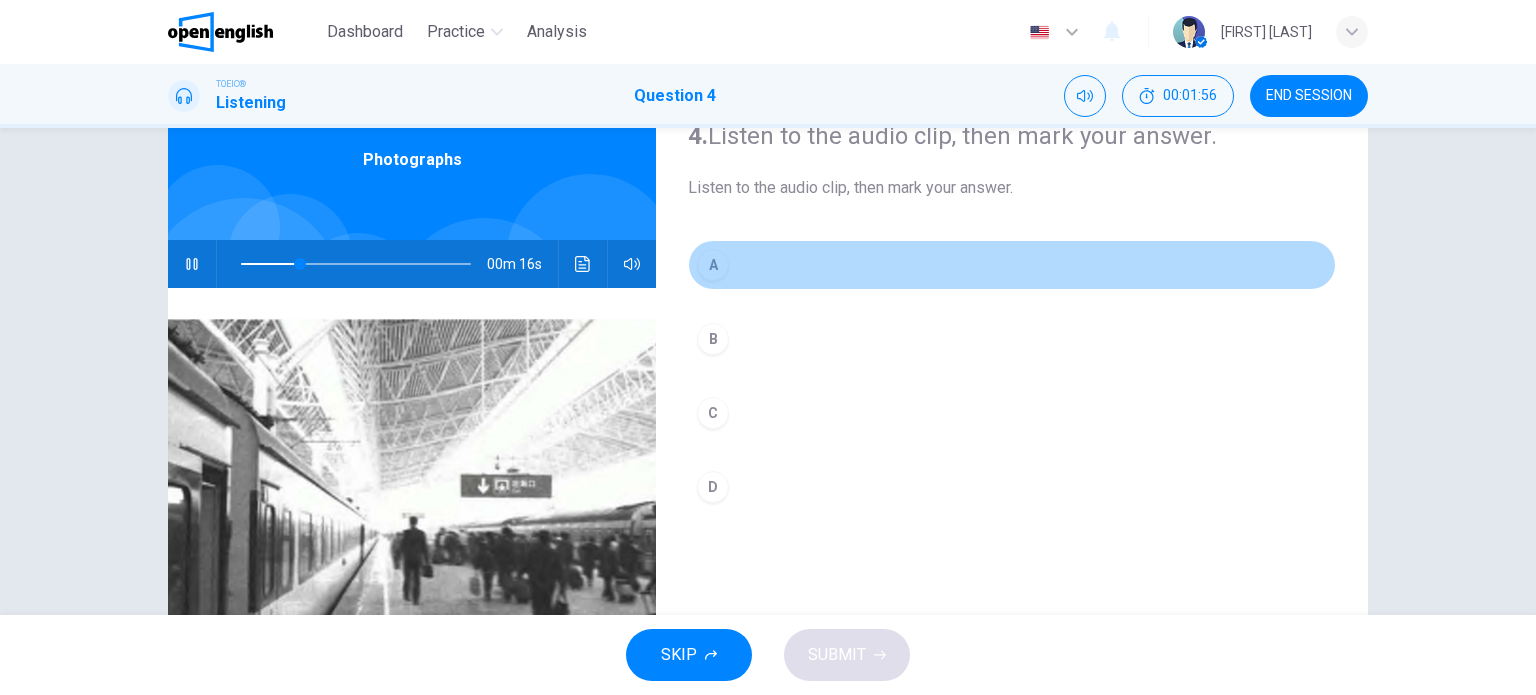 click on "A" at bounding box center [713, 265] 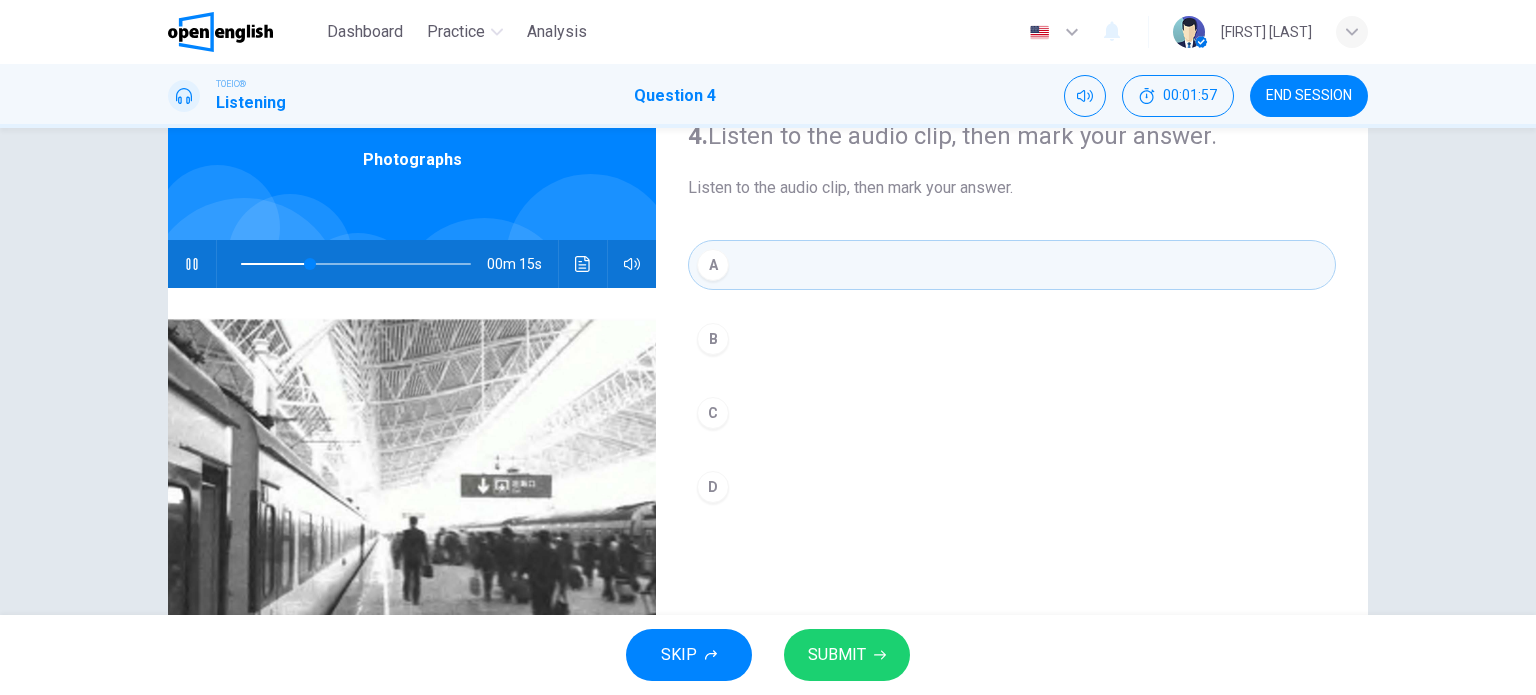 click on "SUBMIT" at bounding box center [837, 655] 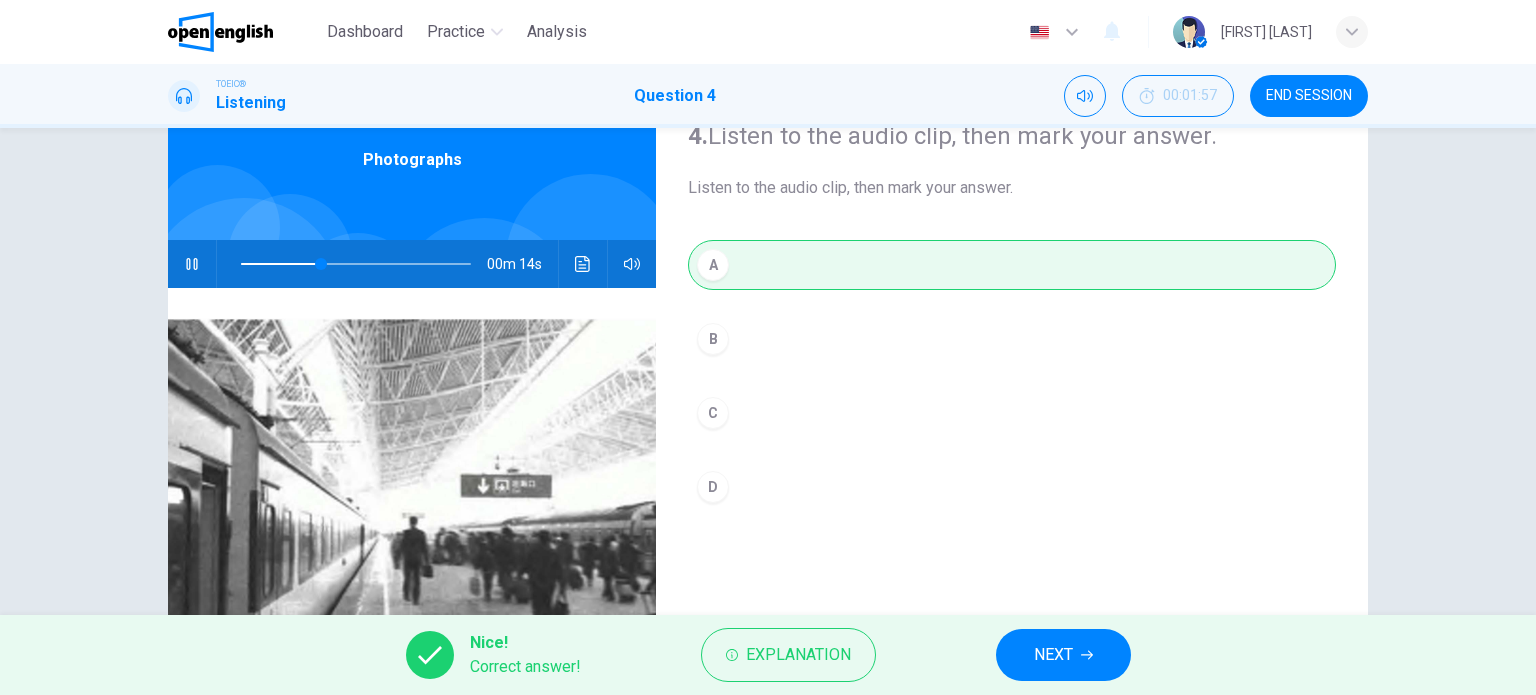 type on "**" 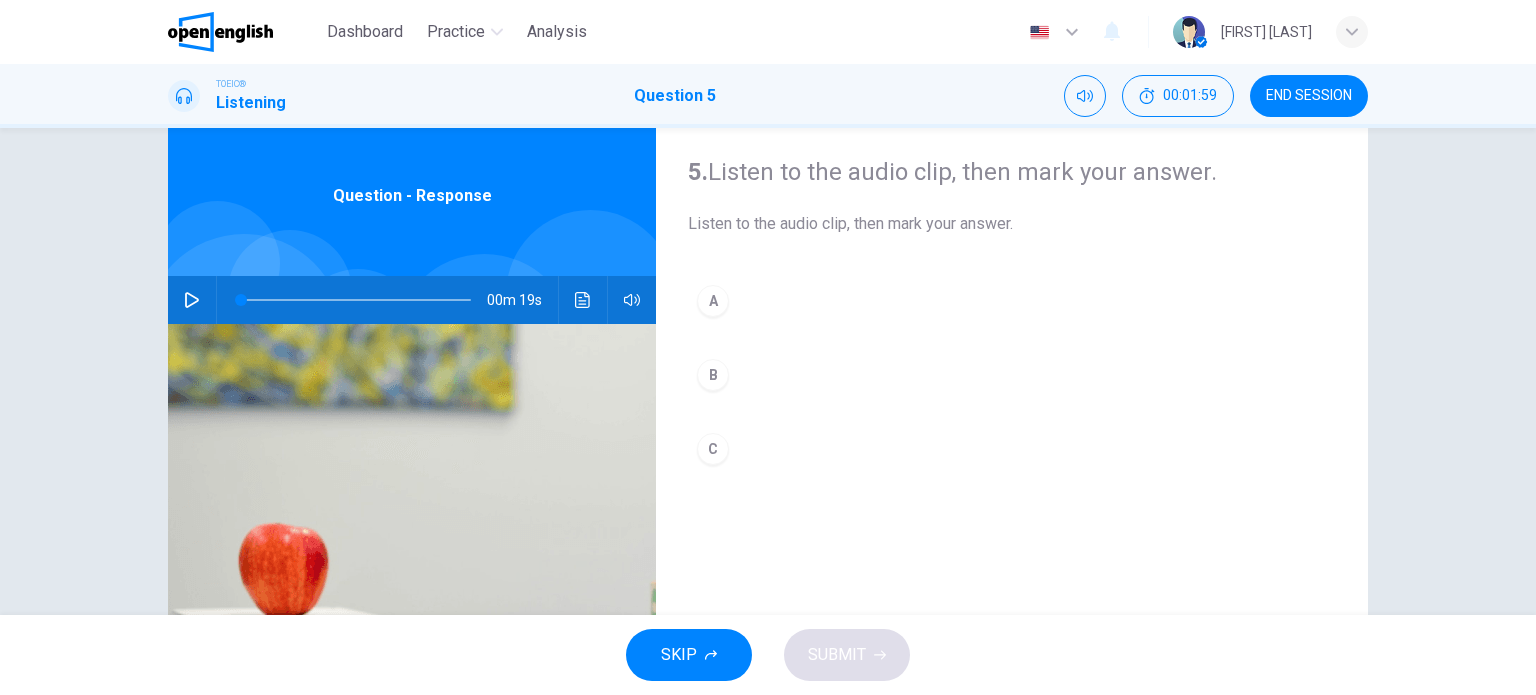 scroll, scrollTop: 100, scrollLeft: 0, axis: vertical 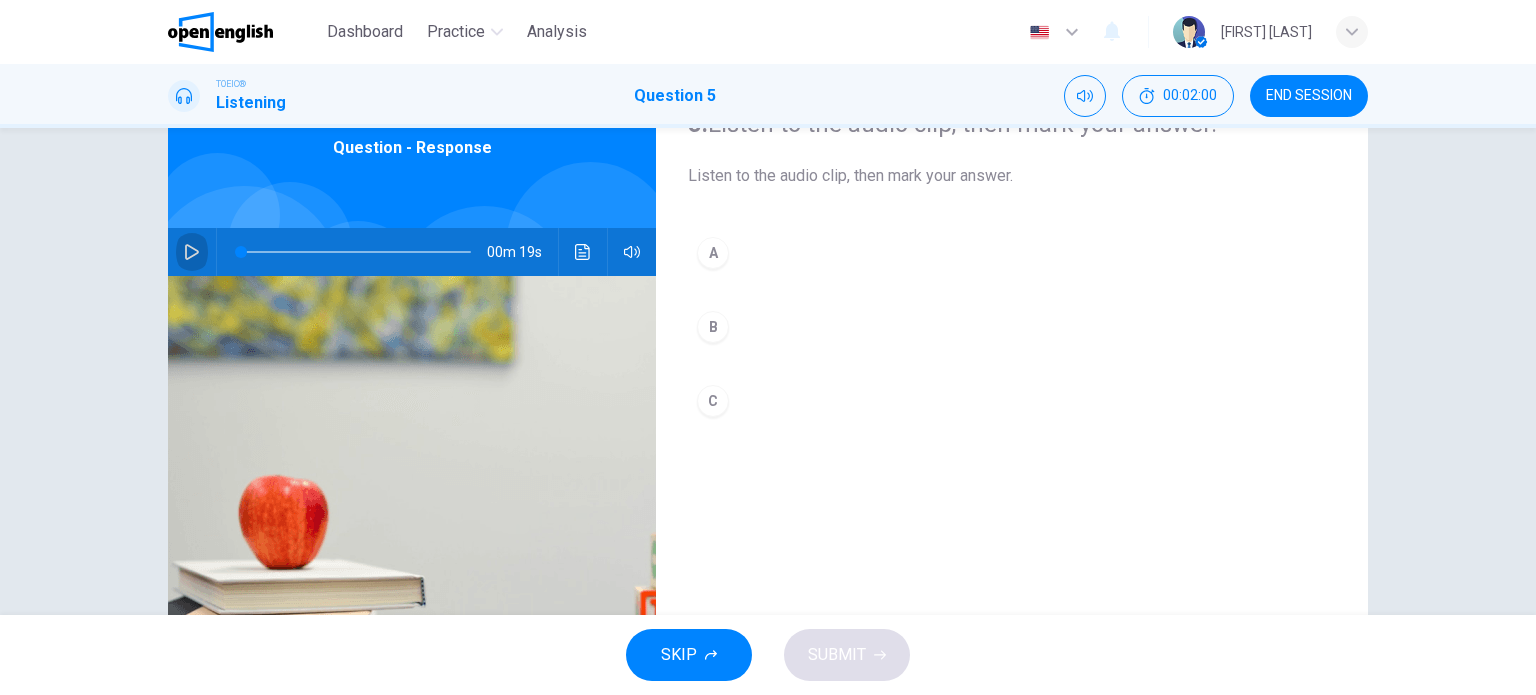 click at bounding box center [192, 252] 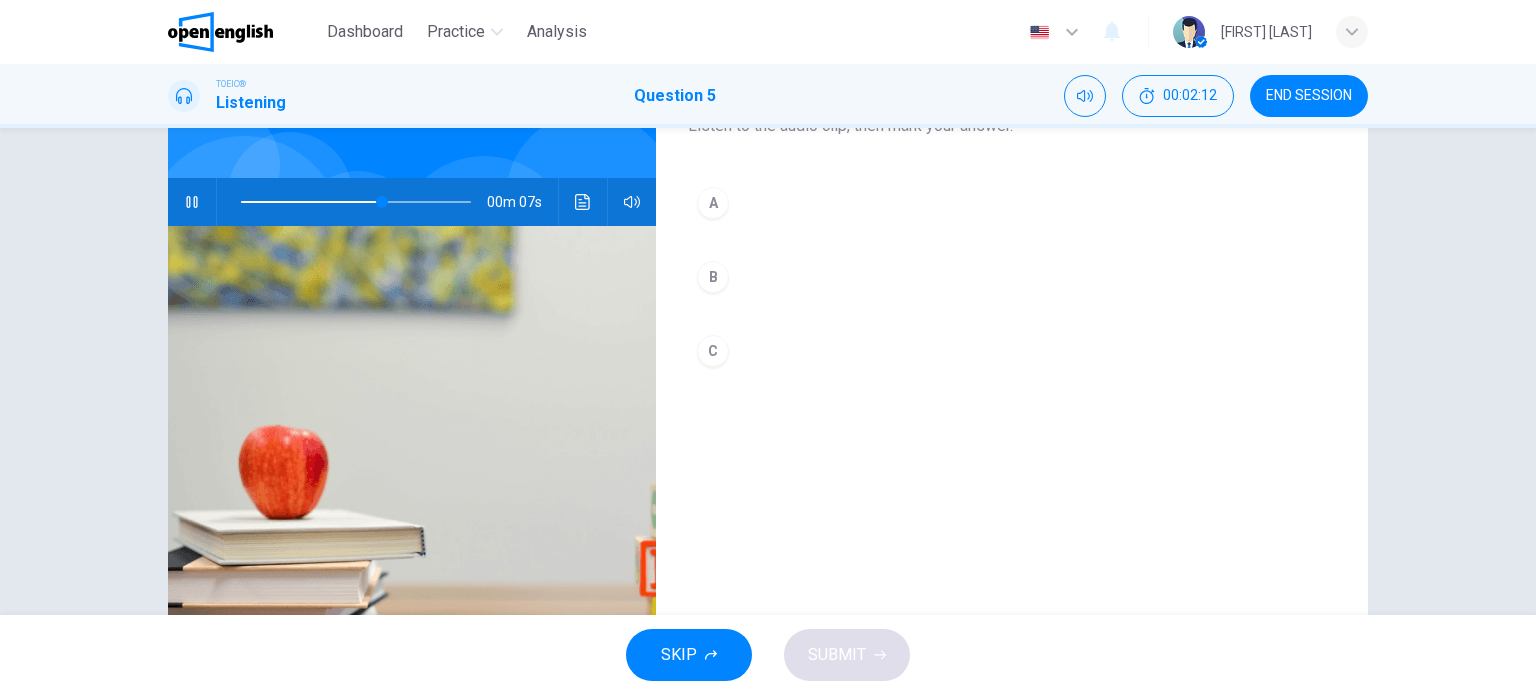 scroll, scrollTop: 88, scrollLeft: 0, axis: vertical 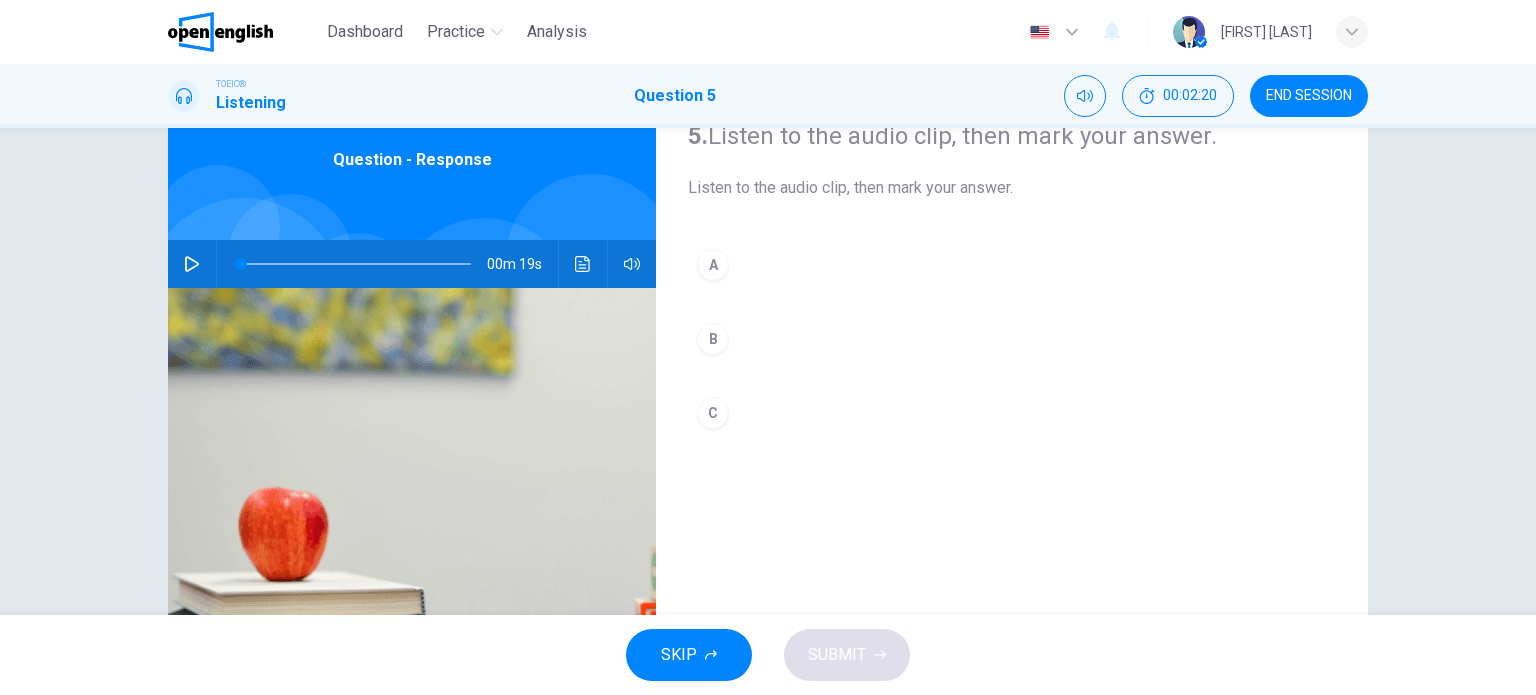 click 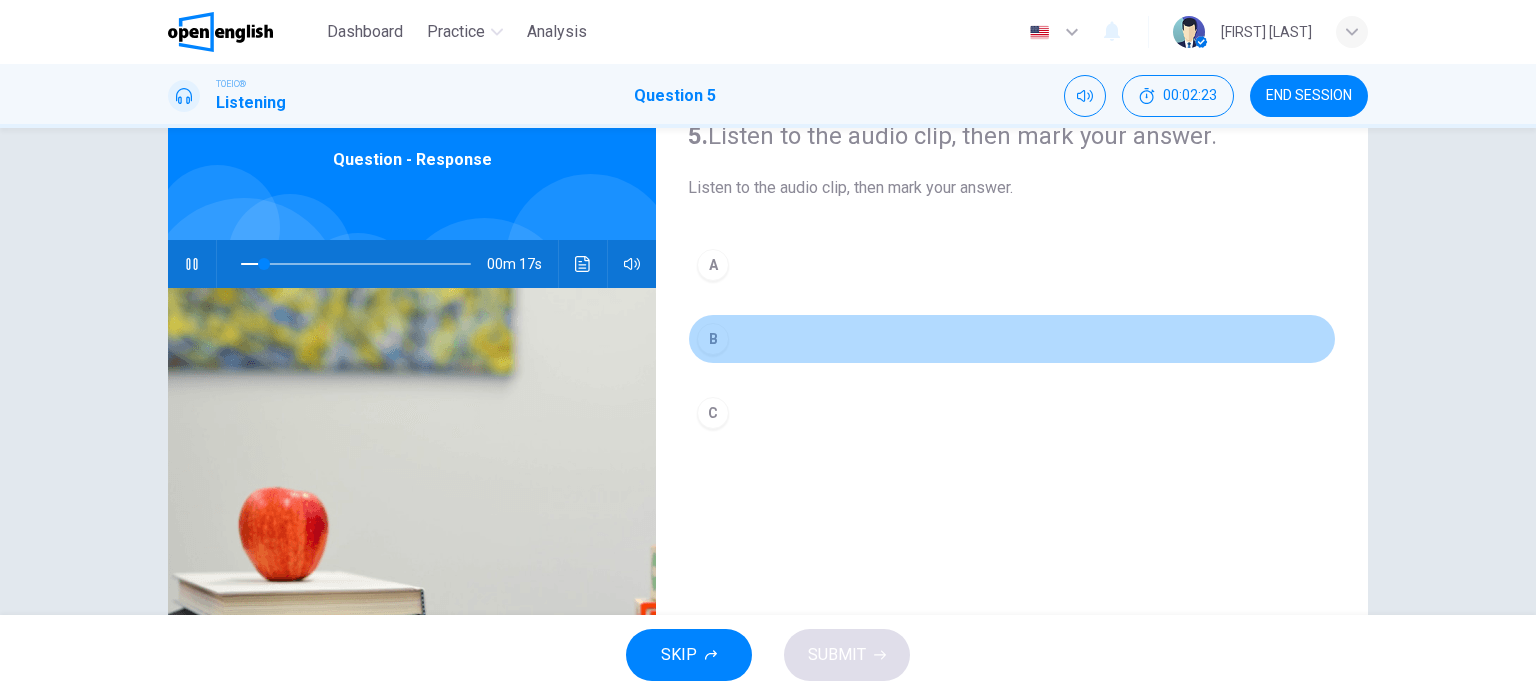 click on "B" at bounding box center [713, 339] 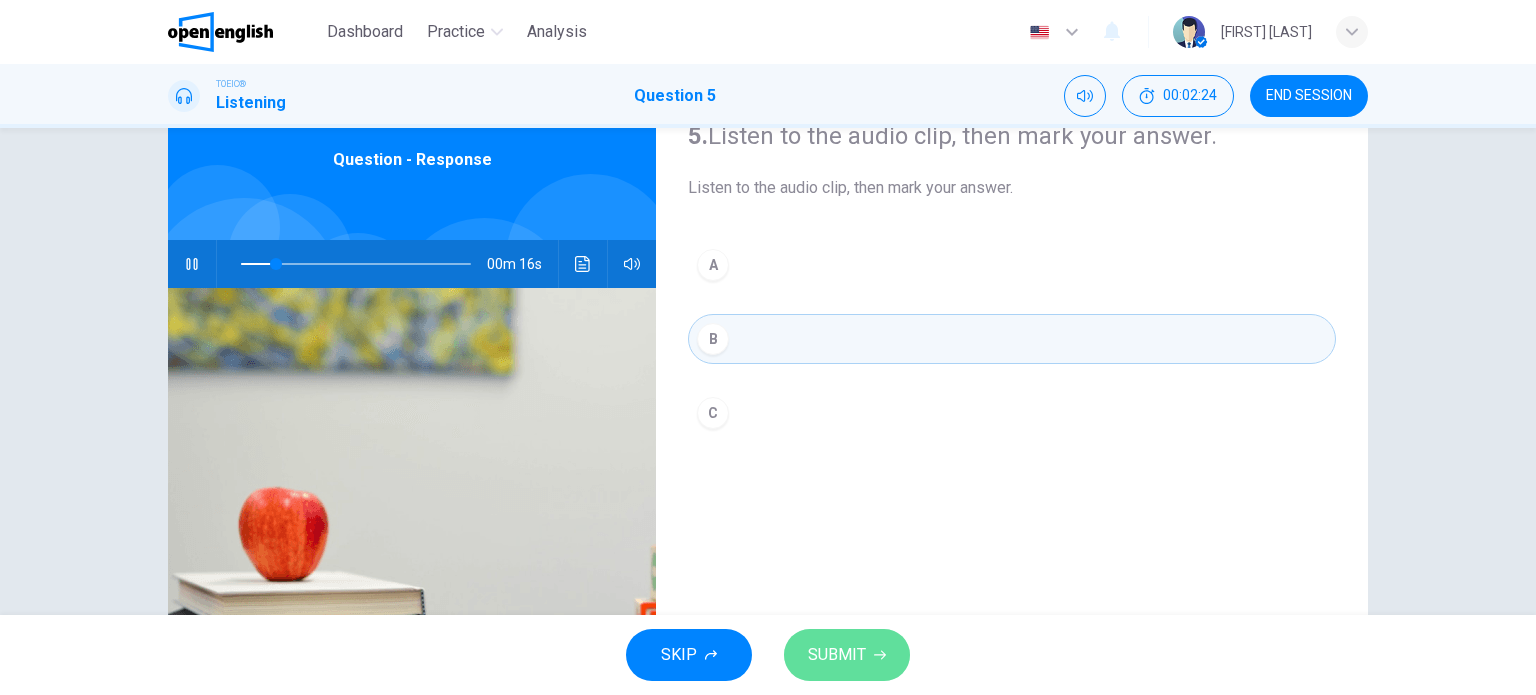 click on "SUBMIT" at bounding box center (837, 655) 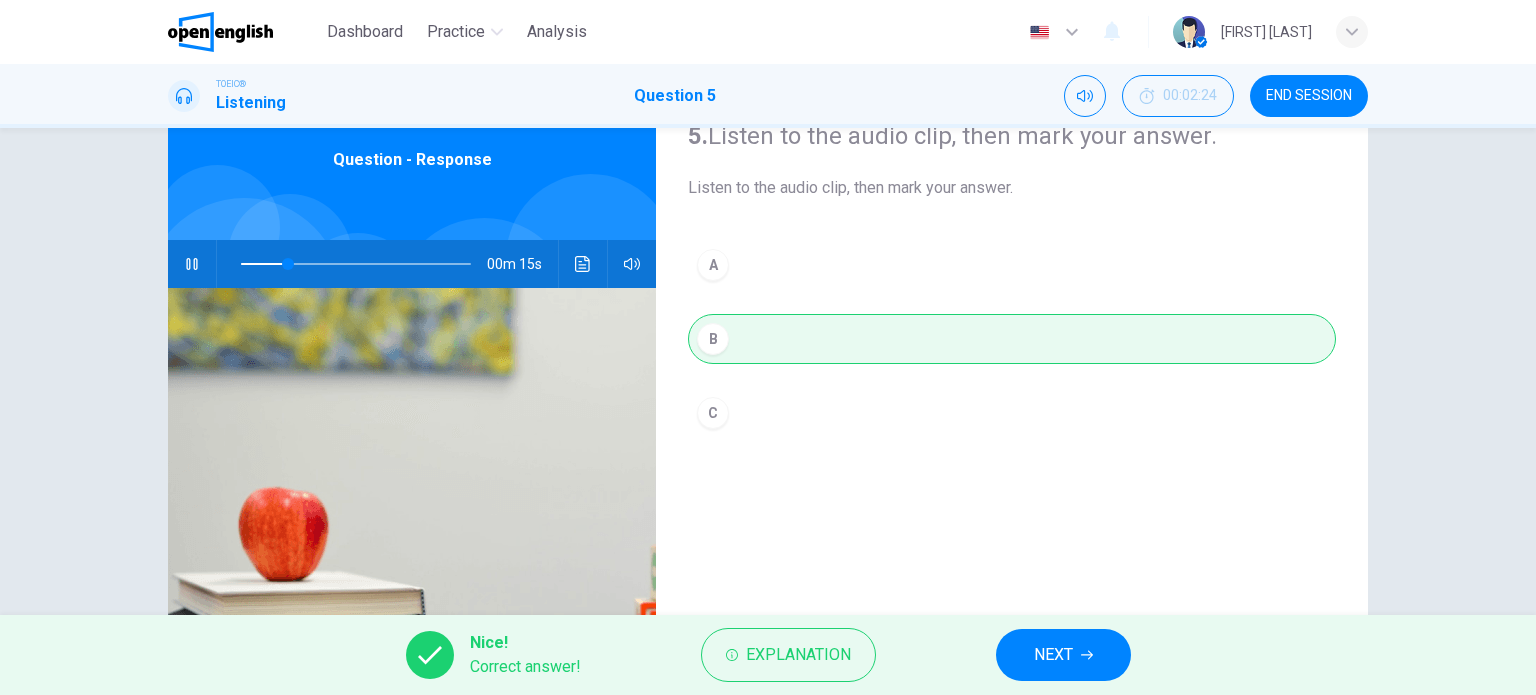 type on "**" 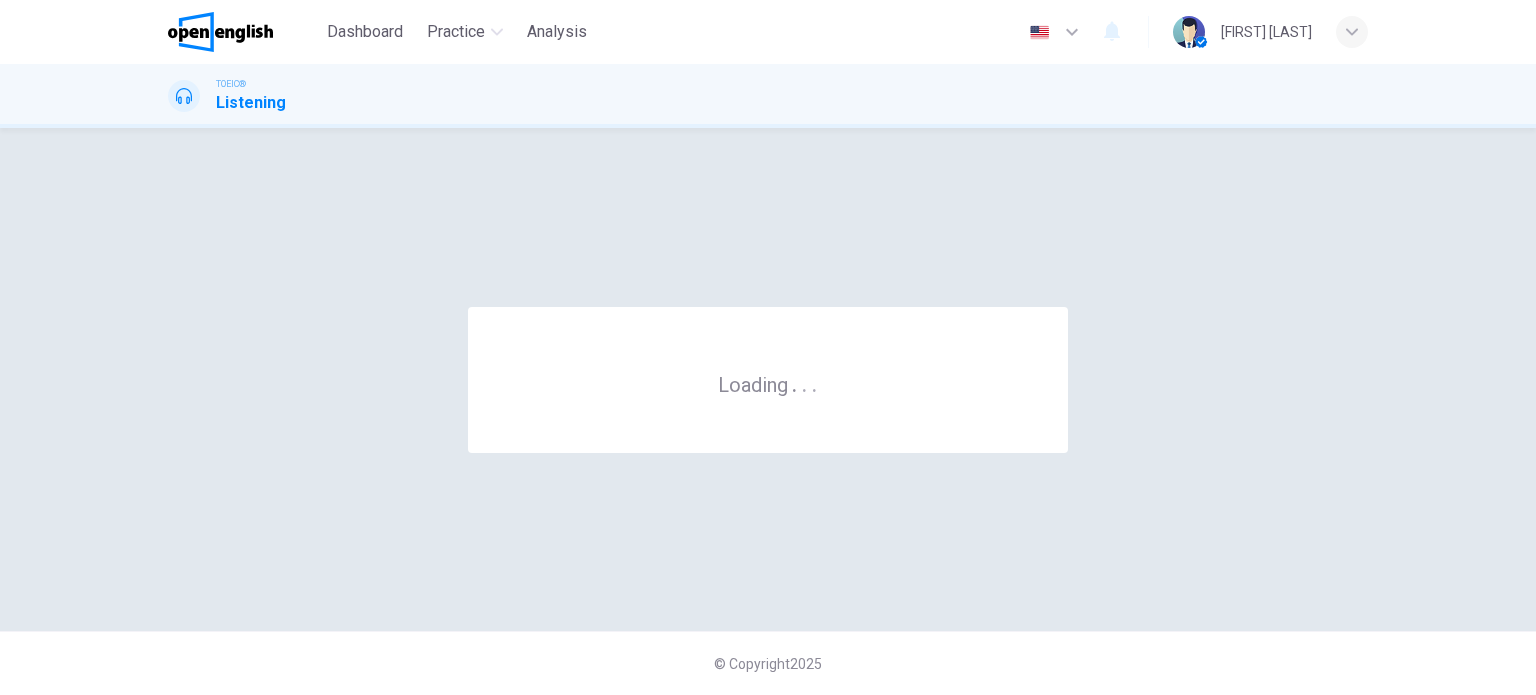 scroll, scrollTop: 0, scrollLeft: 0, axis: both 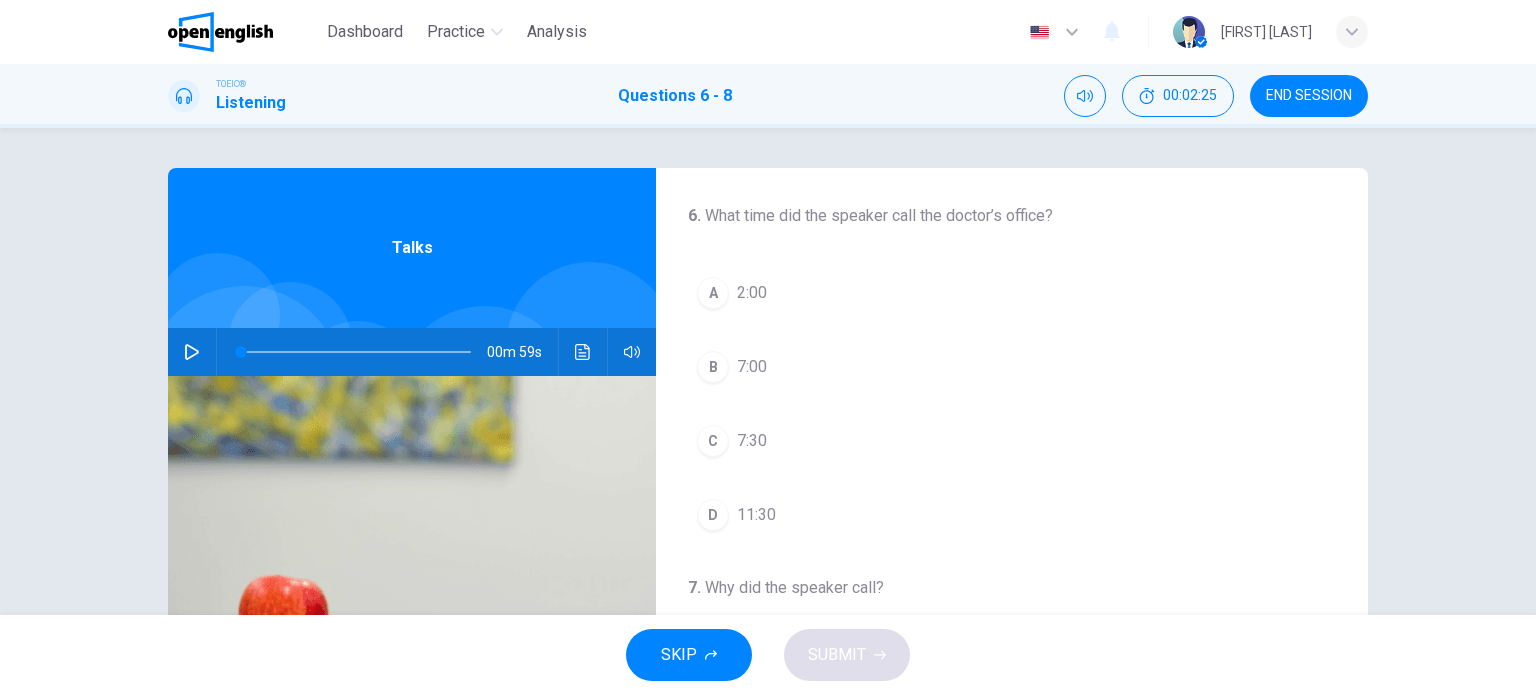 click 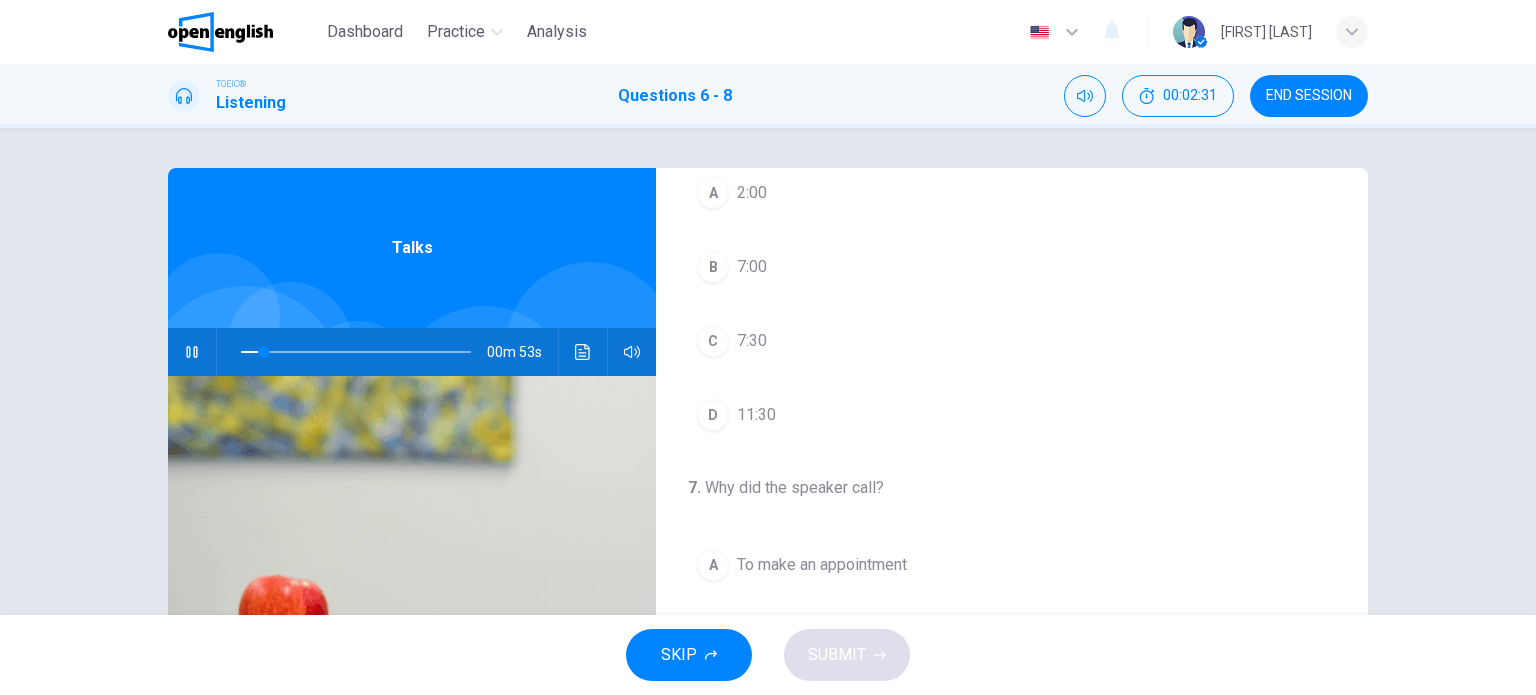 scroll, scrollTop: 0, scrollLeft: 0, axis: both 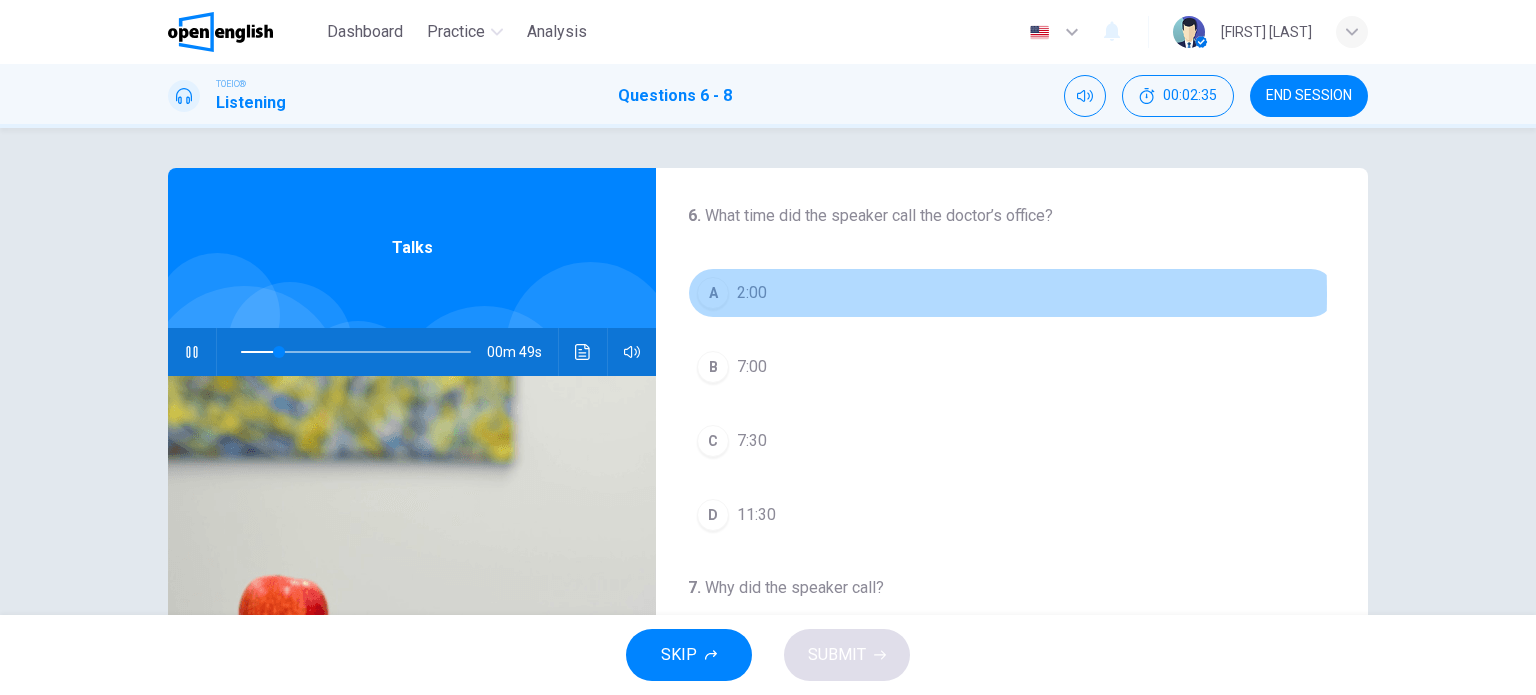 click on "A" at bounding box center [713, 293] 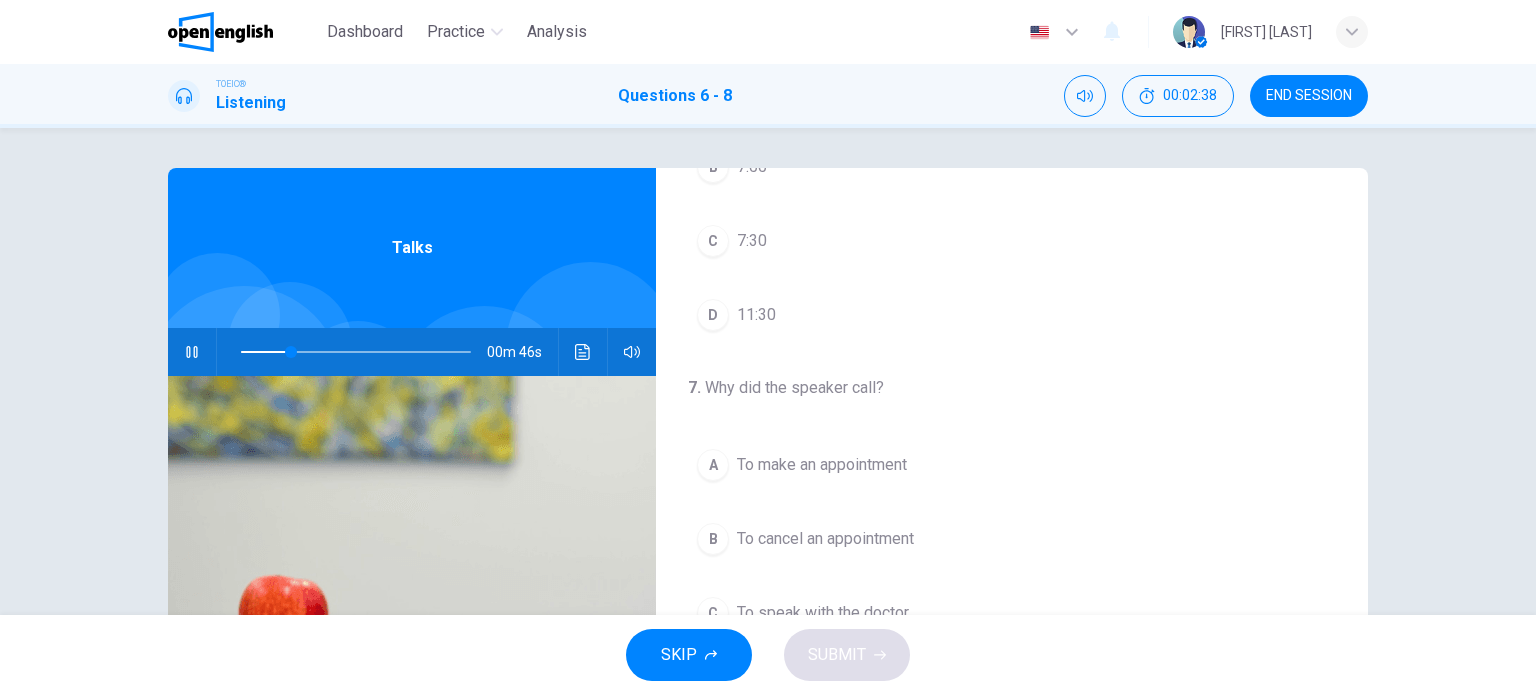 scroll, scrollTop: 300, scrollLeft: 0, axis: vertical 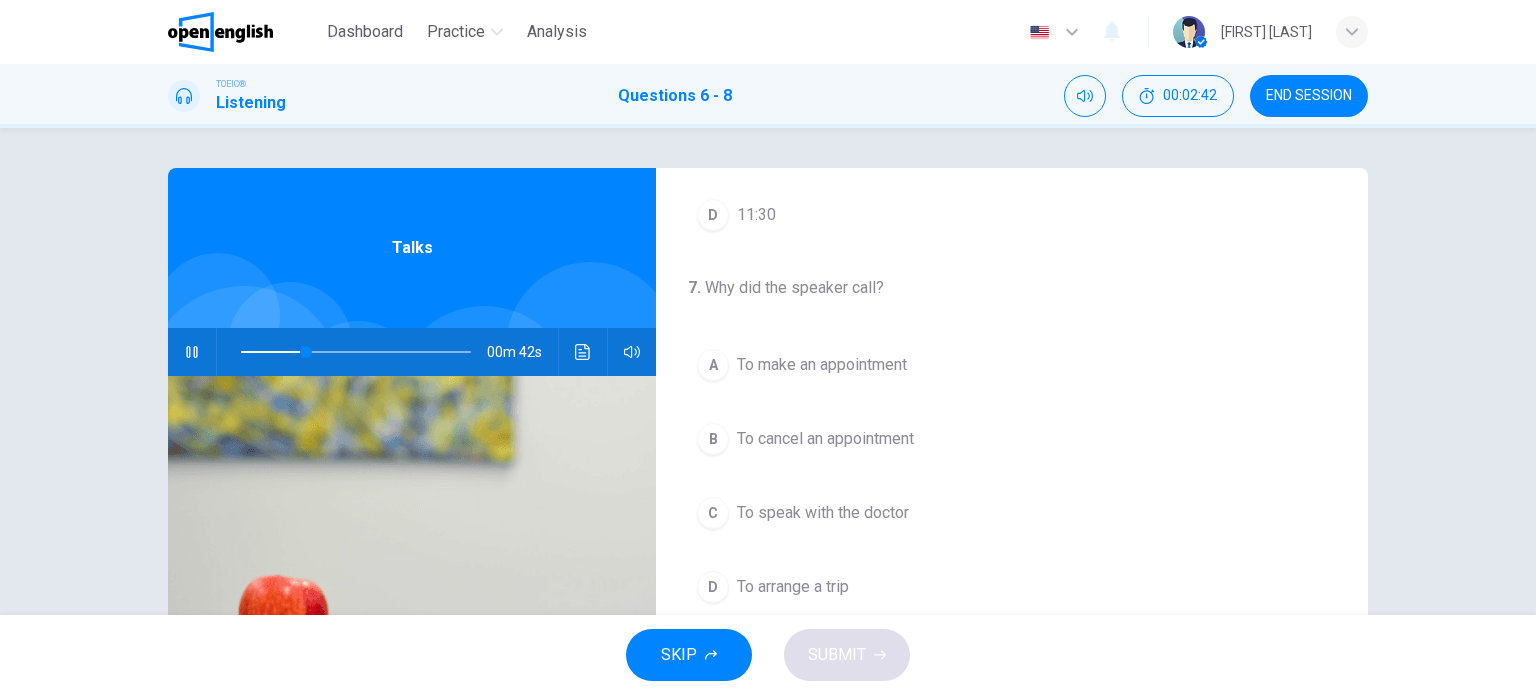 click on "To cancel an appointment" at bounding box center (825, 439) 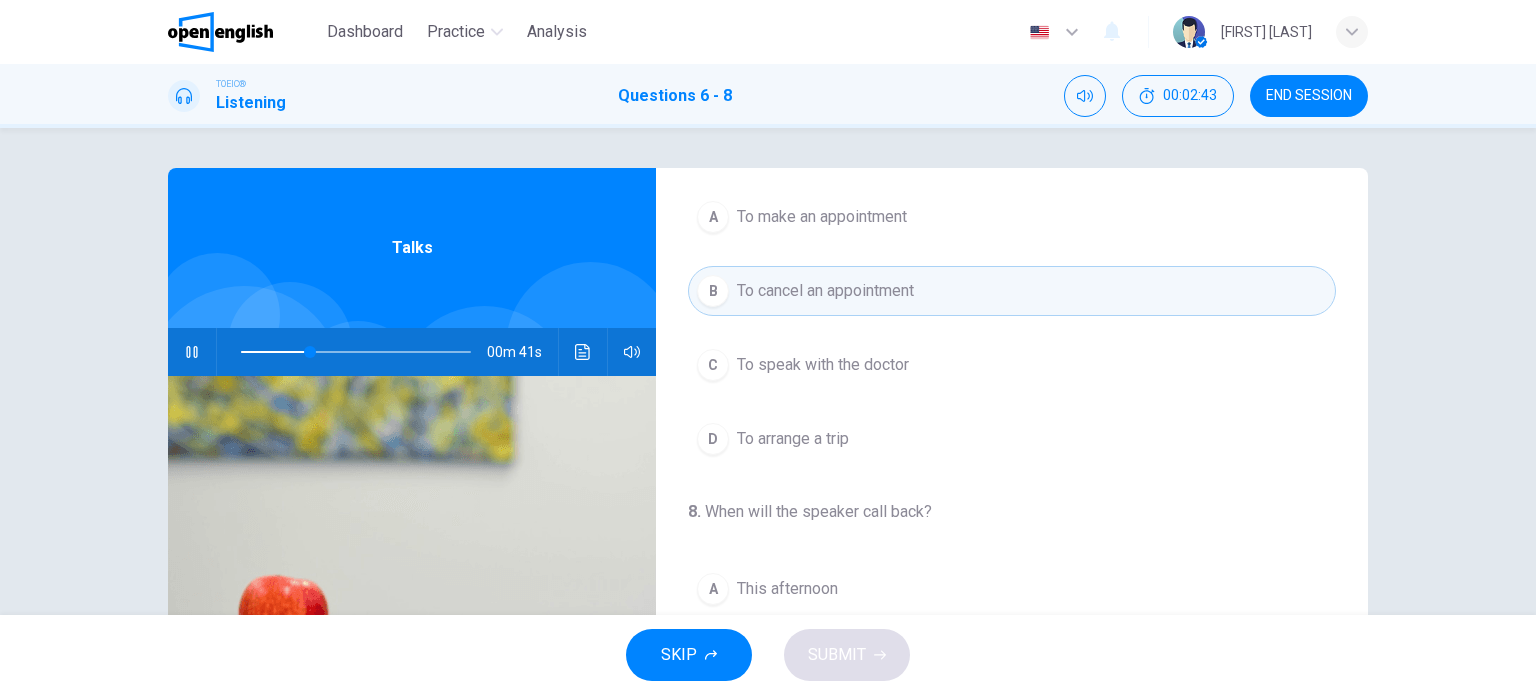 scroll, scrollTop: 452, scrollLeft: 0, axis: vertical 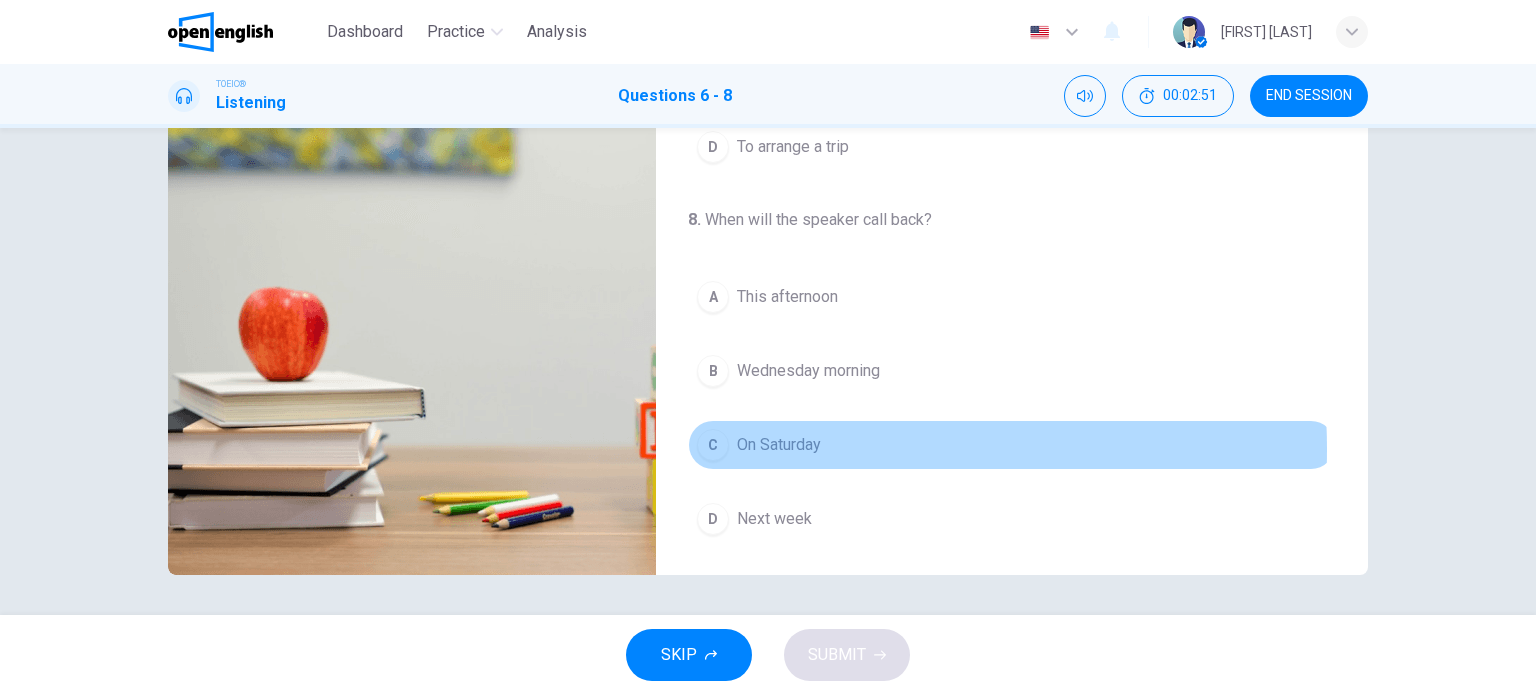 click on "On Saturday" at bounding box center (779, 445) 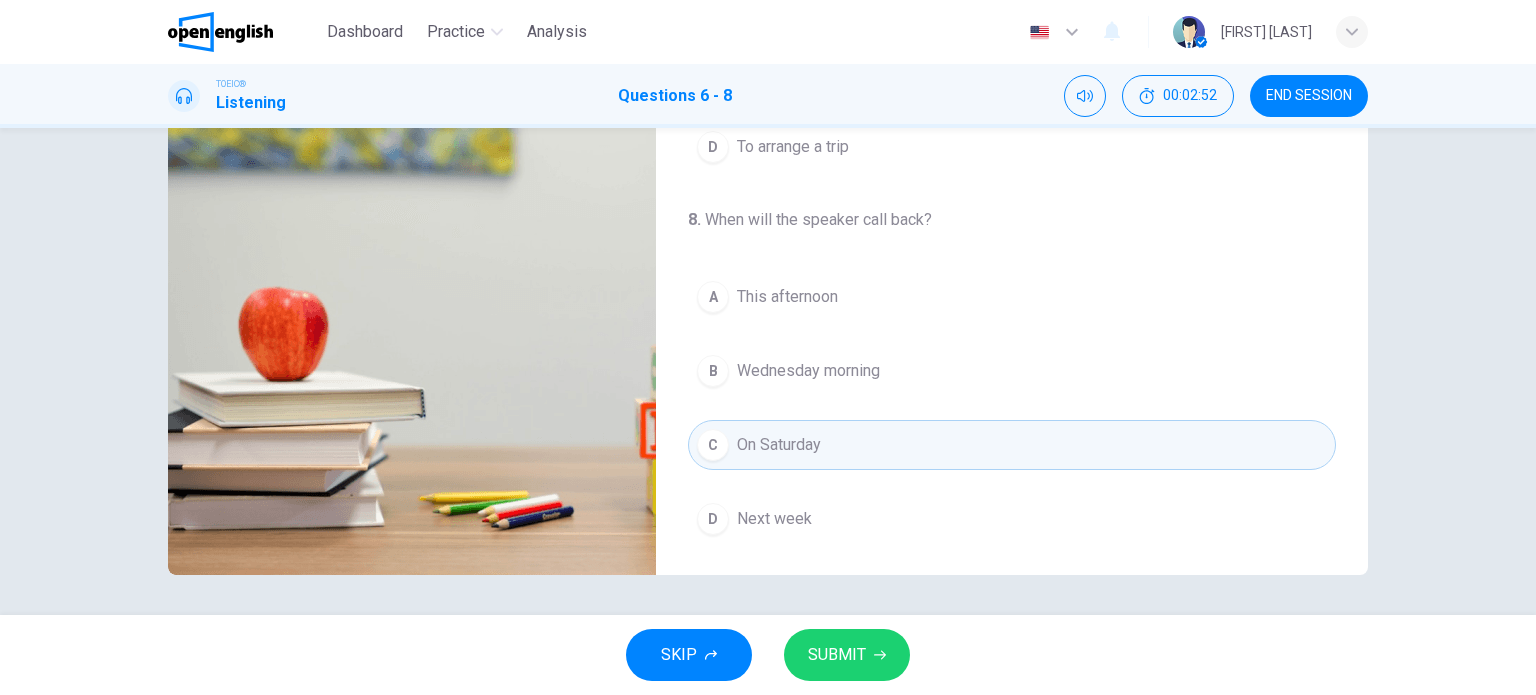 click on "SUBMIT" at bounding box center [837, 655] 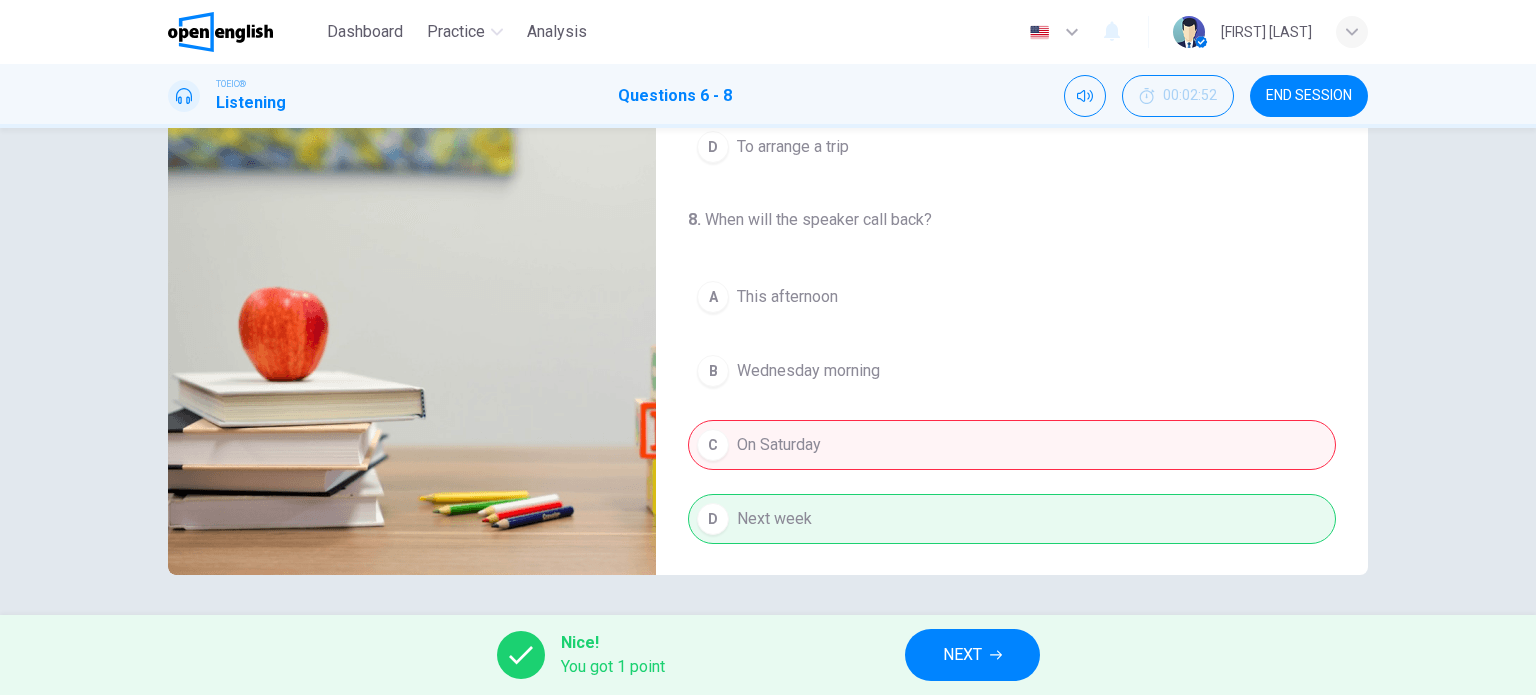 type on "**" 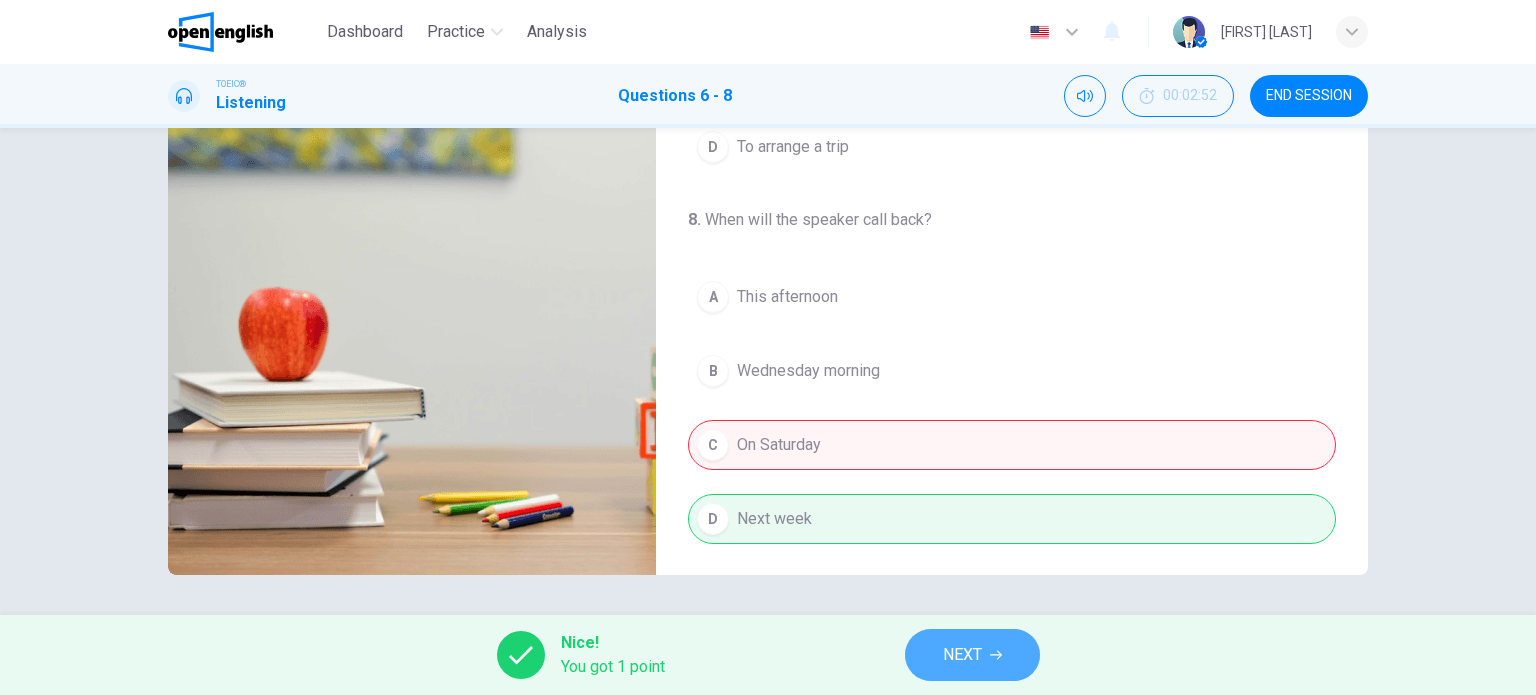 click 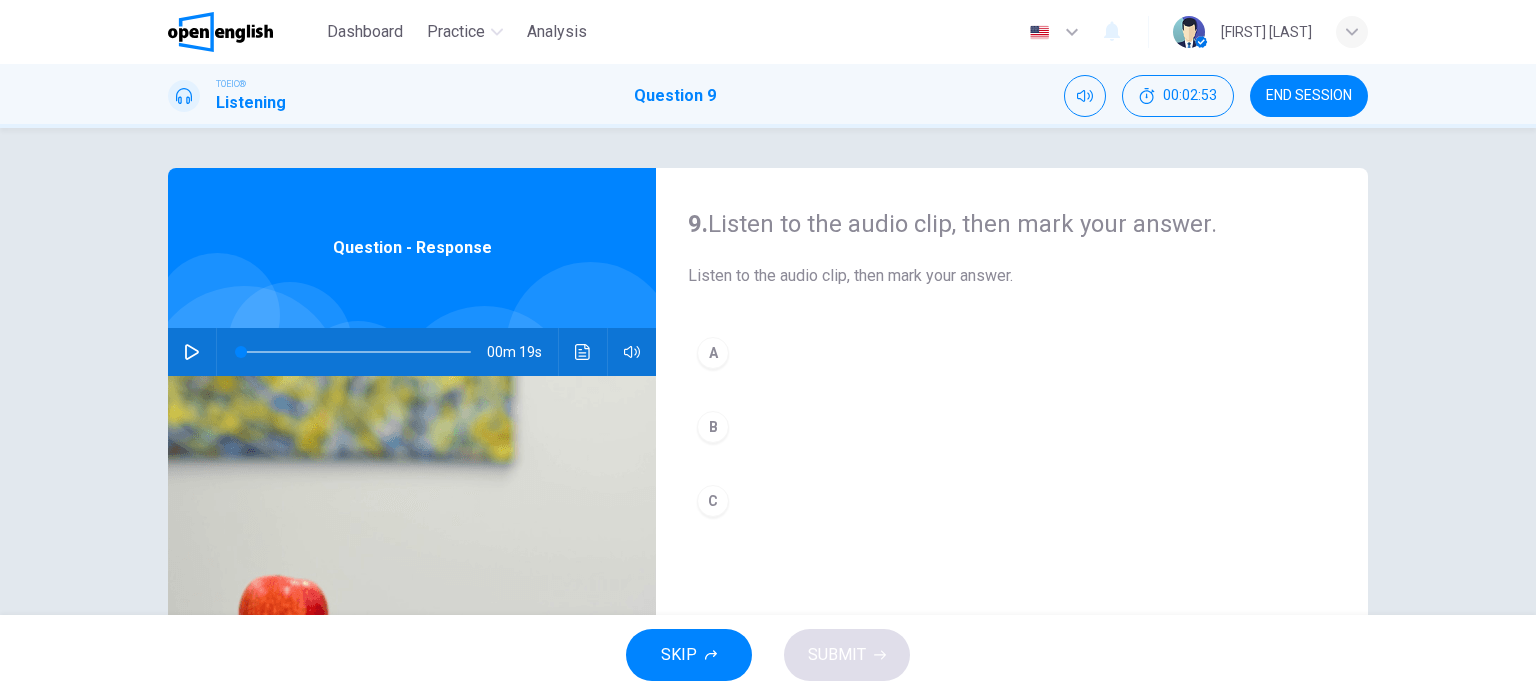 click 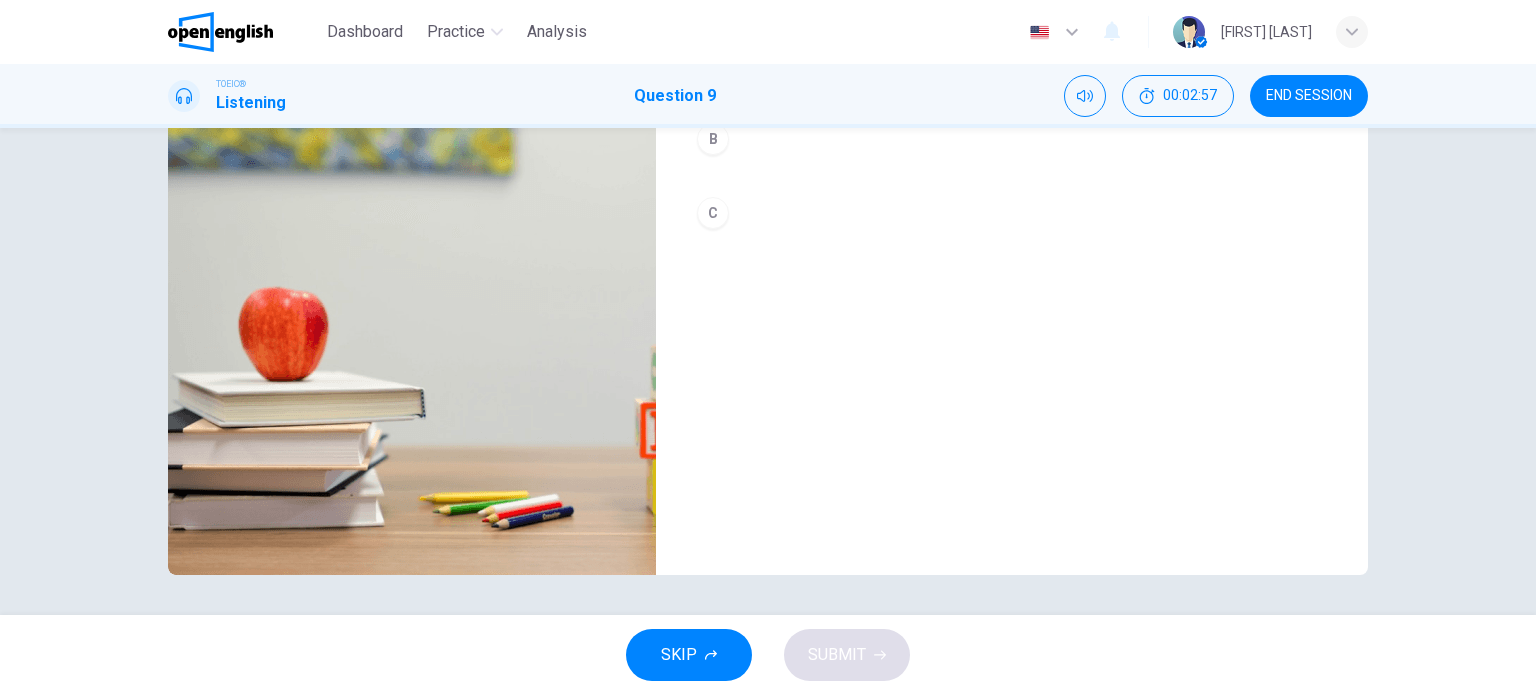scroll, scrollTop: 0, scrollLeft: 0, axis: both 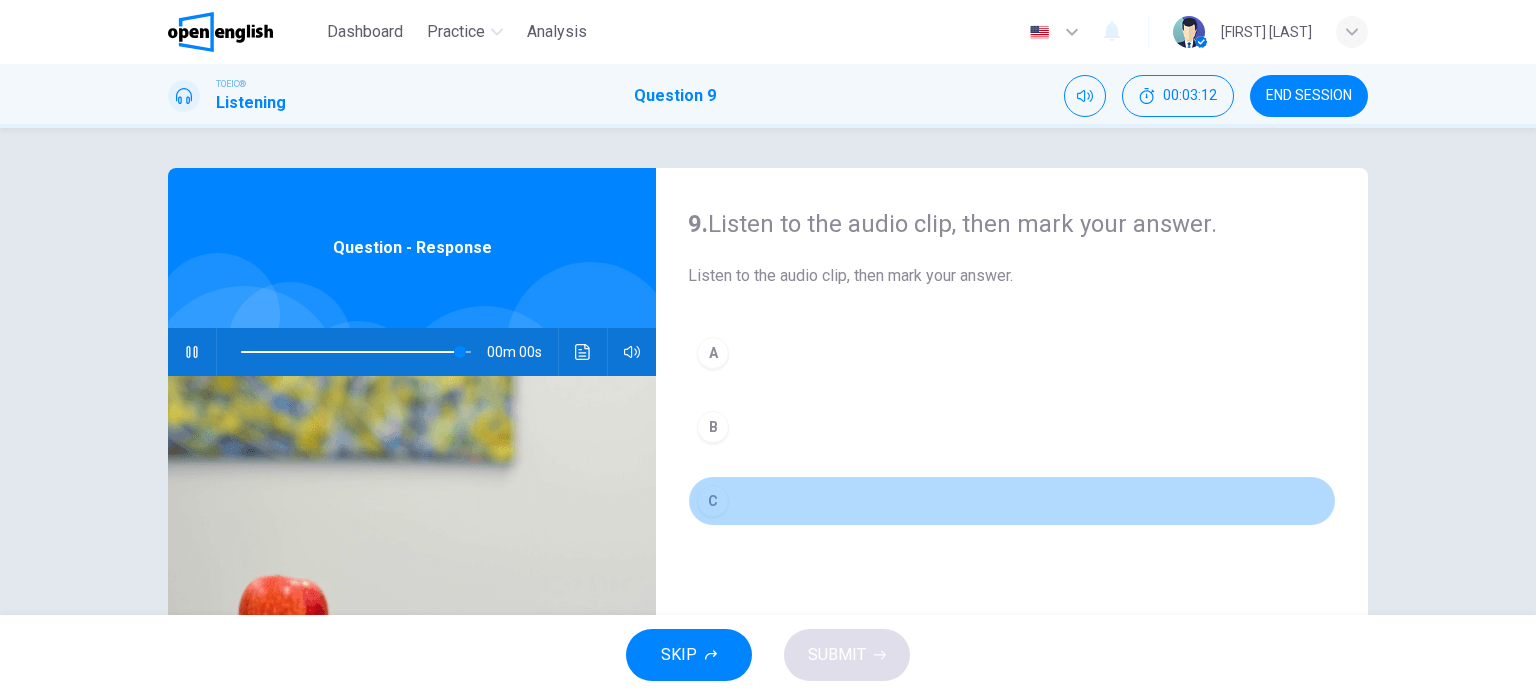 drag, startPoint x: 697, startPoint y: 496, endPoint x: 799, endPoint y: 574, distance: 128.40561 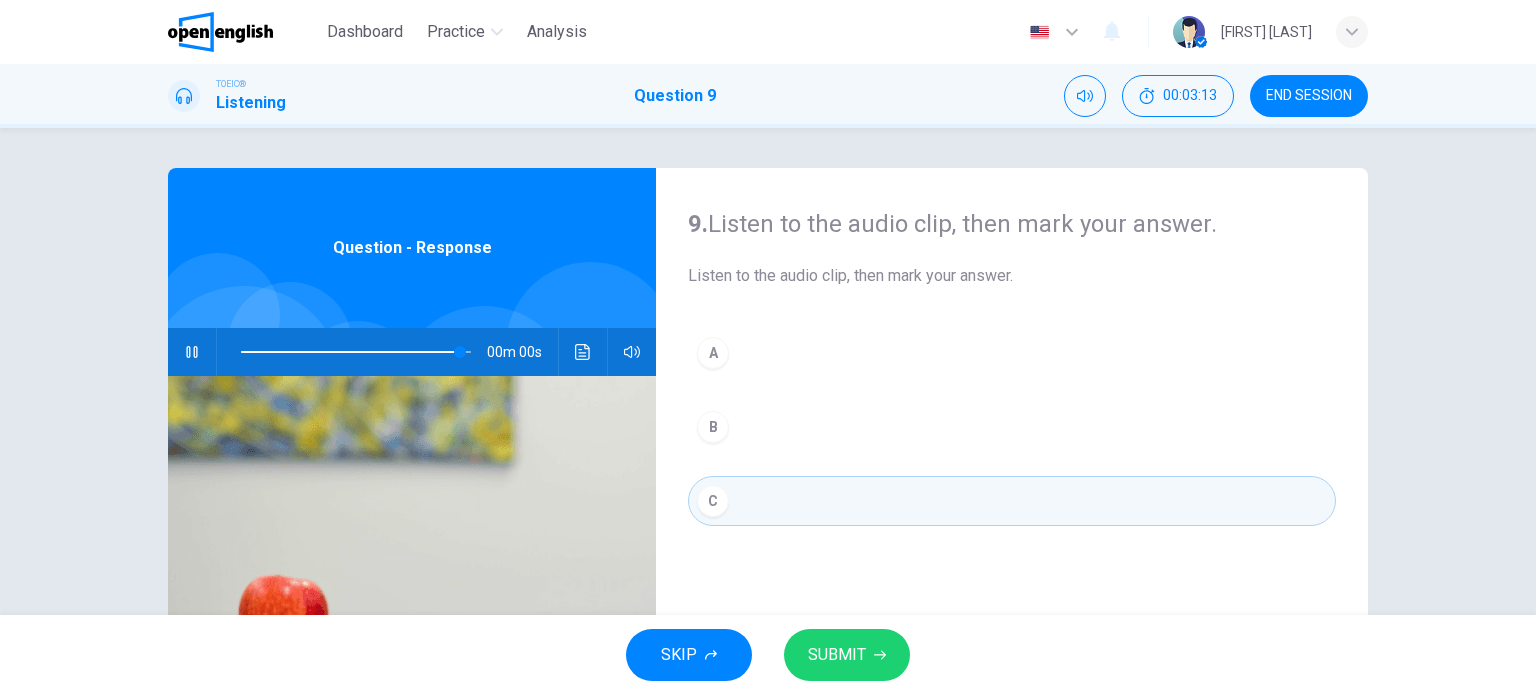 click on "SUBMIT" at bounding box center (847, 655) 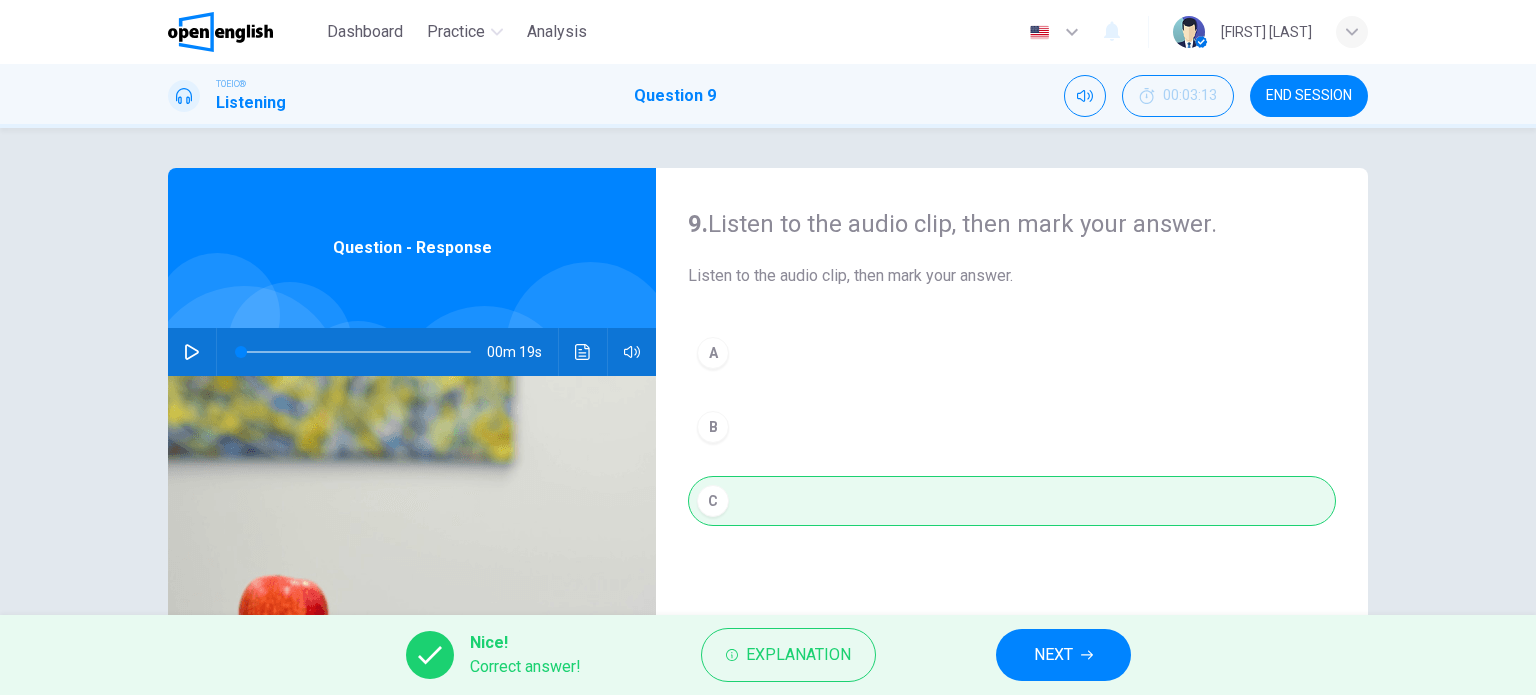 click on "NEXT" at bounding box center [1053, 655] 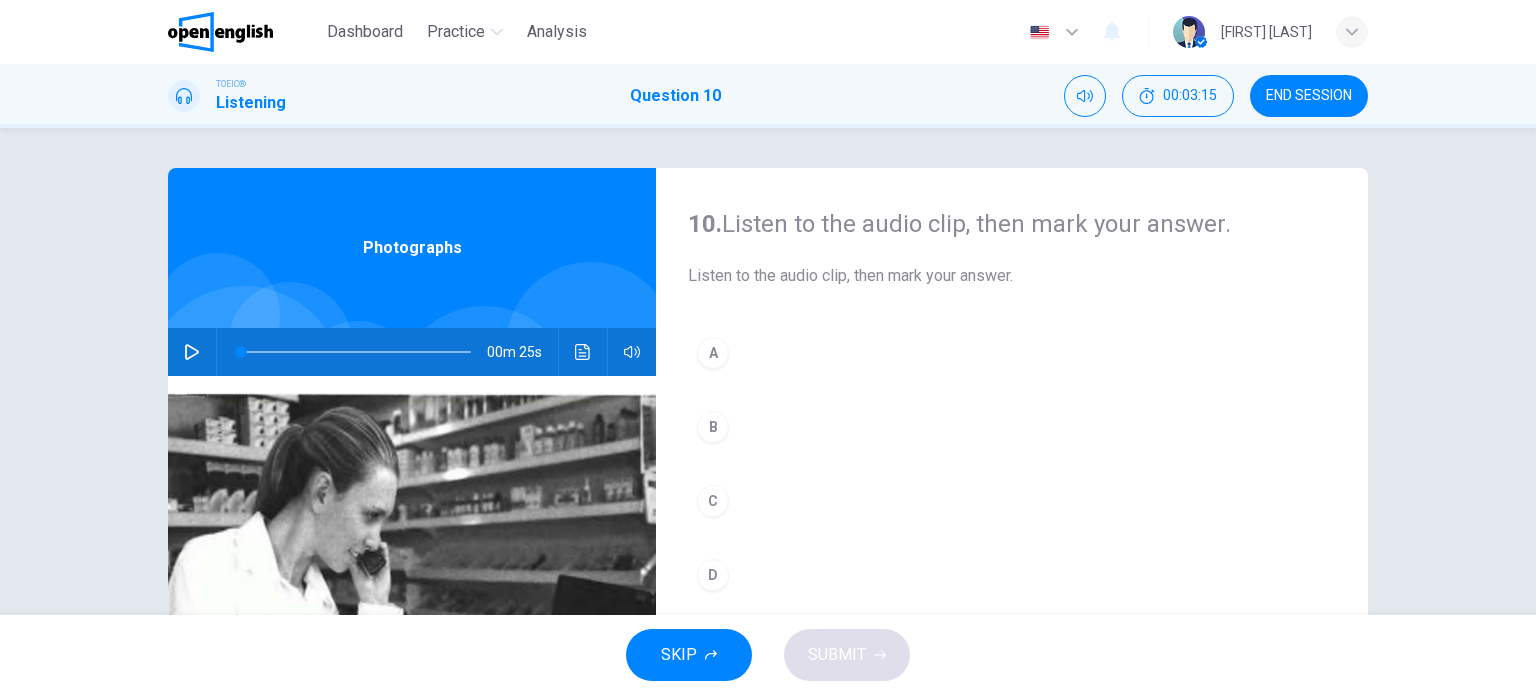 click on "00m 25s" at bounding box center [412, 352] 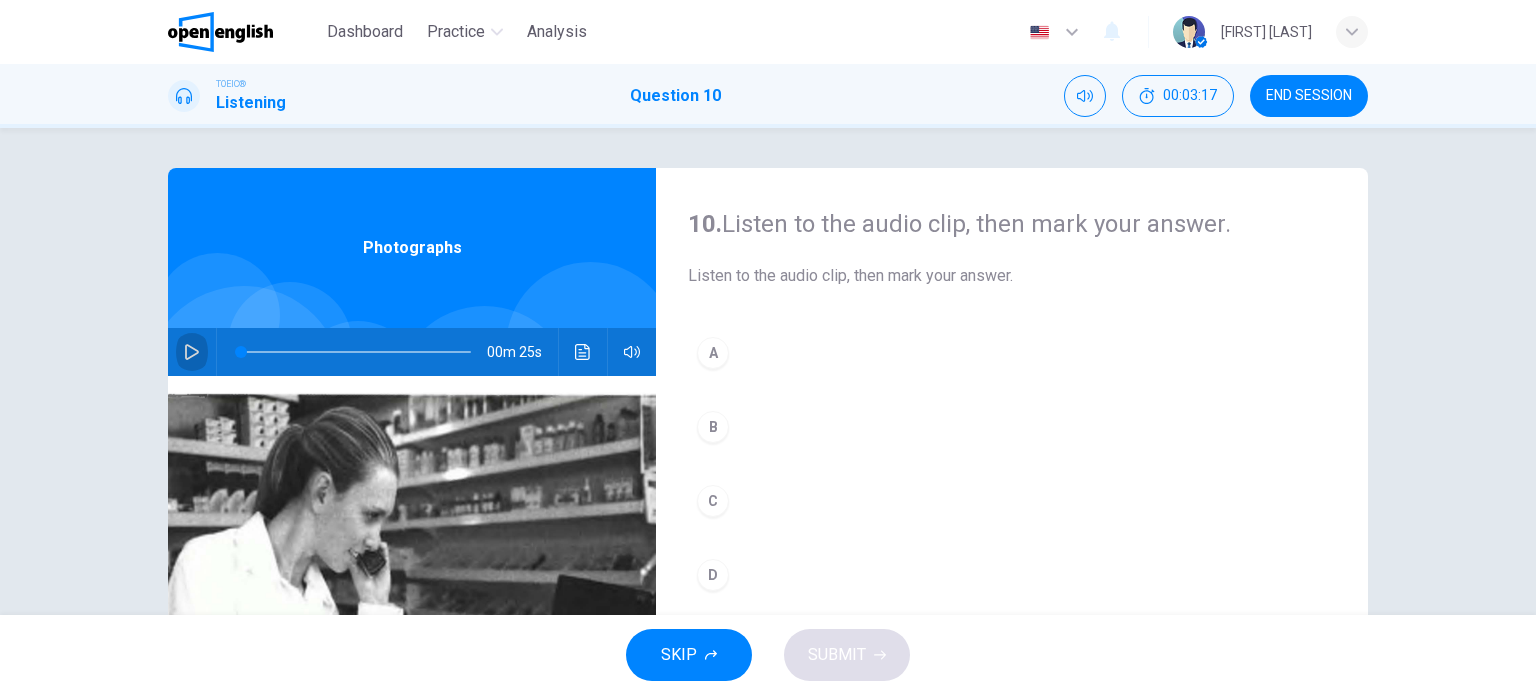 click 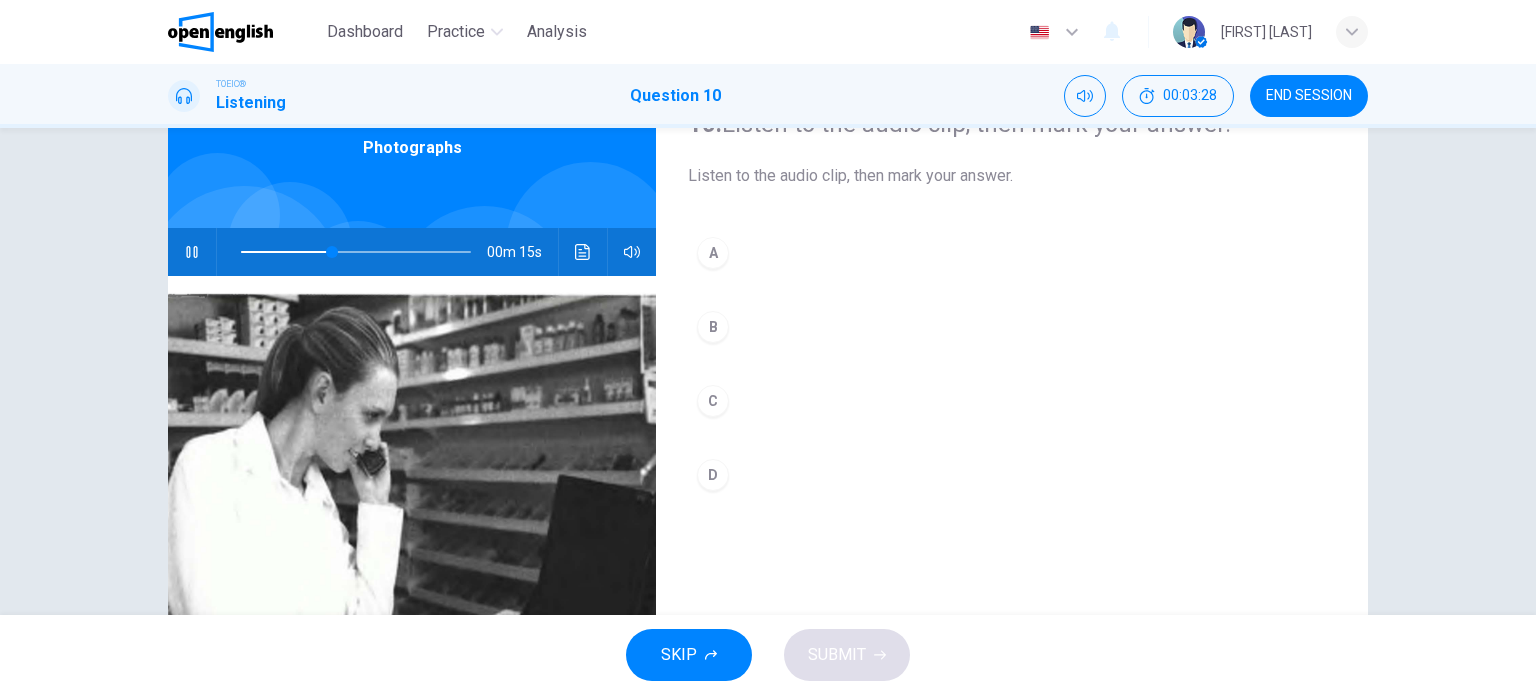 scroll, scrollTop: 200, scrollLeft: 0, axis: vertical 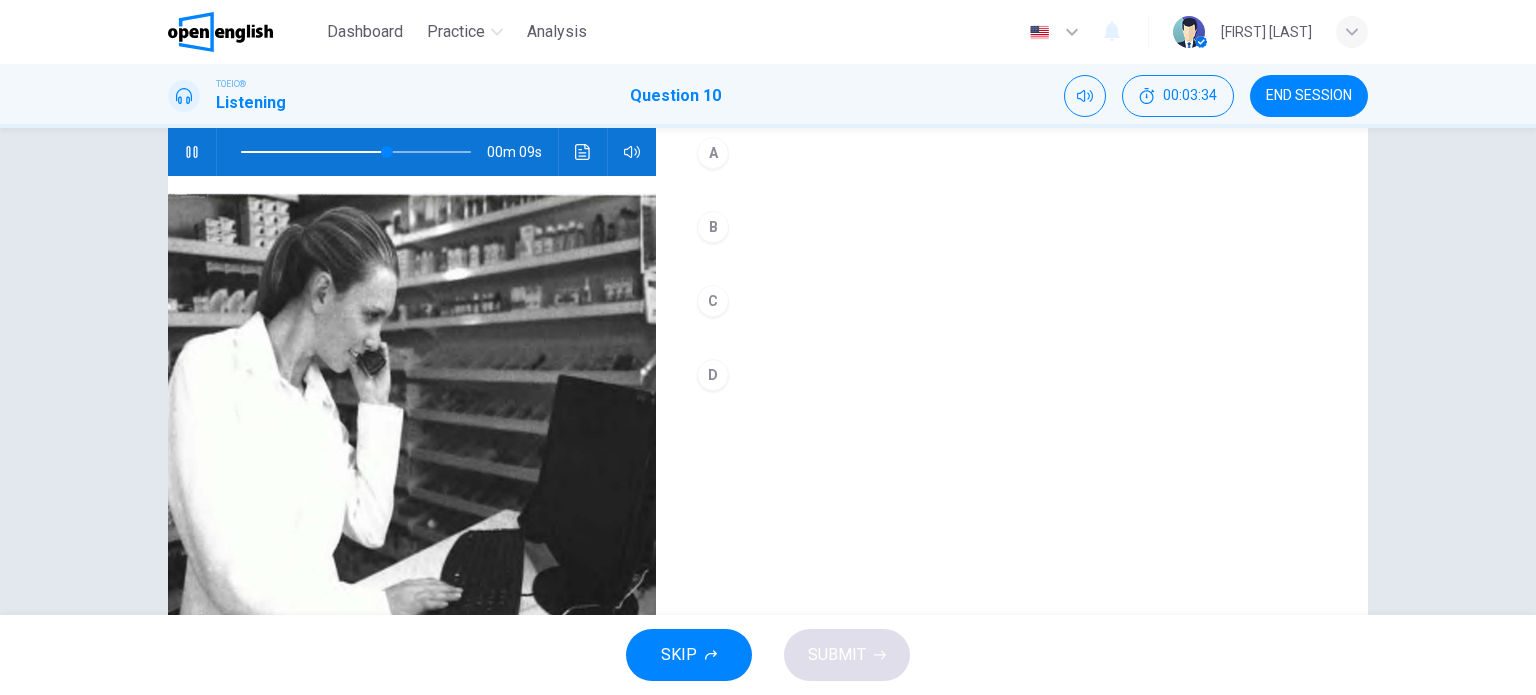 click on "C" at bounding box center (713, 301) 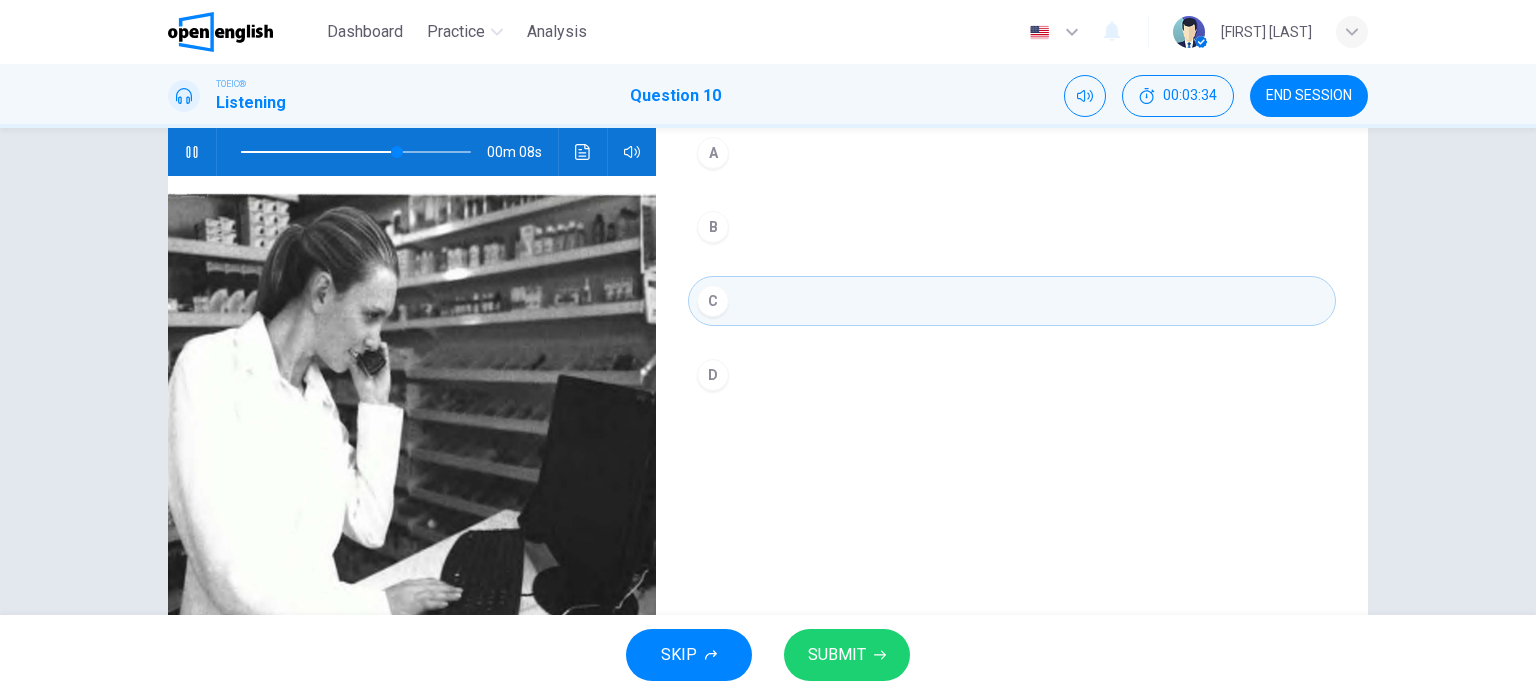 click on "SUBMIT" at bounding box center [837, 655] 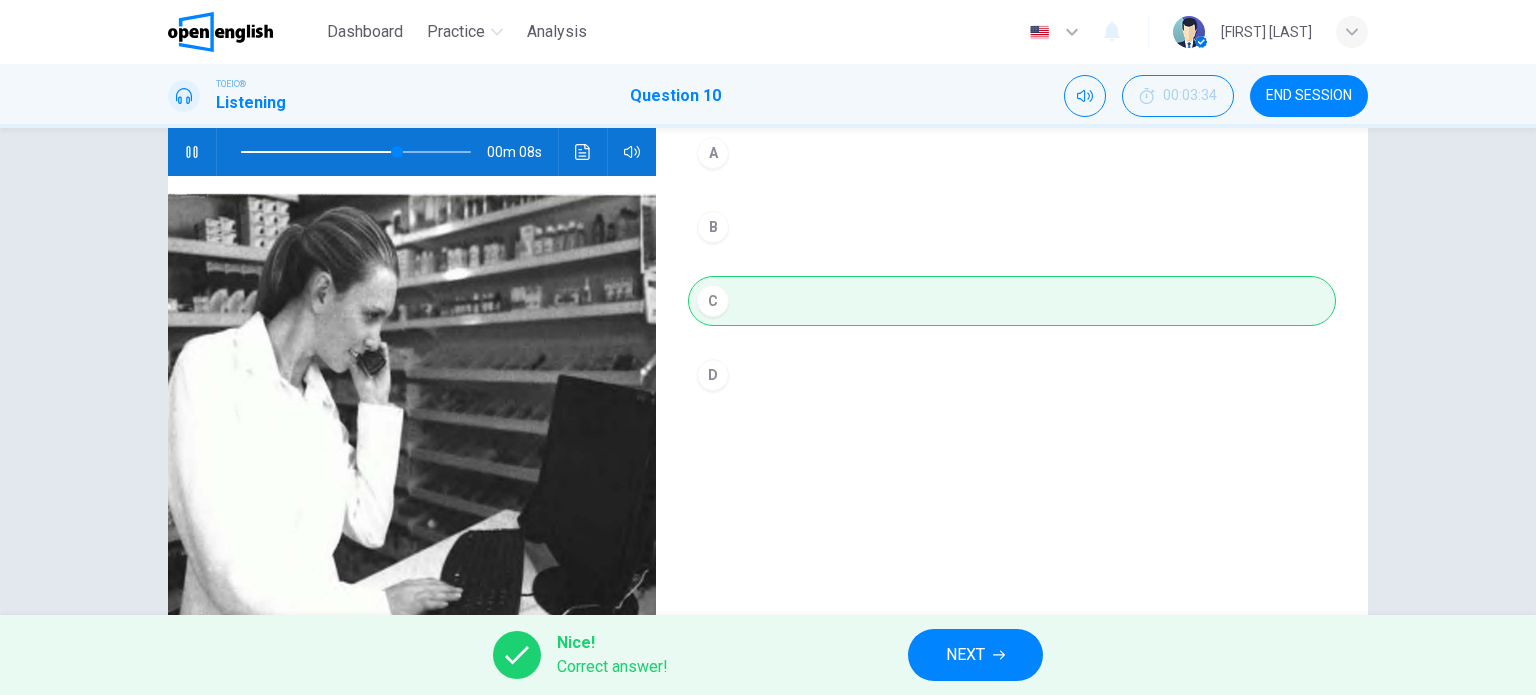 type on "**" 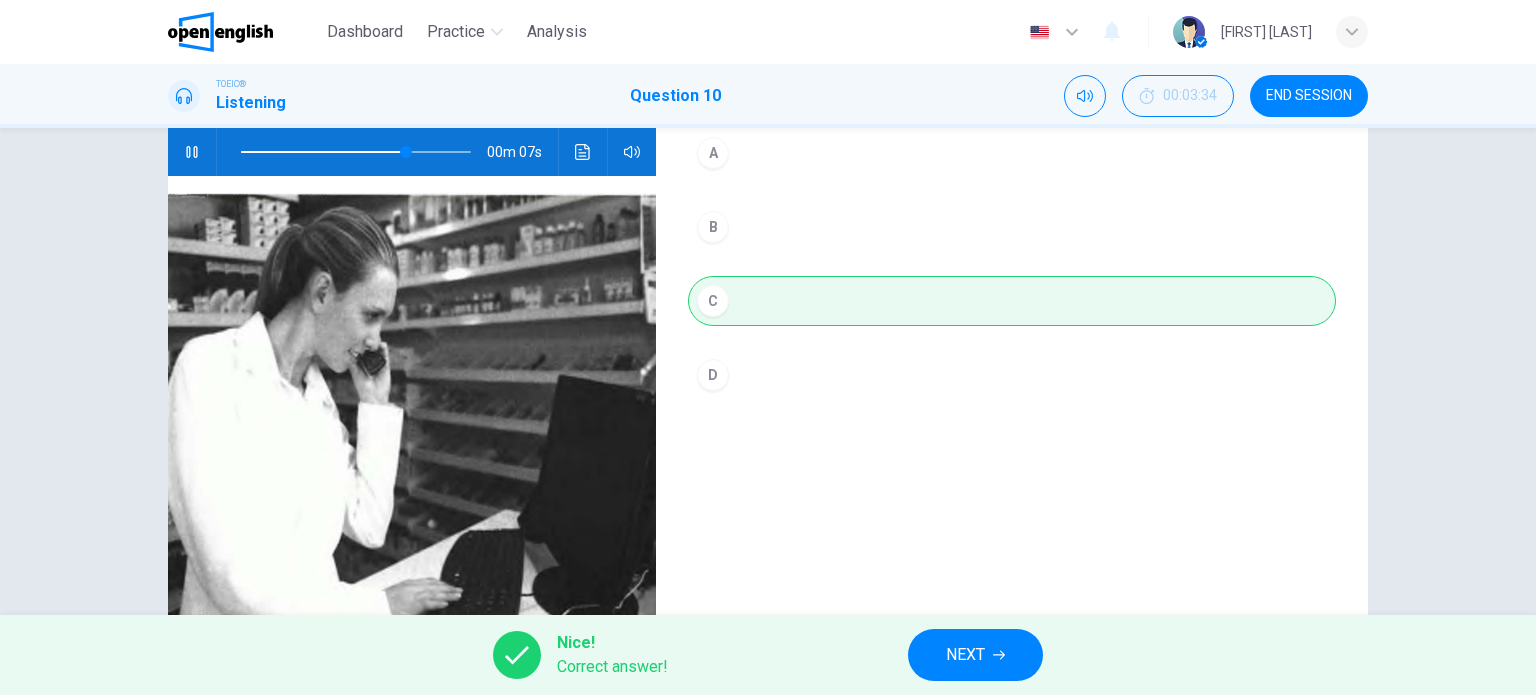 click on "NEXT" at bounding box center [965, 655] 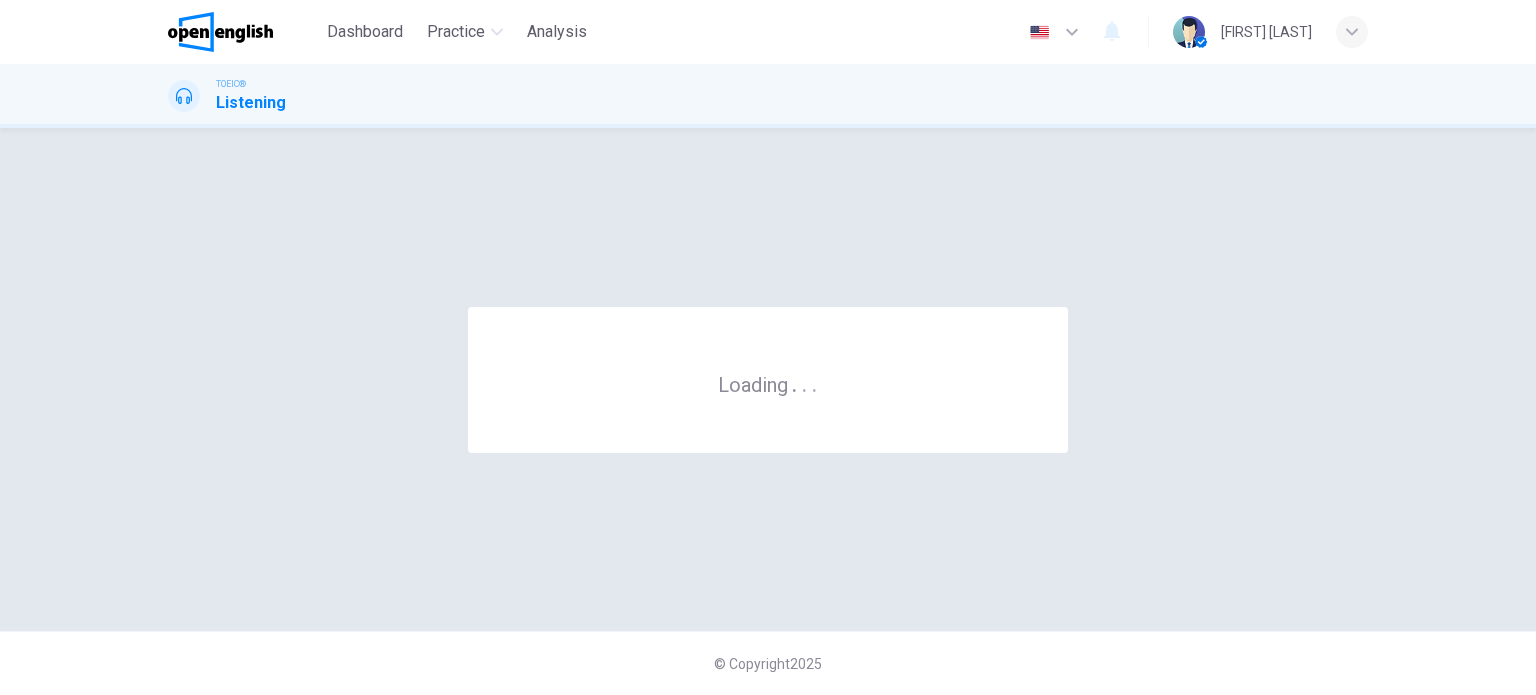scroll, scrollTop: 0, scrollLeft: 0, axis: both 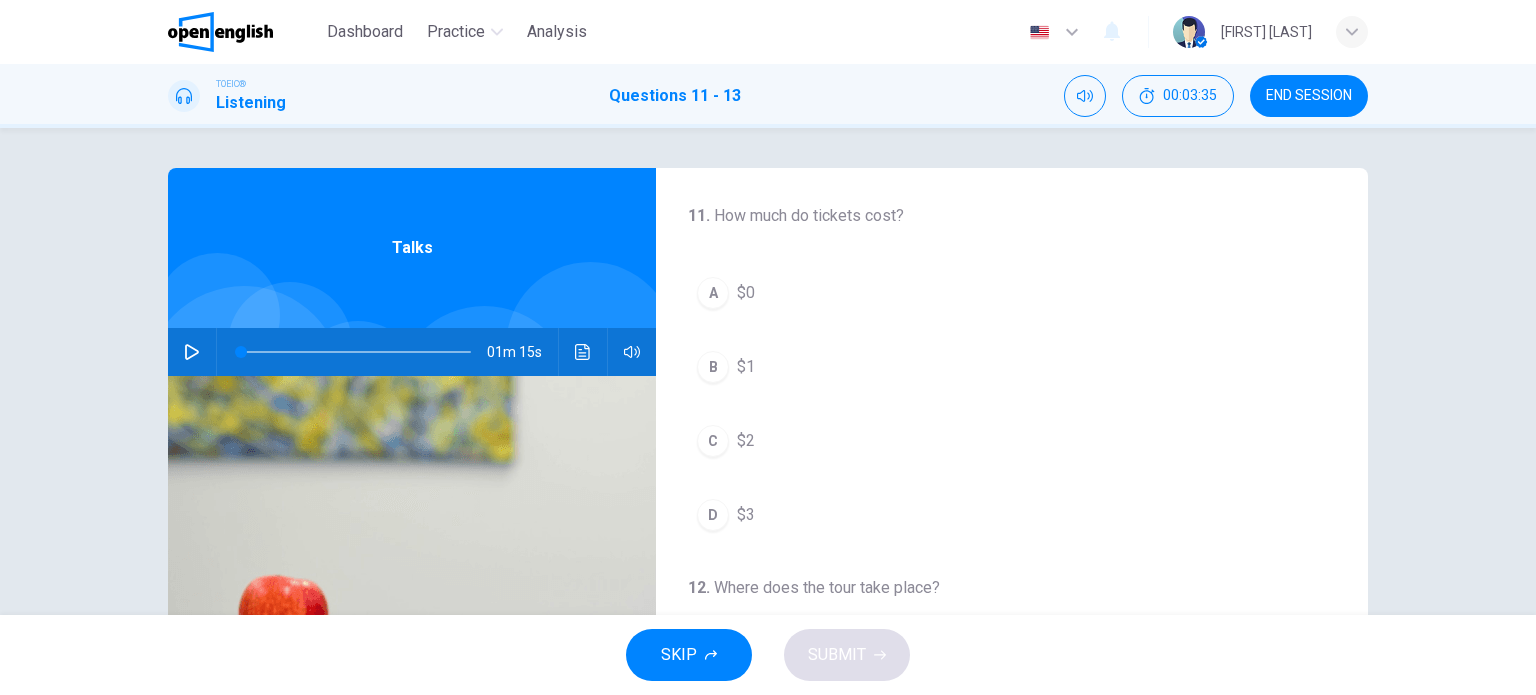 click at bounding box center (192, 352) 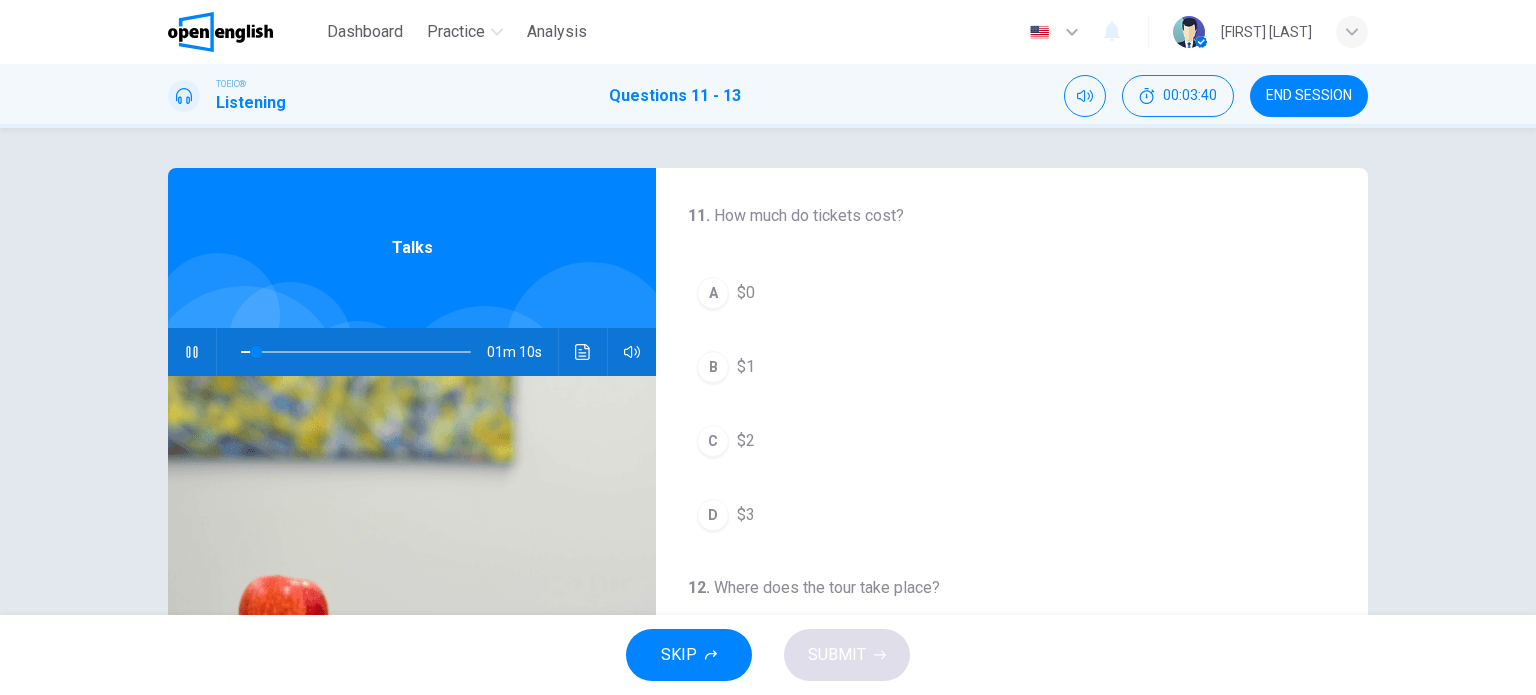 scroll, scrollTop: 0, scrollLeft: 0, axis: both 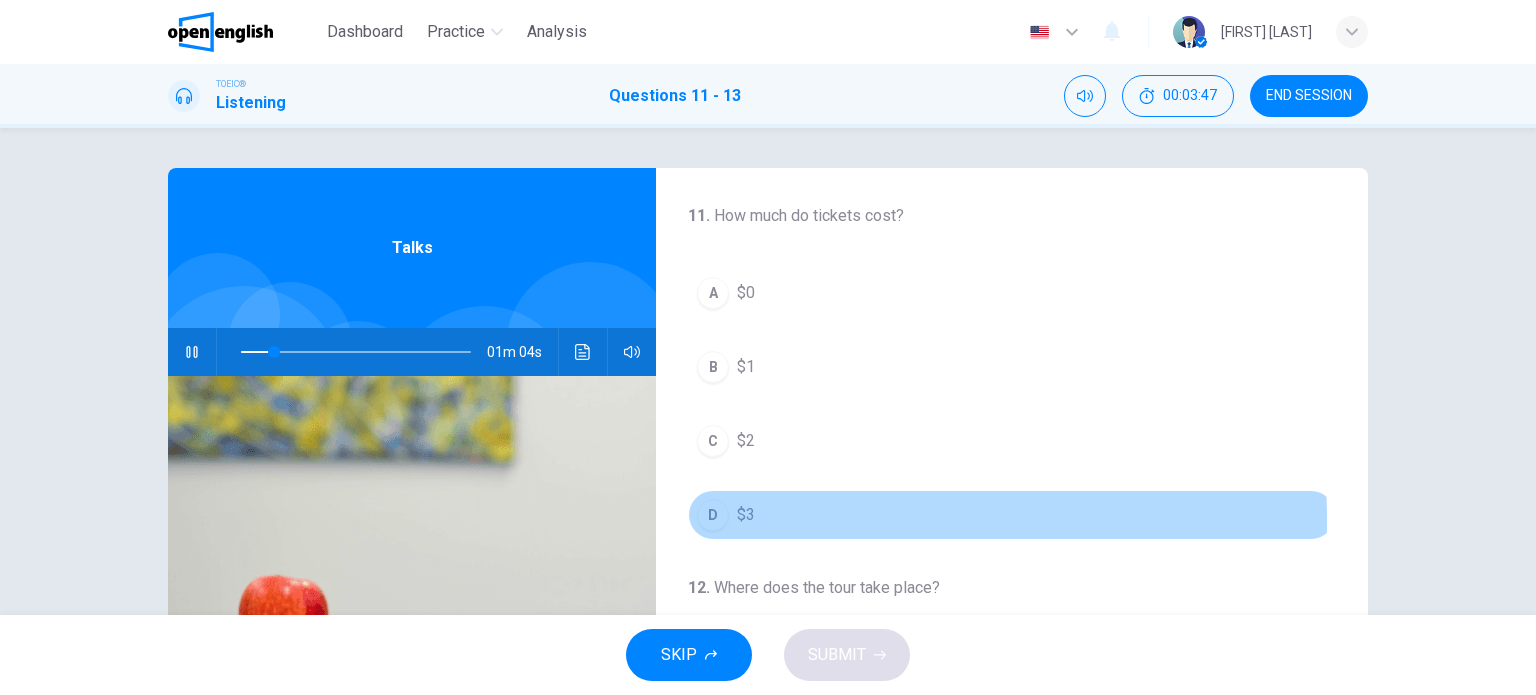 click on "D" at bounding box center (713, 515) 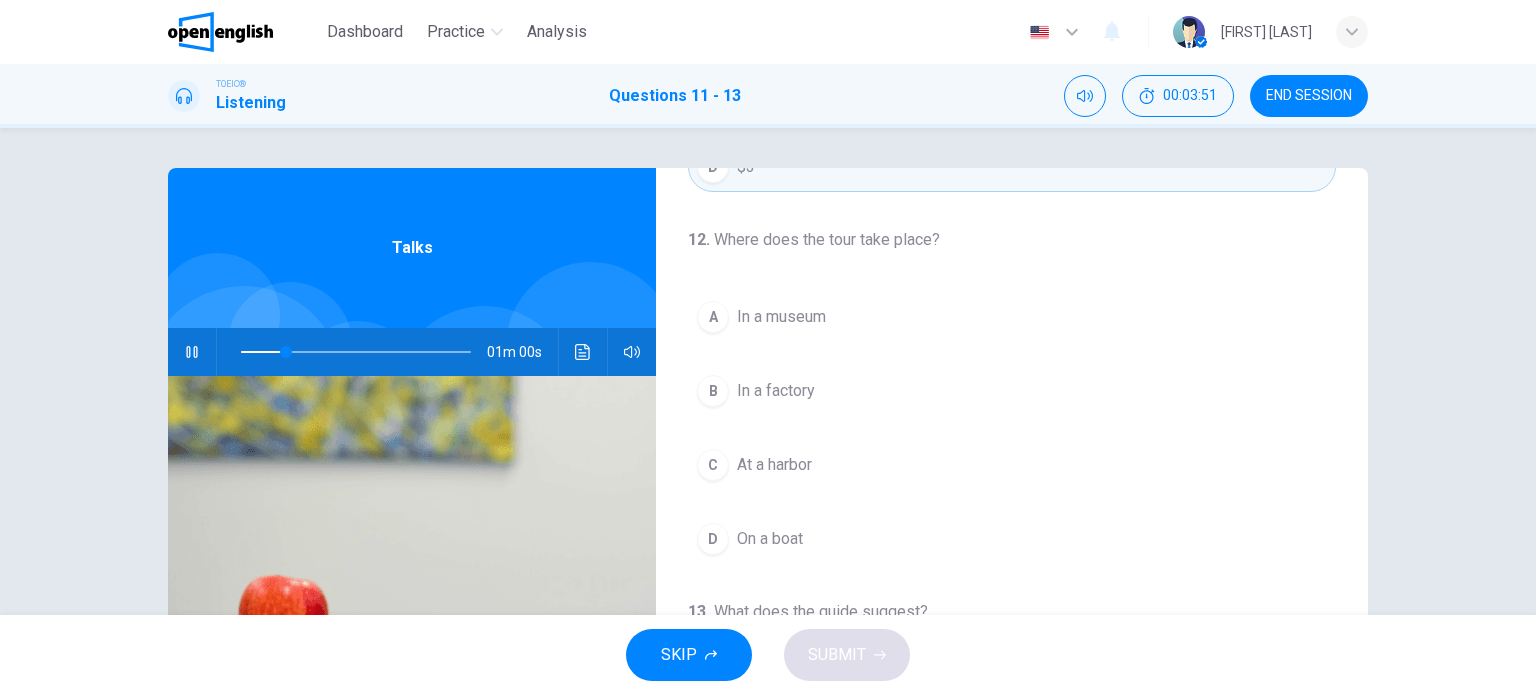 scroll, scrollTop: 300, scrollLeft: 0, axis: vertical 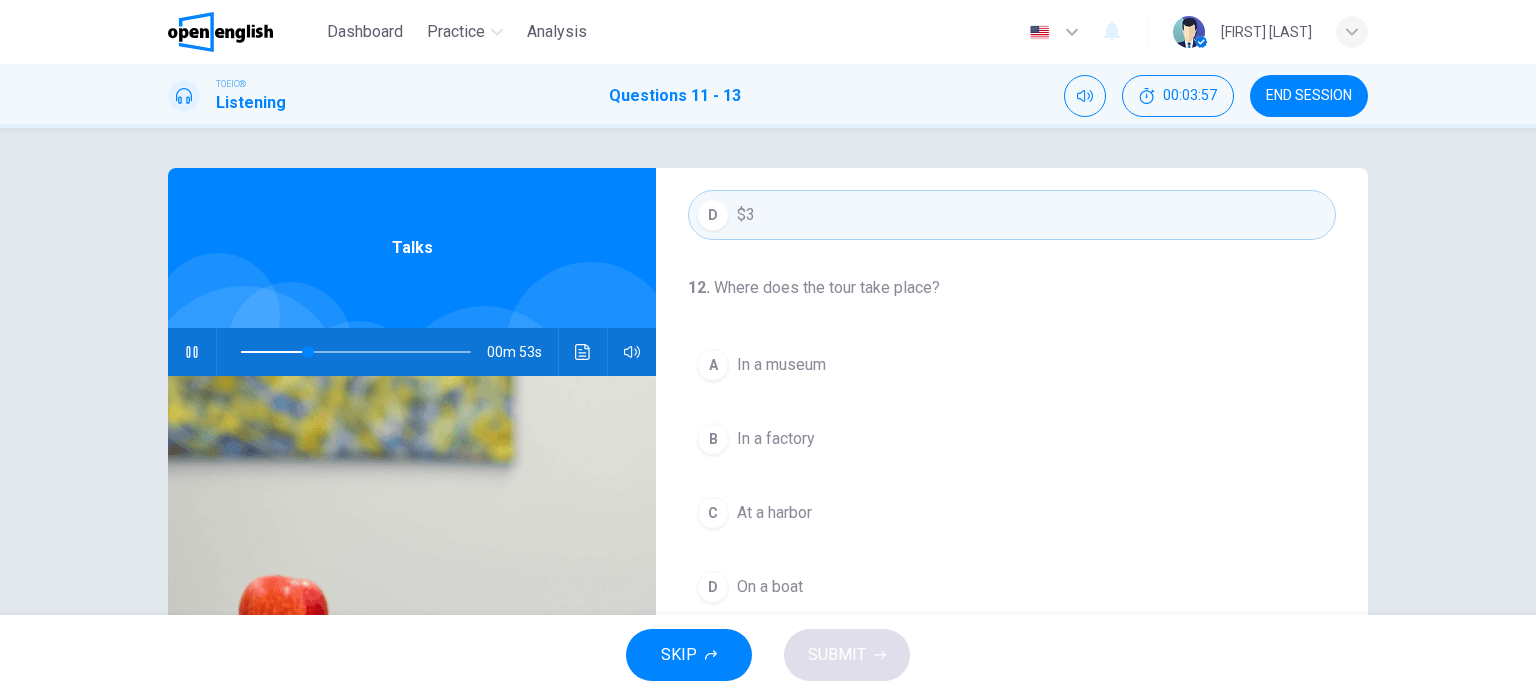 click on "In a factory" at bounding box center (776, 439) 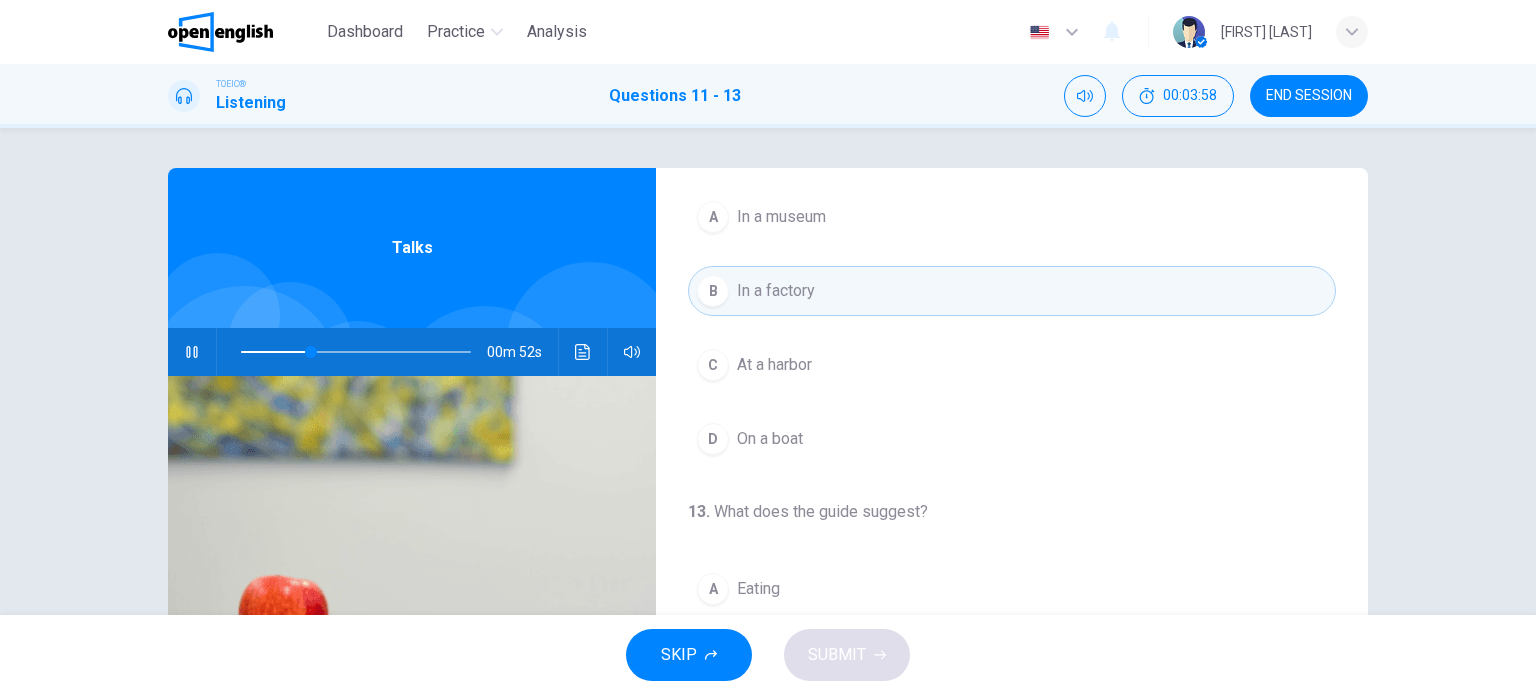 scroll, scrollTop: 452, scrollLeft: 0, axis: vertical 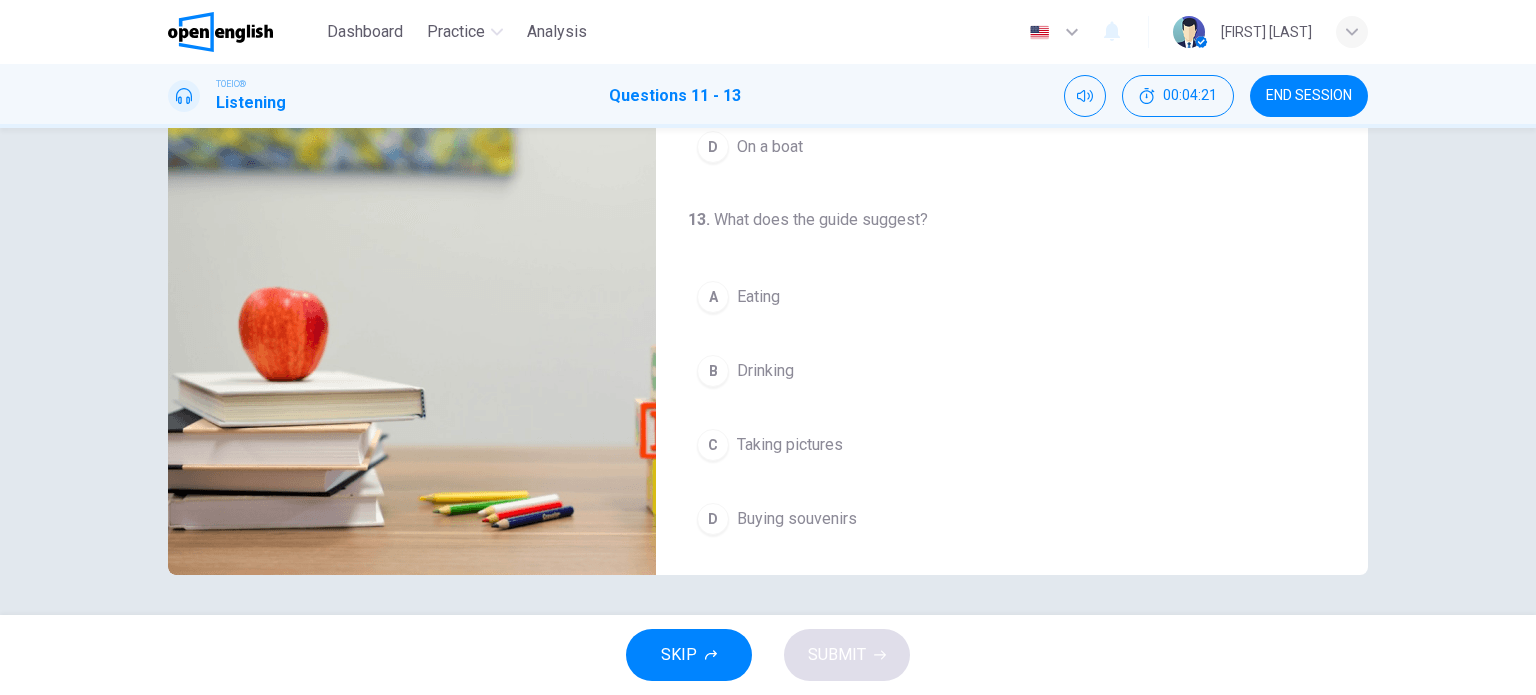 click on "Buying souvenirs" at bounding box center (797, 519) 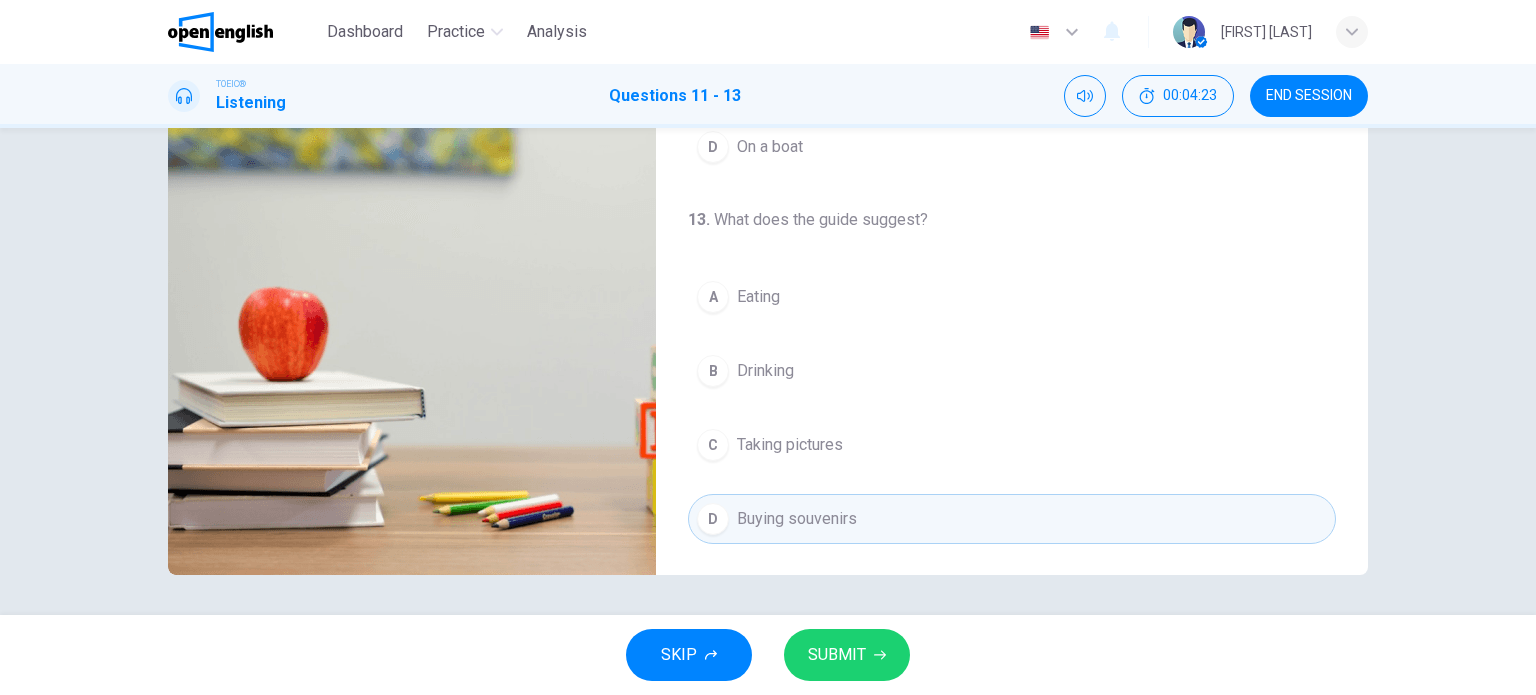 scroll, scrollTop: 188, scrollLeft: 0, axis: vertical 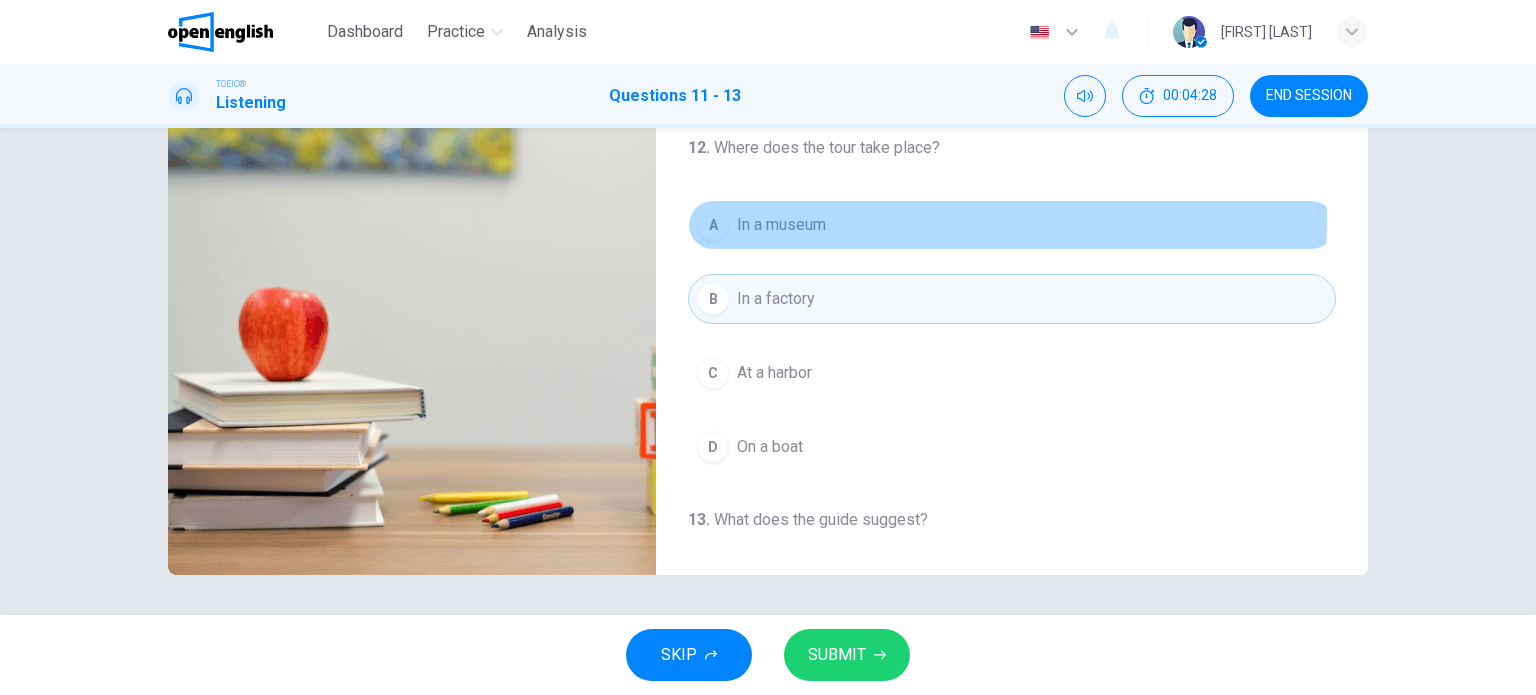 click on "In a museum" at bounding box center [781, 225] 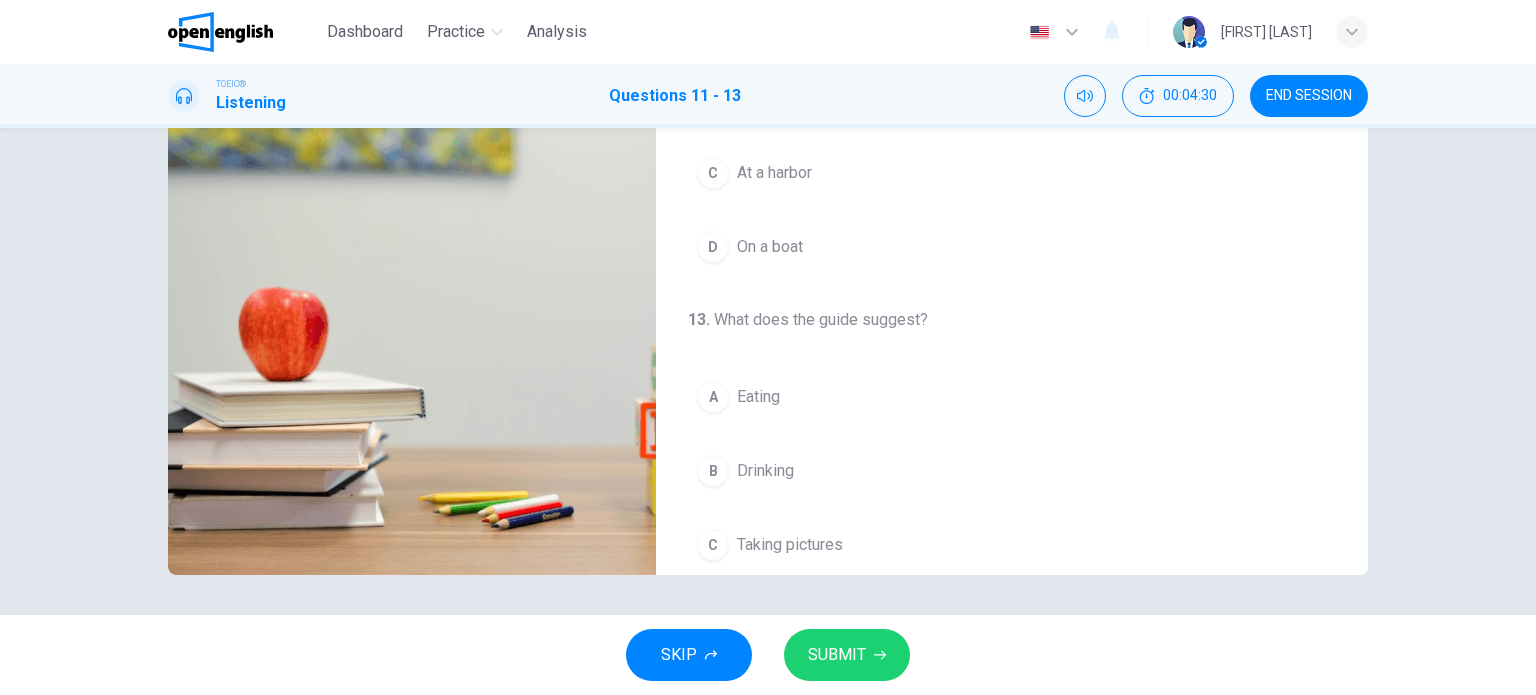 scroll, scrollTop: 452, scrollLeft: 0, axis: vertical 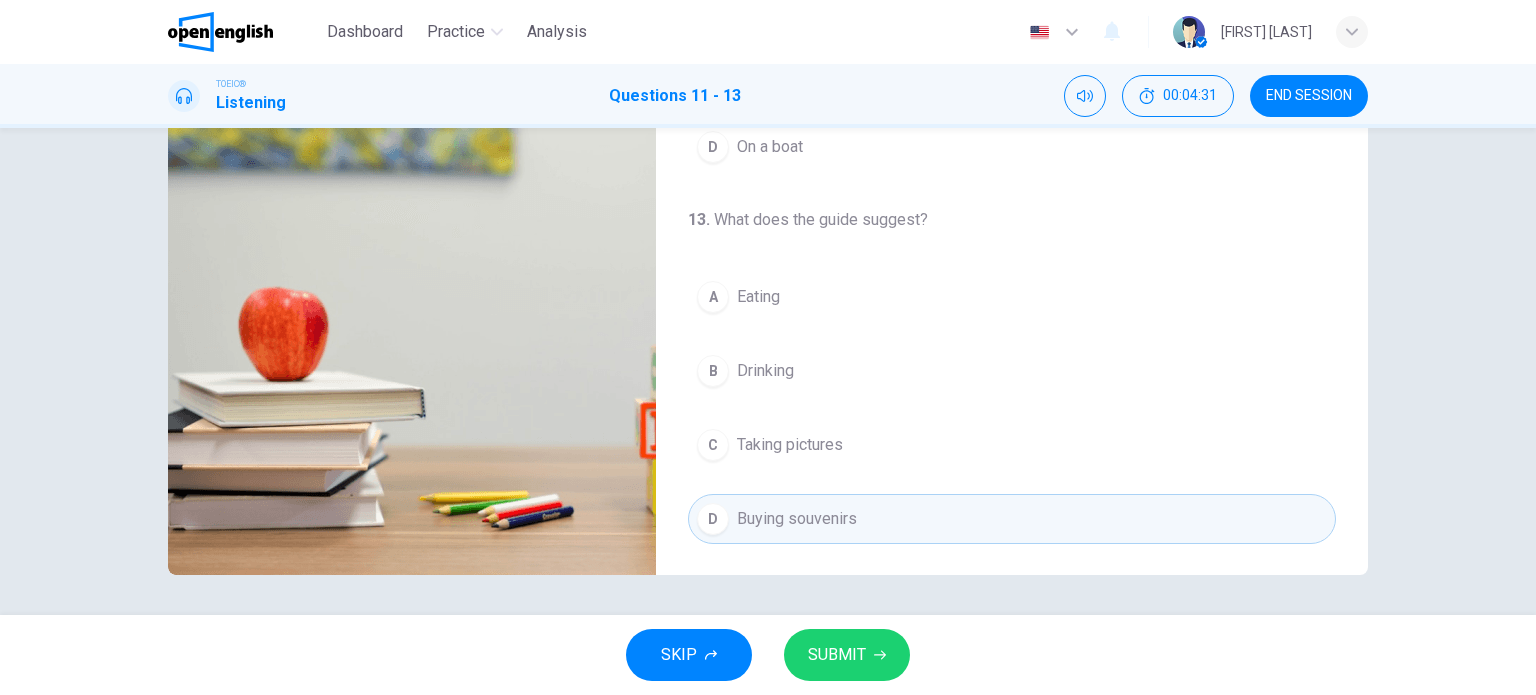 click on "SUBMIT" at bounding box center (837, 655) 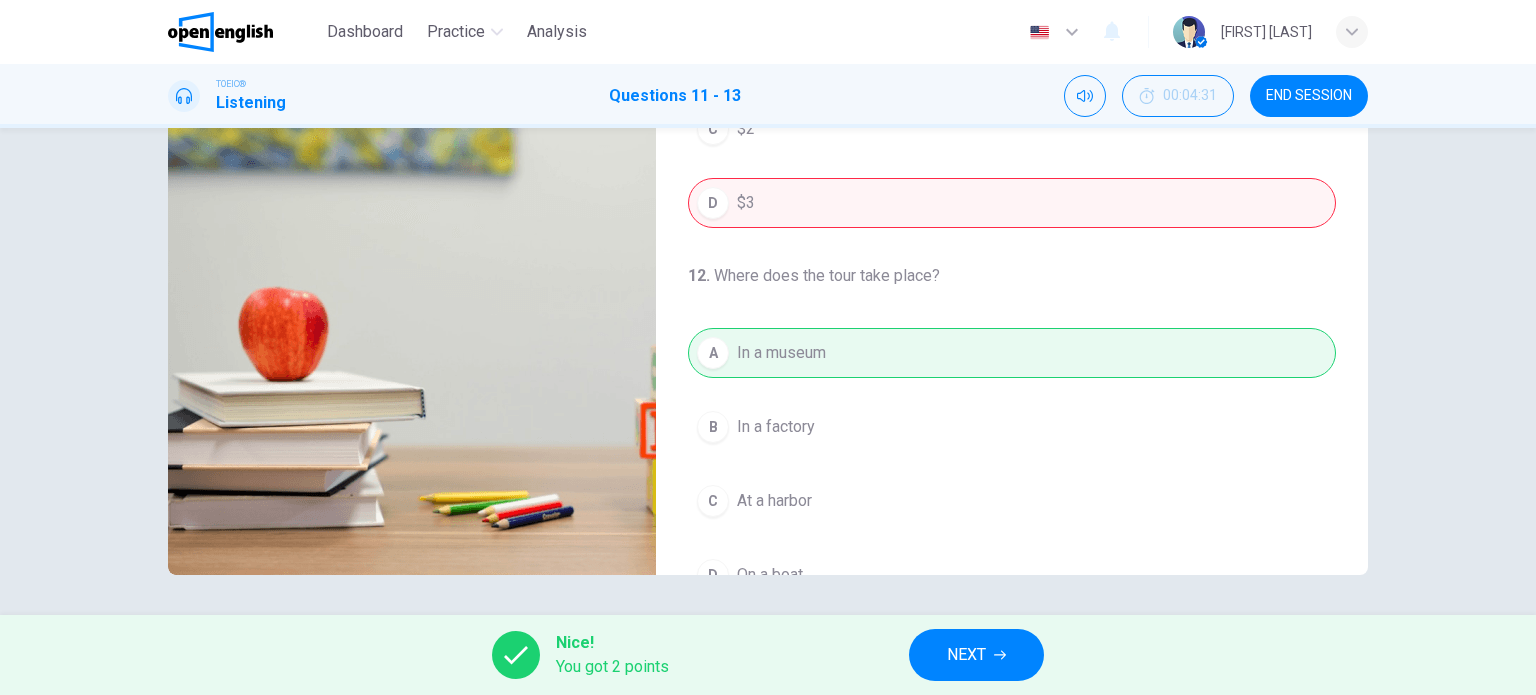 scroll, scrollTop: 0, scrollLeft: 0, axis: both 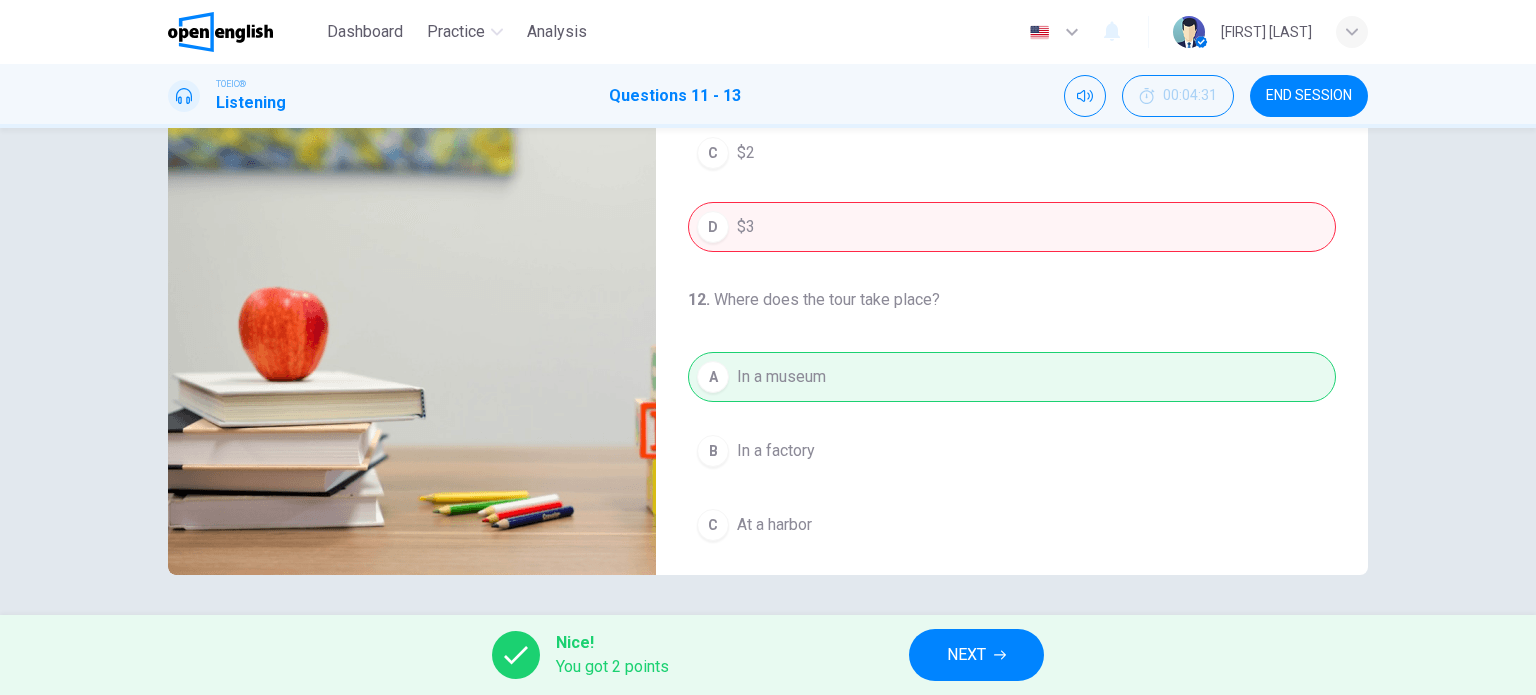 type on "**" 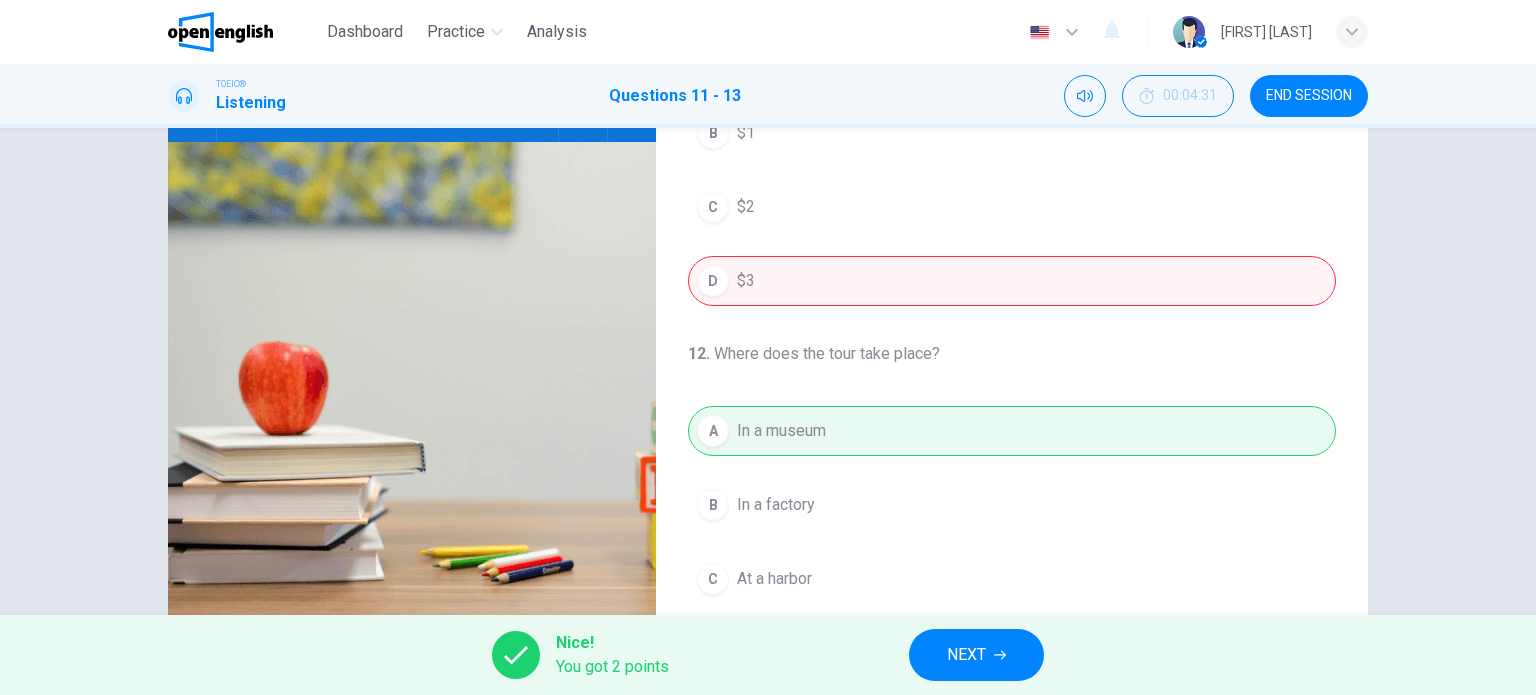 scroll, scrollTop: 188, scrollLeft: 0, axis: vertical 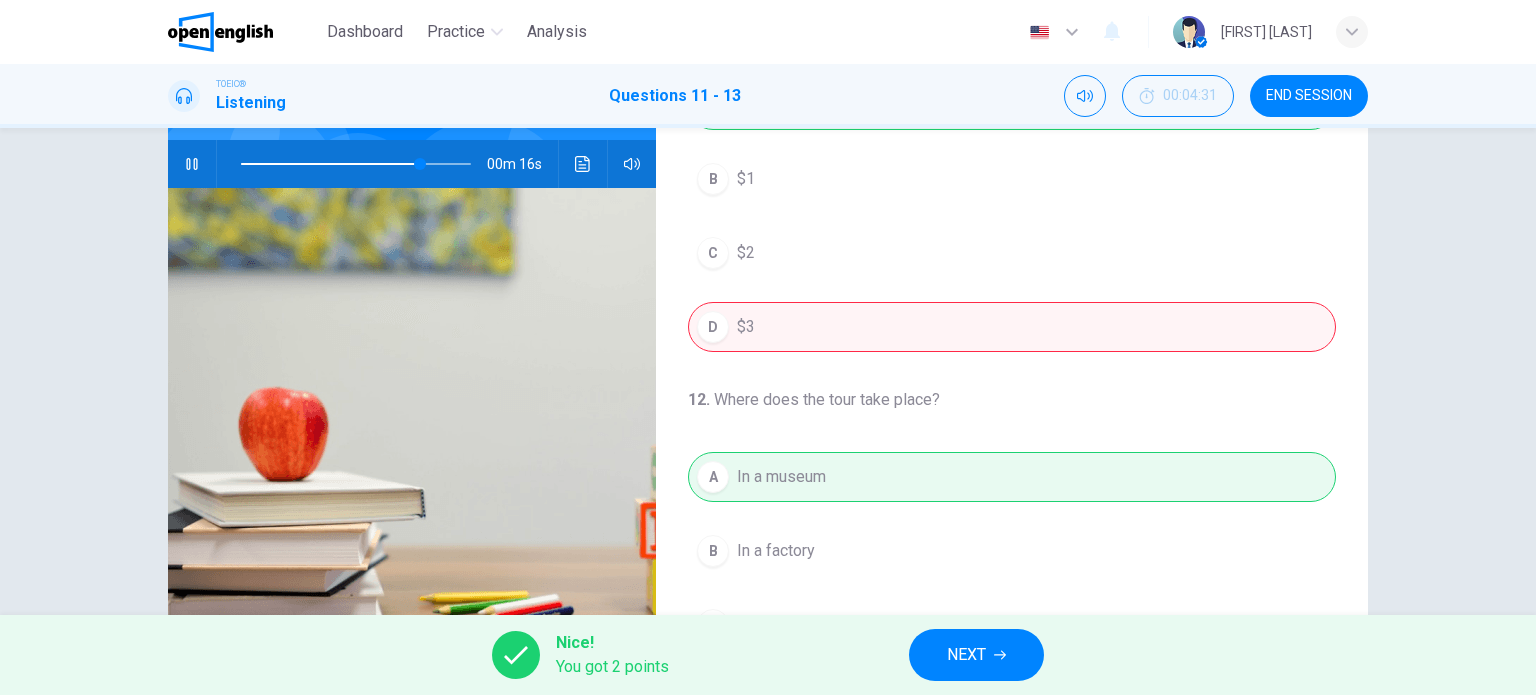 click on "NEXT" at bounding box center [966, 655] 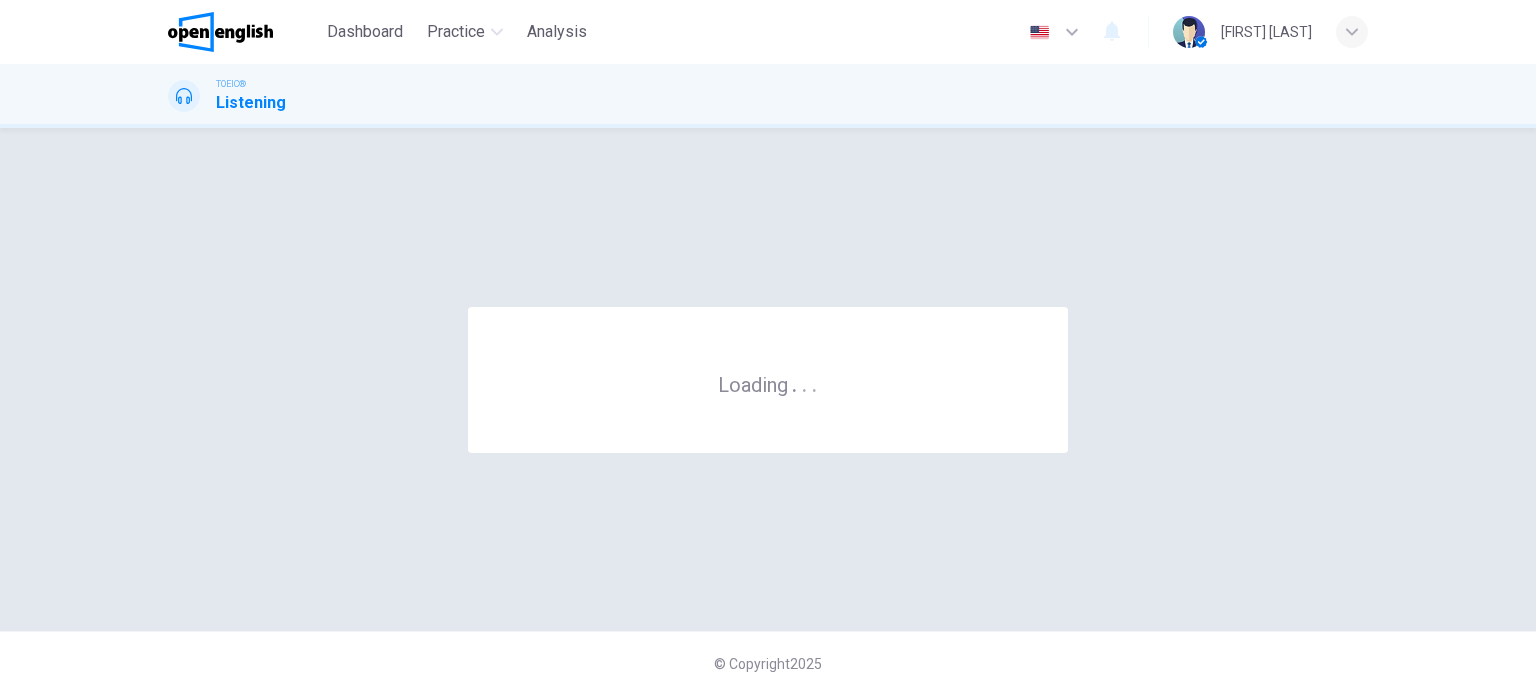 scroll, scrollTop: 0, scrollLeft: 0, axis: both 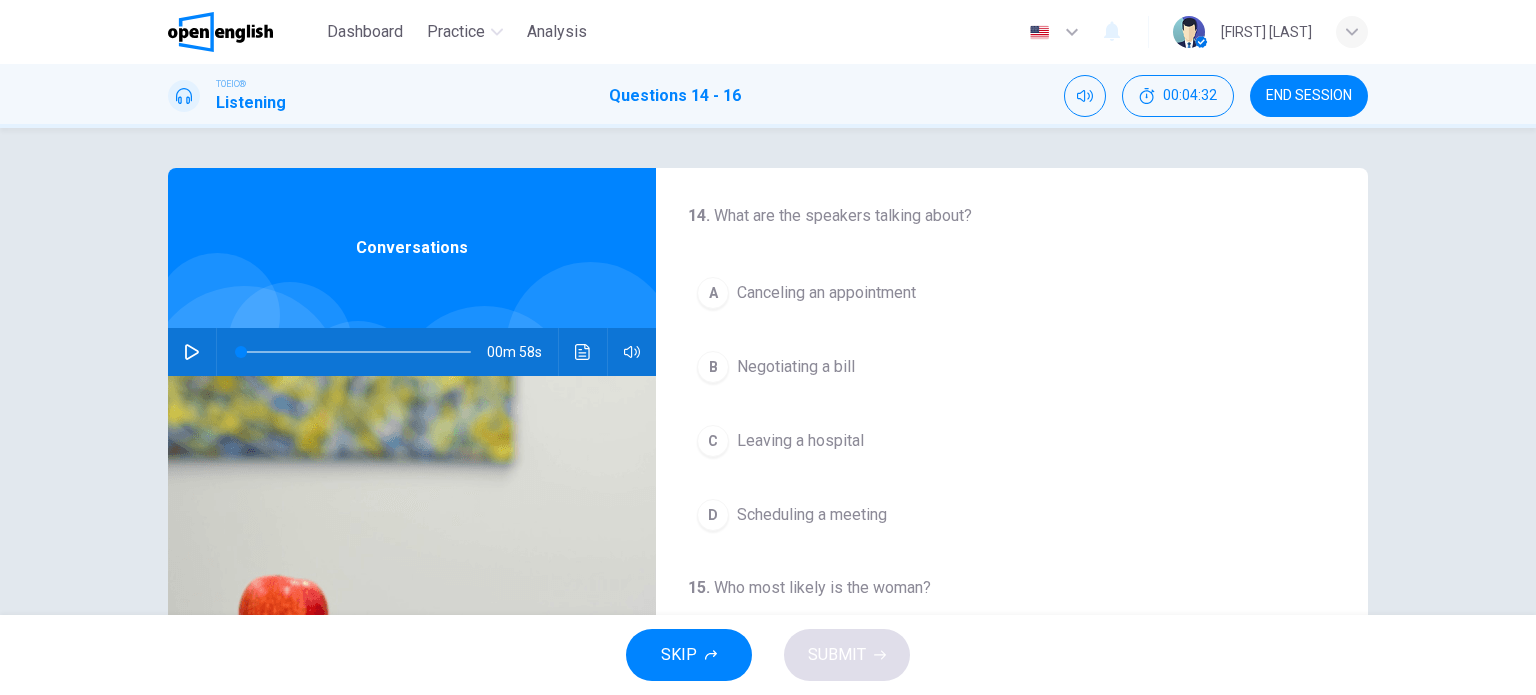 click at bounding box center (192, 352) 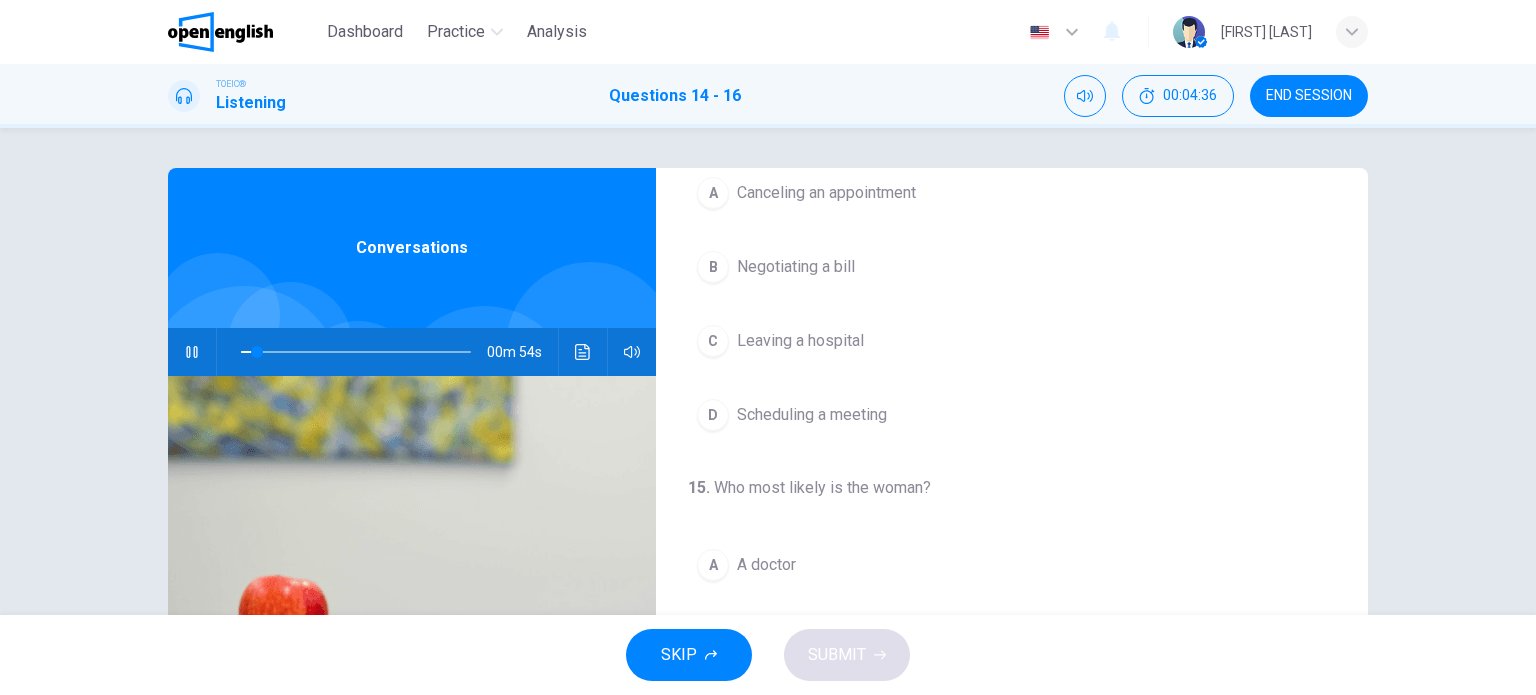 scroll, scrollTop: 0, scrollLeft: 0, axis: both 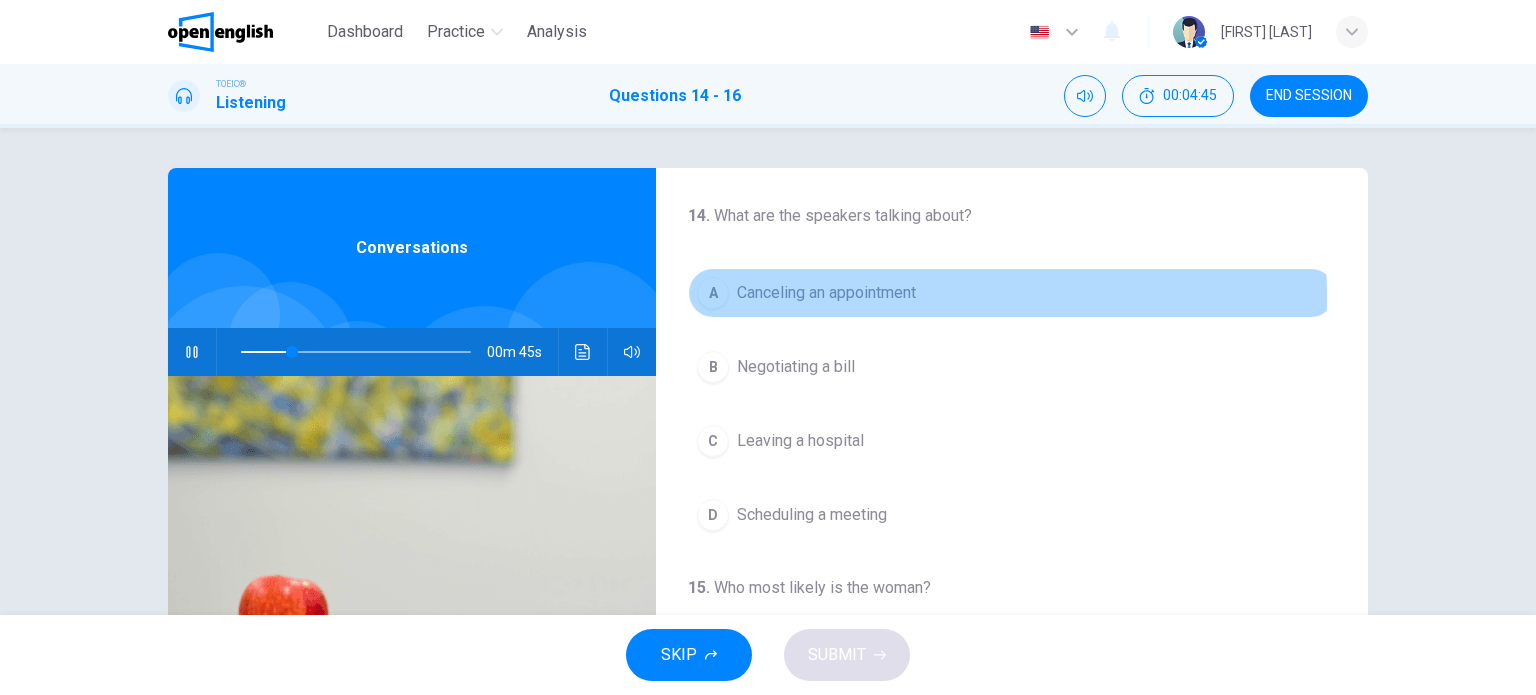 click on "Canceling an appointment" at bounding box center (826, 293) 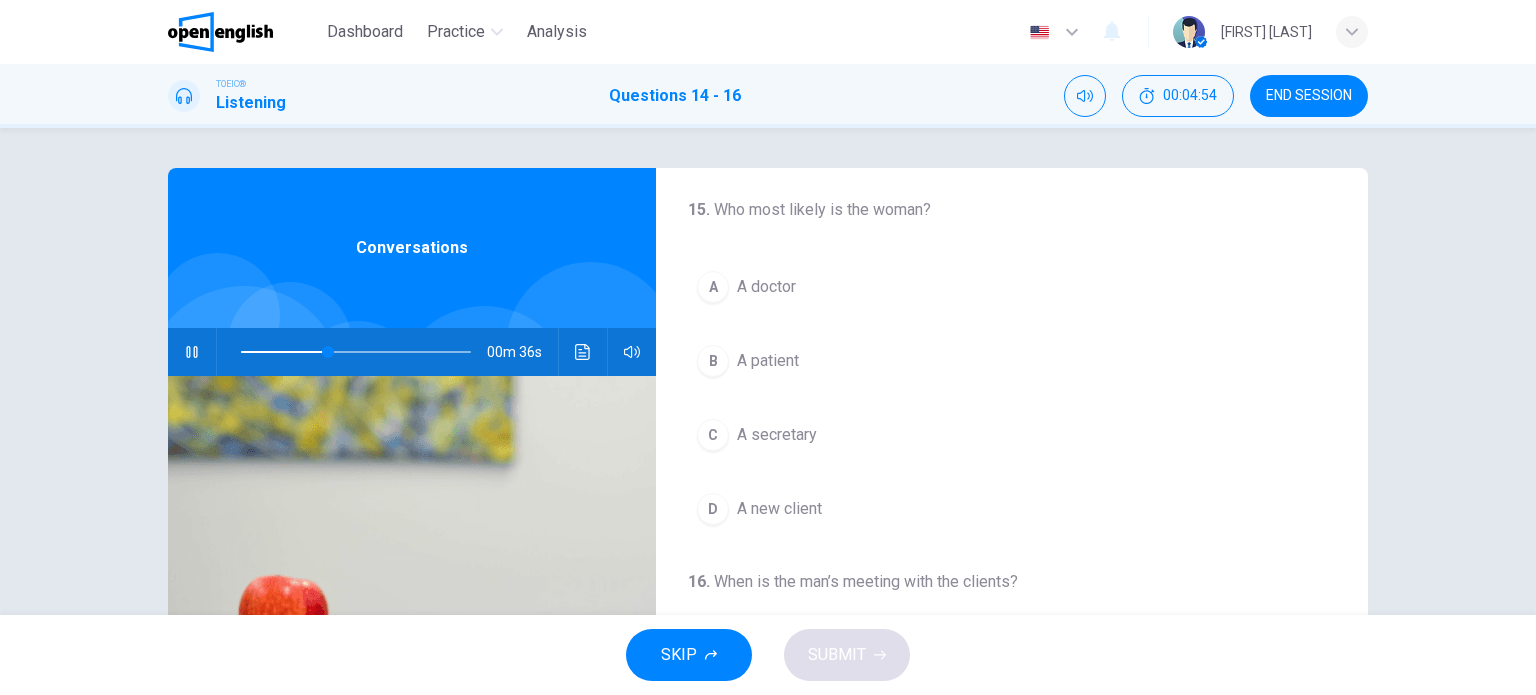 scroll, scrollTop: 400, scrollLeft: 0, axis: vertical 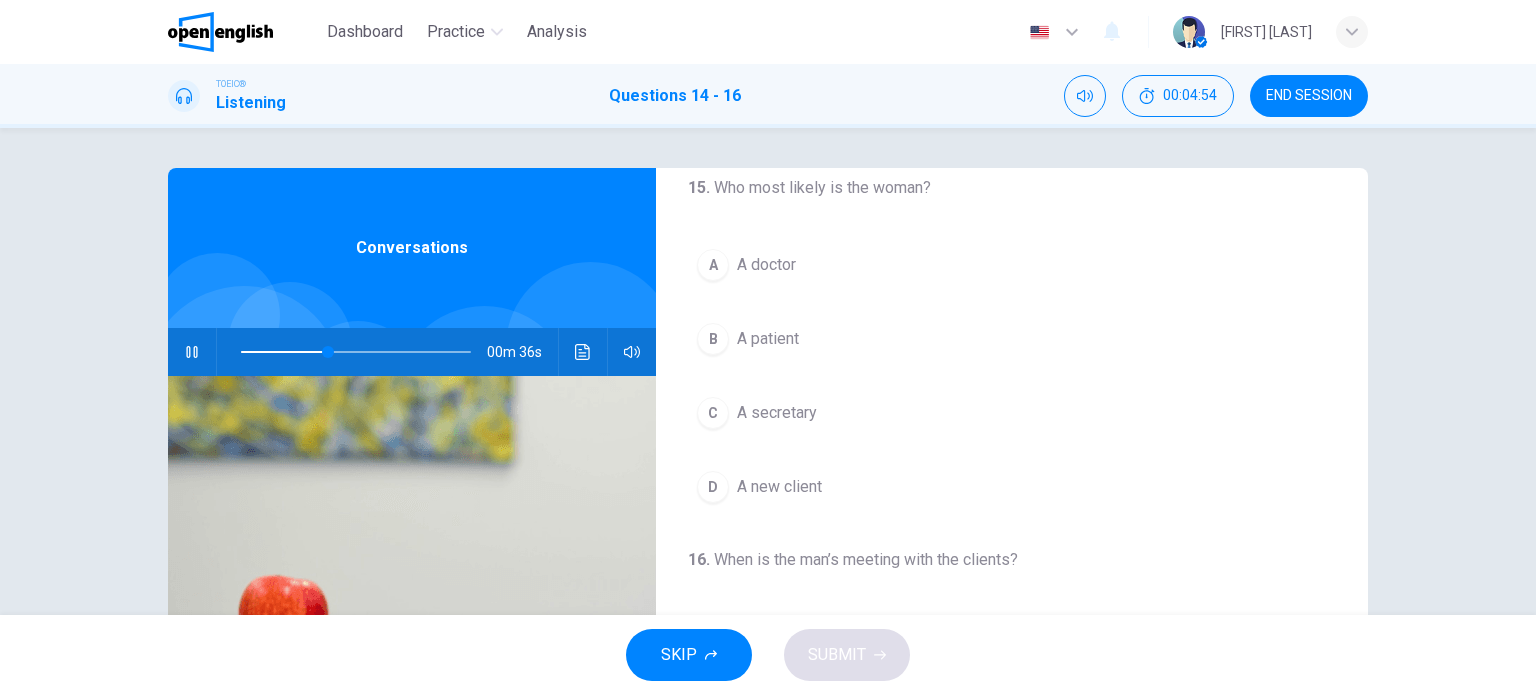 click on "A secretary" at bounding box center [777, 413] 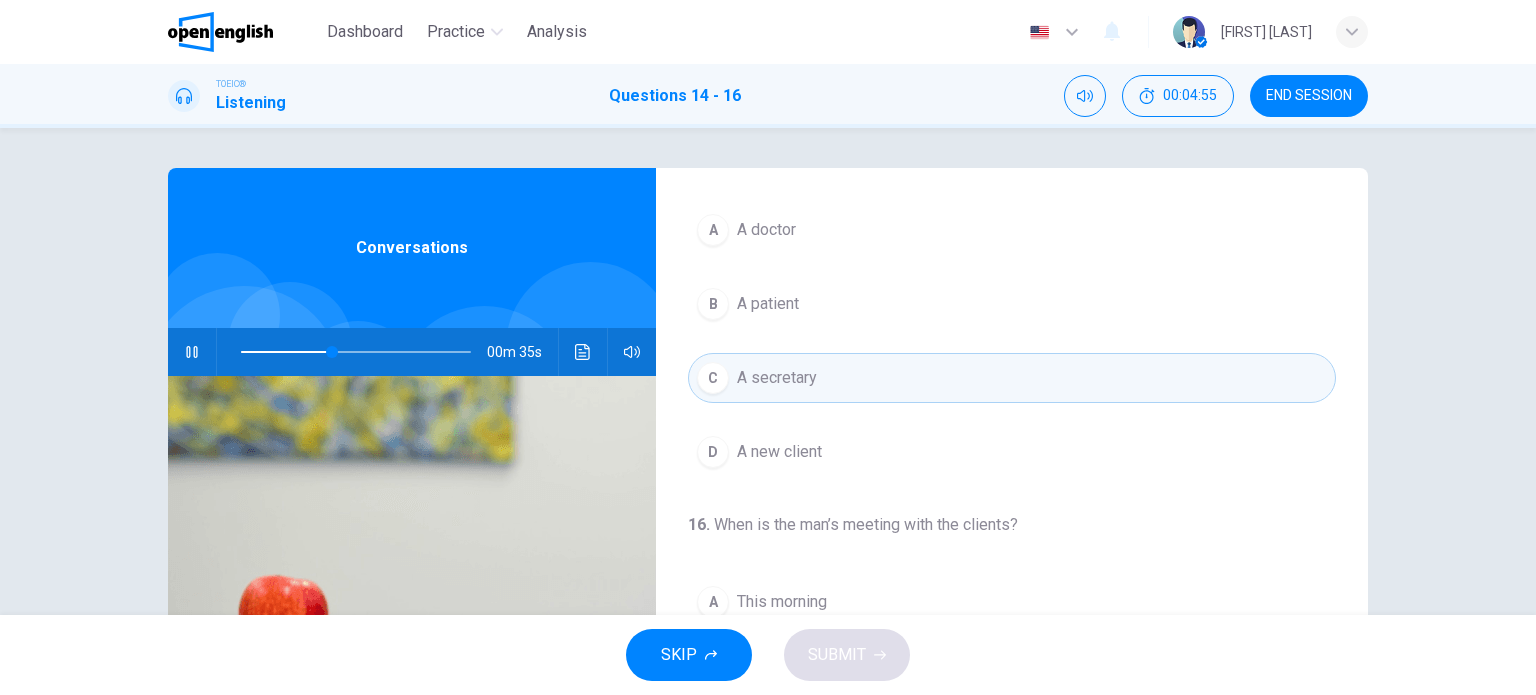 scroll, scrollTop: 452, scrollLeft: 0, axis: vertical 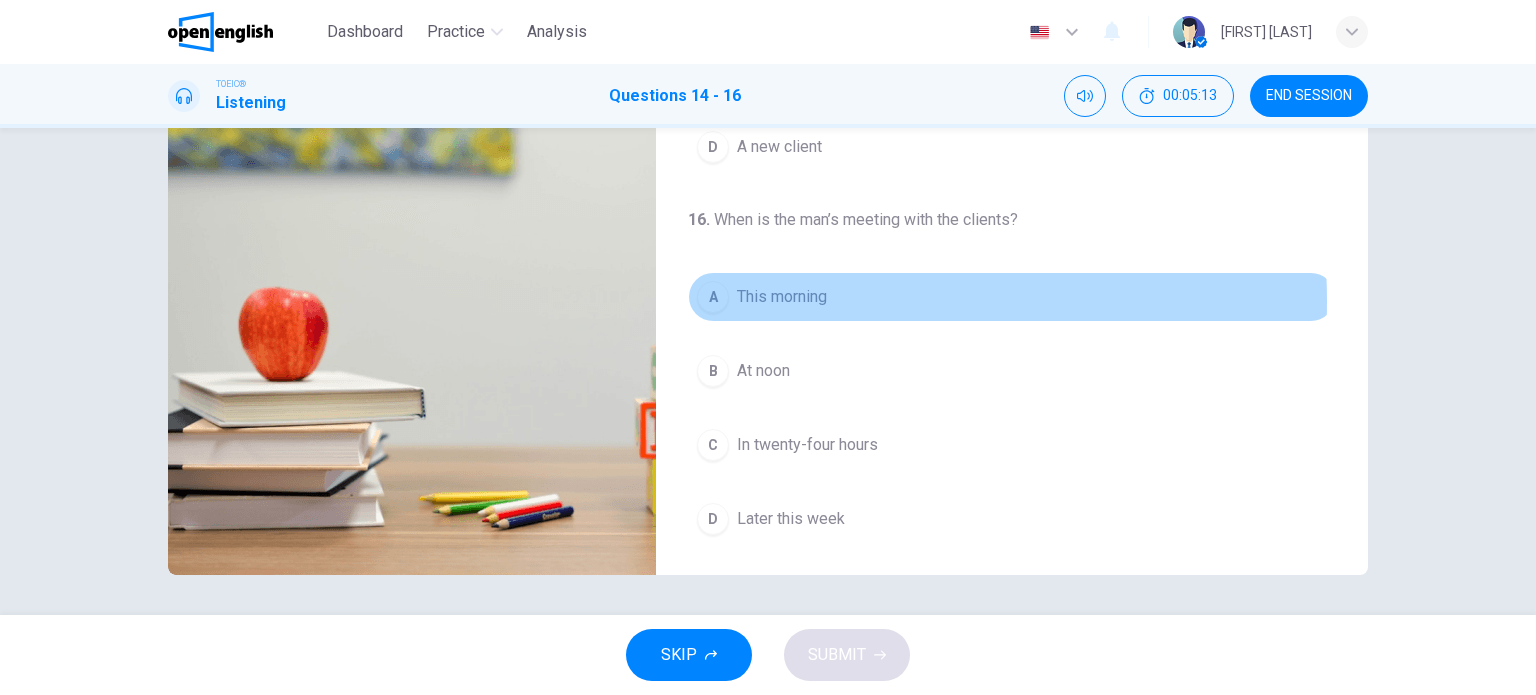 click on "This morning" at bounding box center (782, 297) 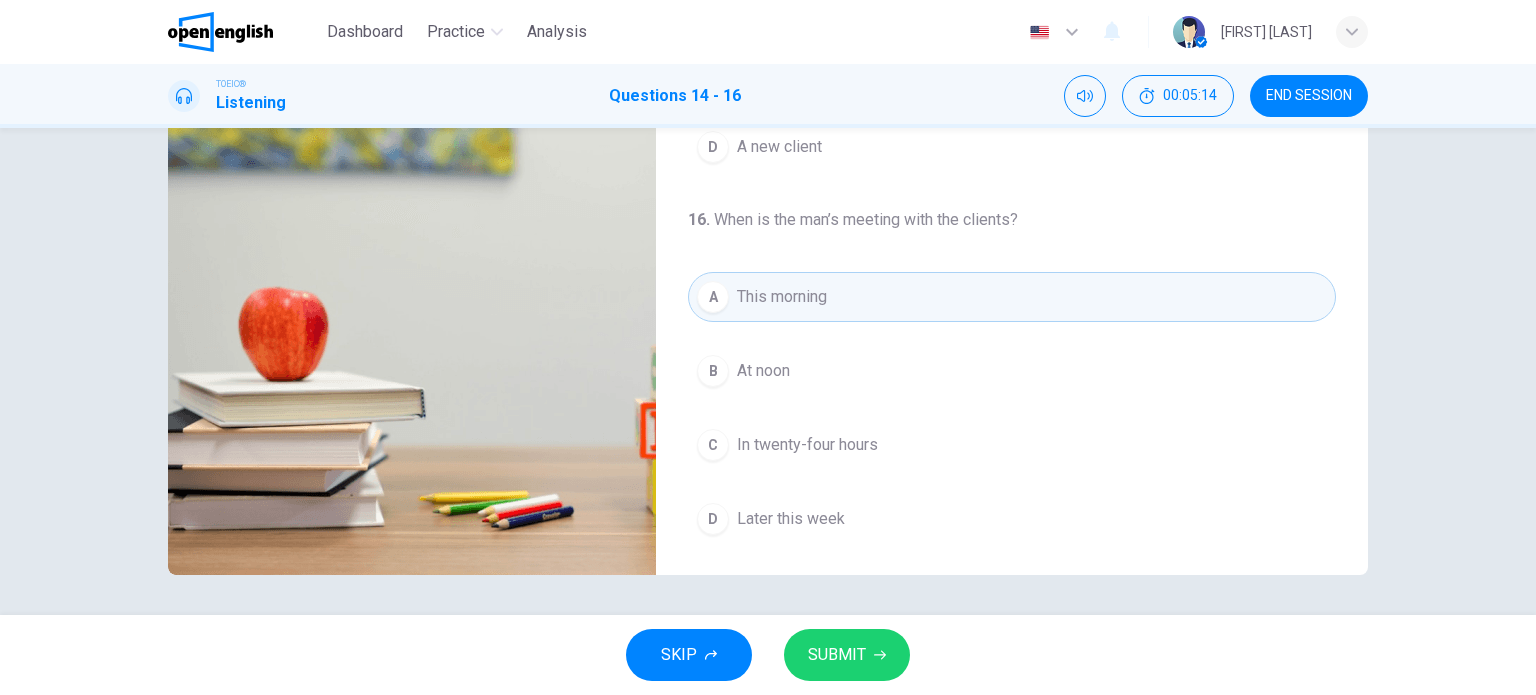click on "SUBMIT" at bounding box center (837, 655) 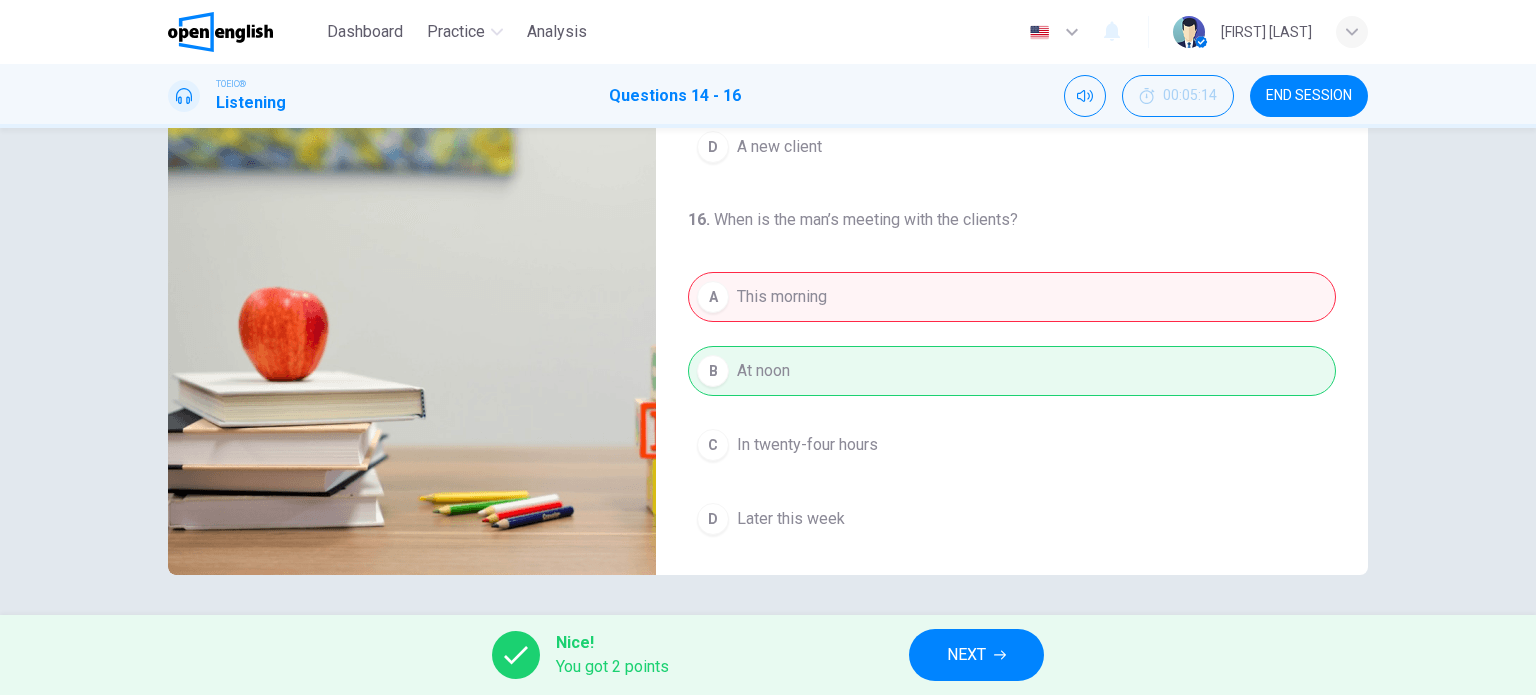 type on "**" 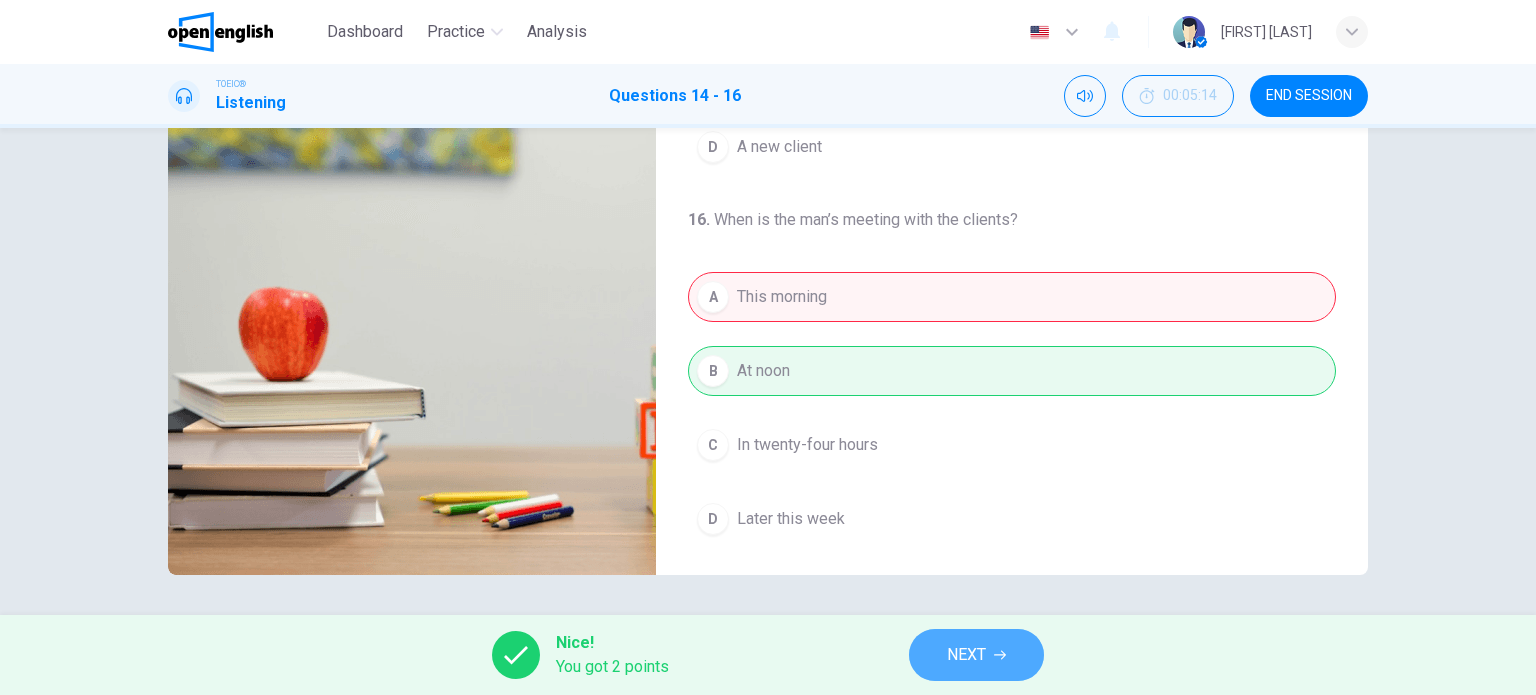 click on "NEXT" at bounding box center (966, 655) 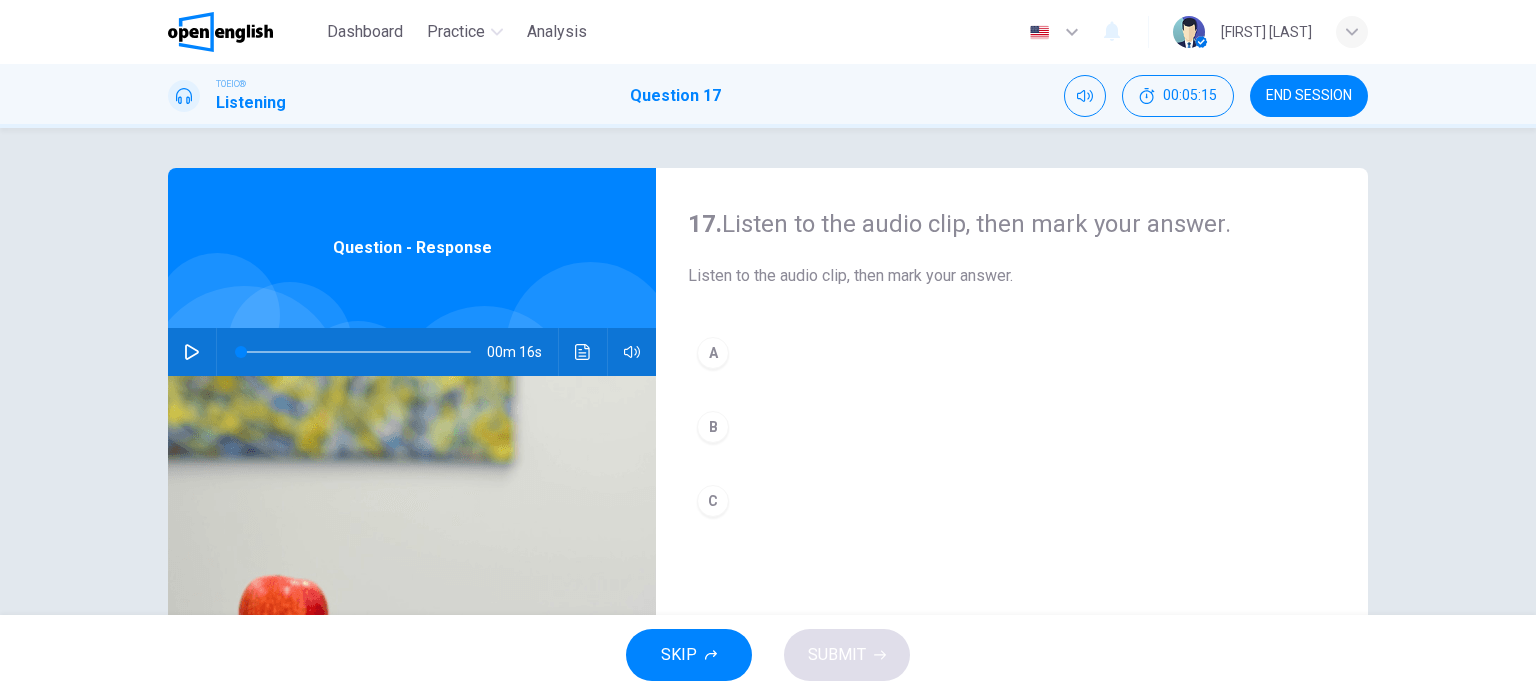 click 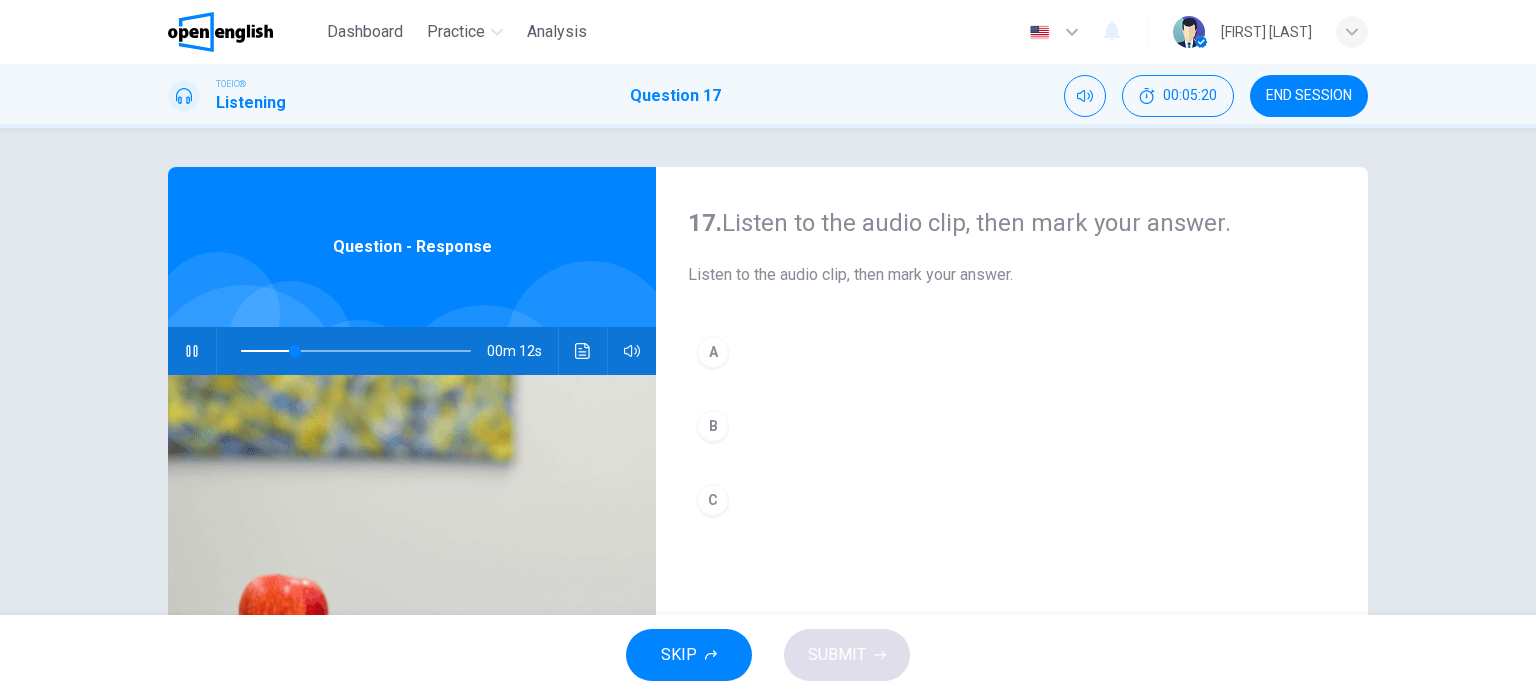 scroll, scrollTop: 0, scrollLeft: 0, axis: both 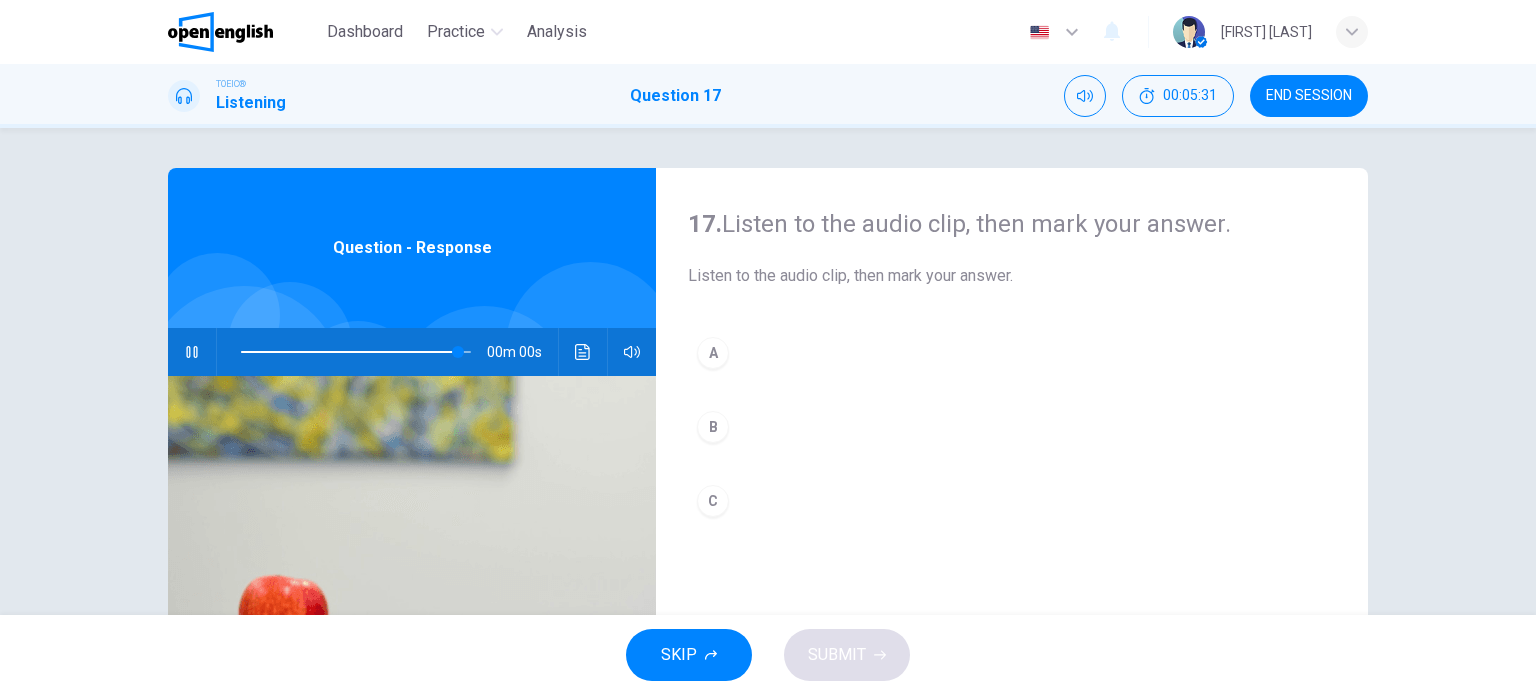 click on "A" at bounding box center (713, 353) 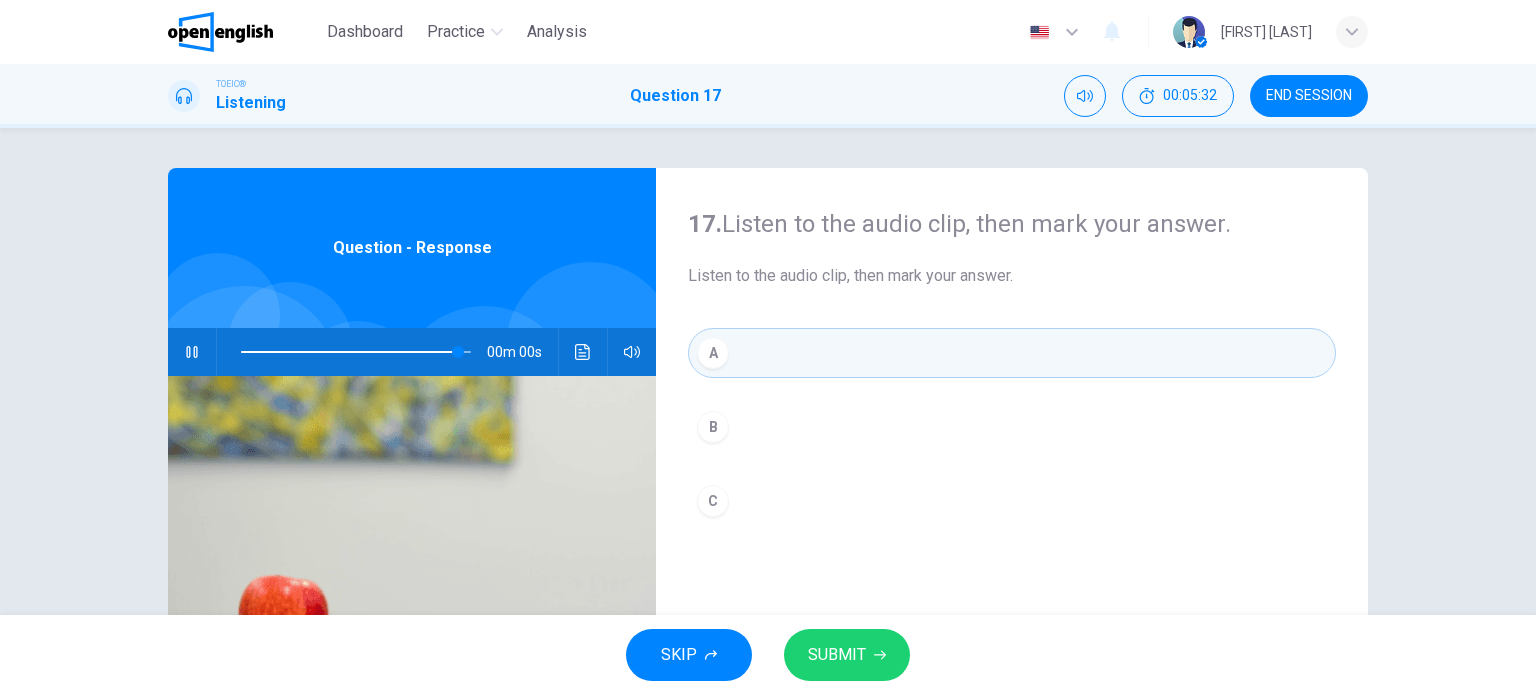 type on "*" 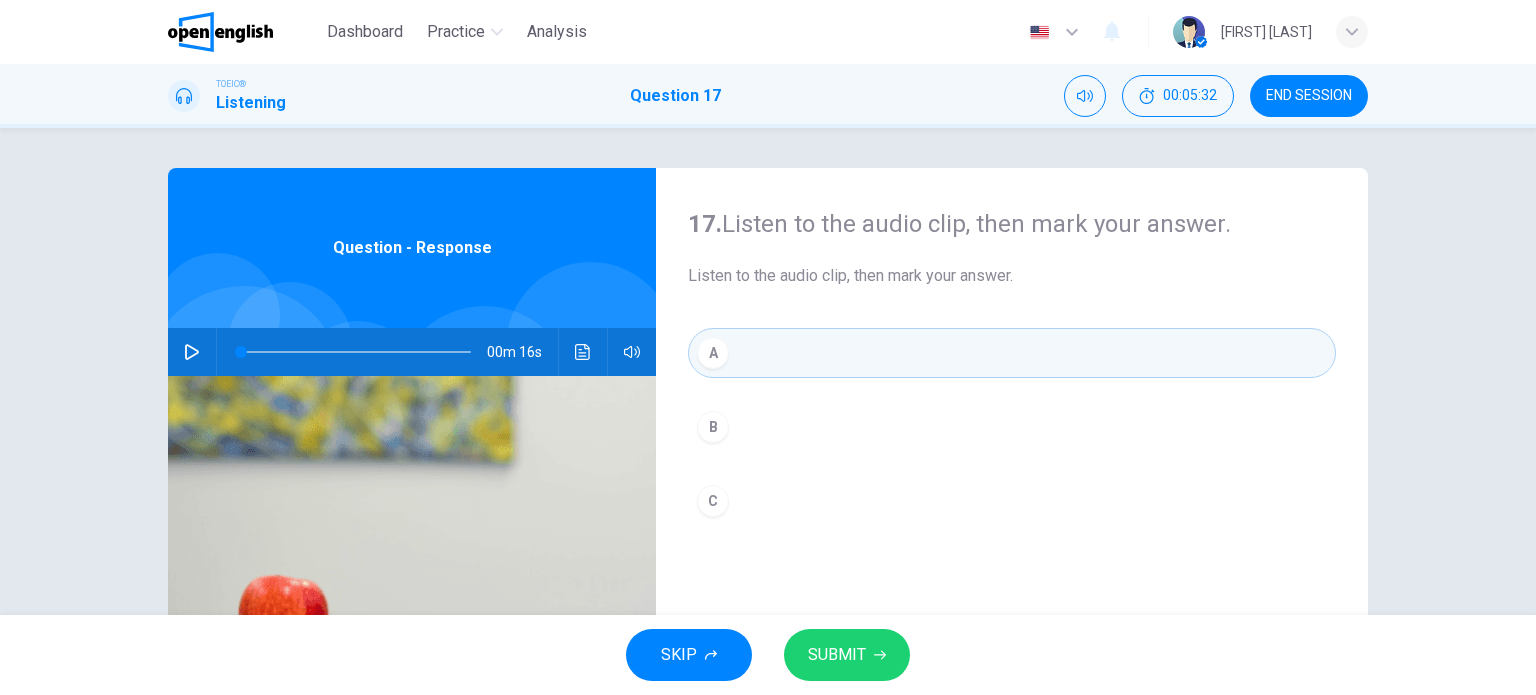 click on "SUBMIT" at bounding box center [837, 655] 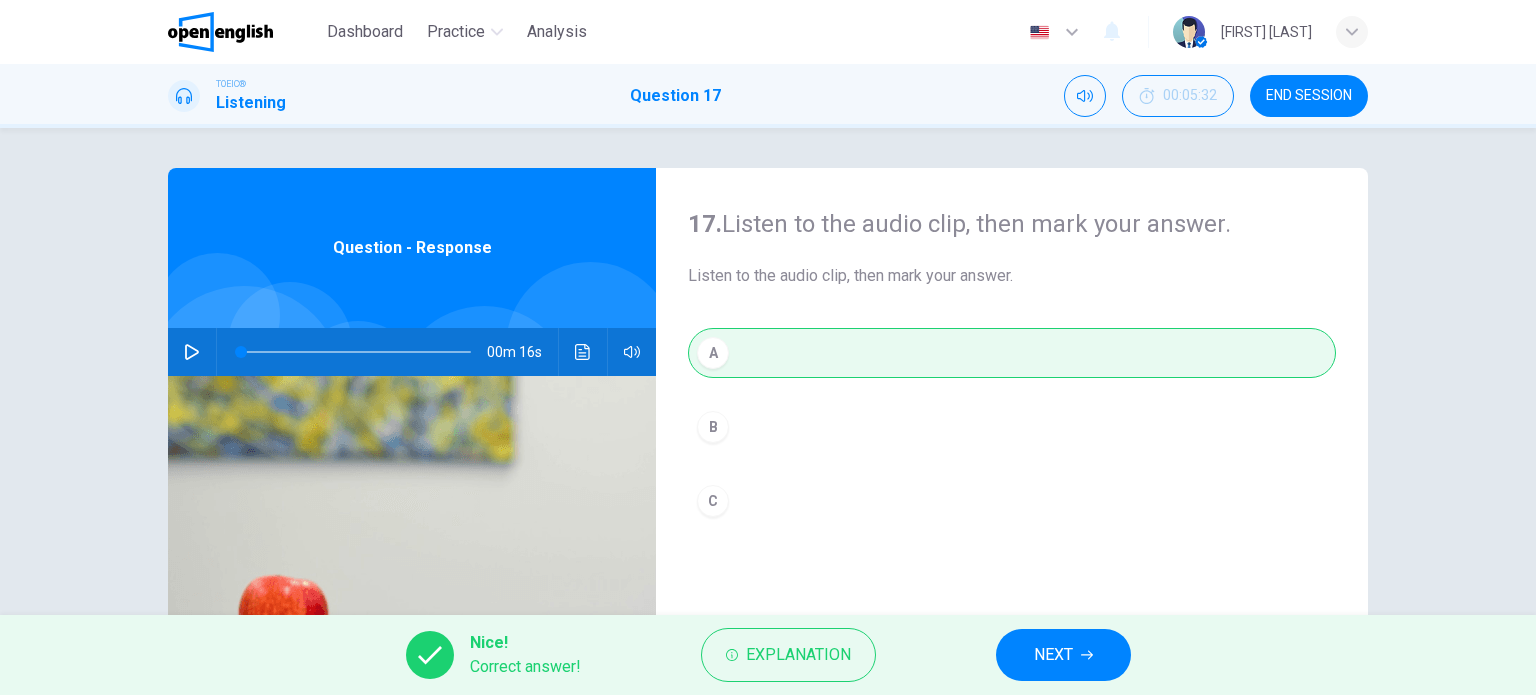 click 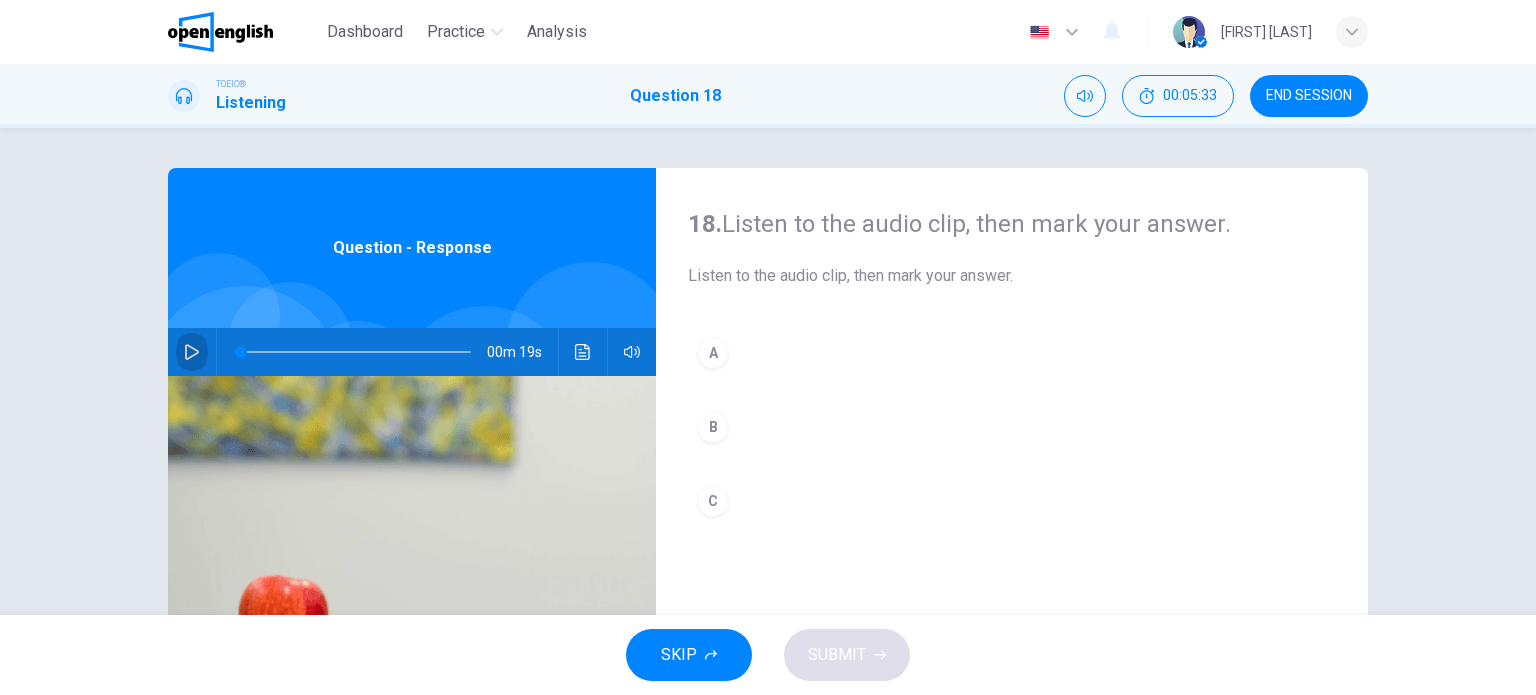 click 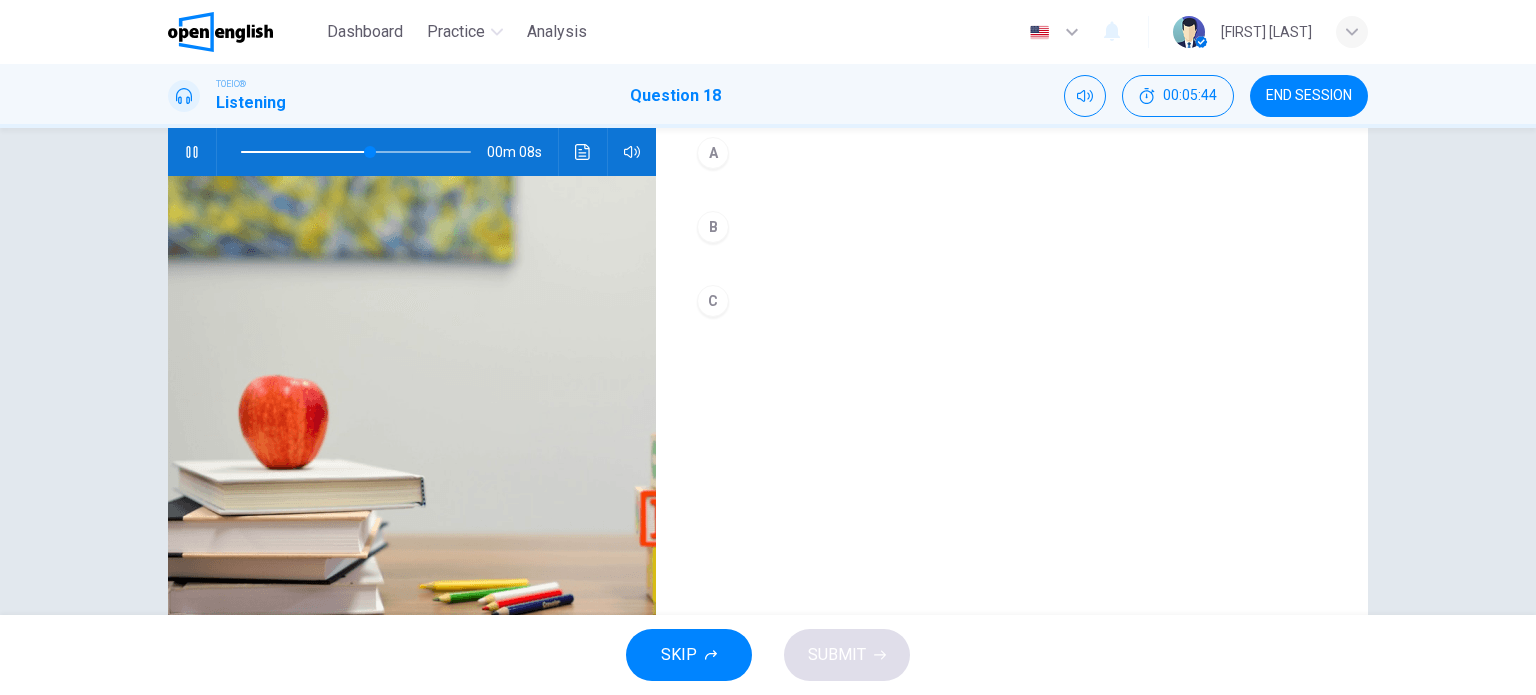 scroll, scrollTop: 100, scrollLeft: 0, axis: vertical 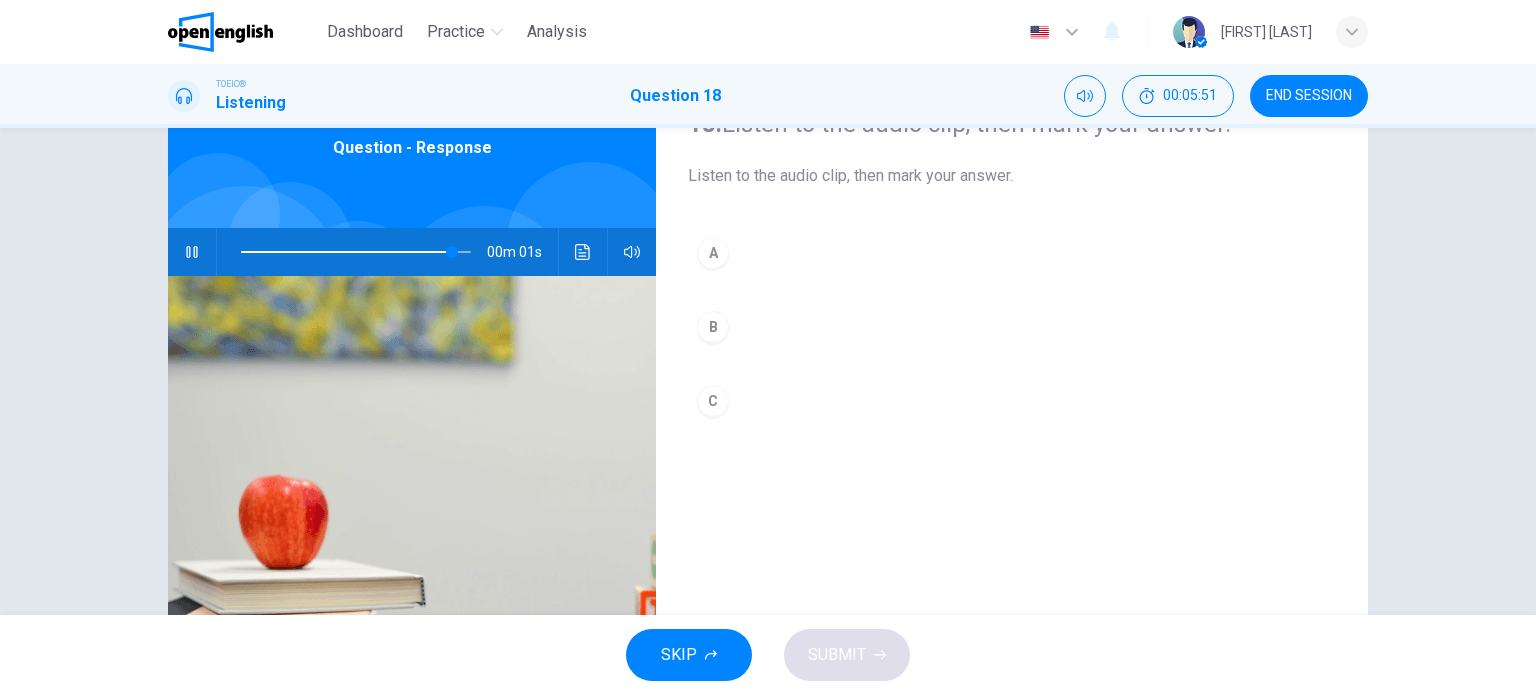 drag, startPoint x: 715, startPoint y: 404, endPoint x: 740, endPoint y: 424, distance: 32.01562 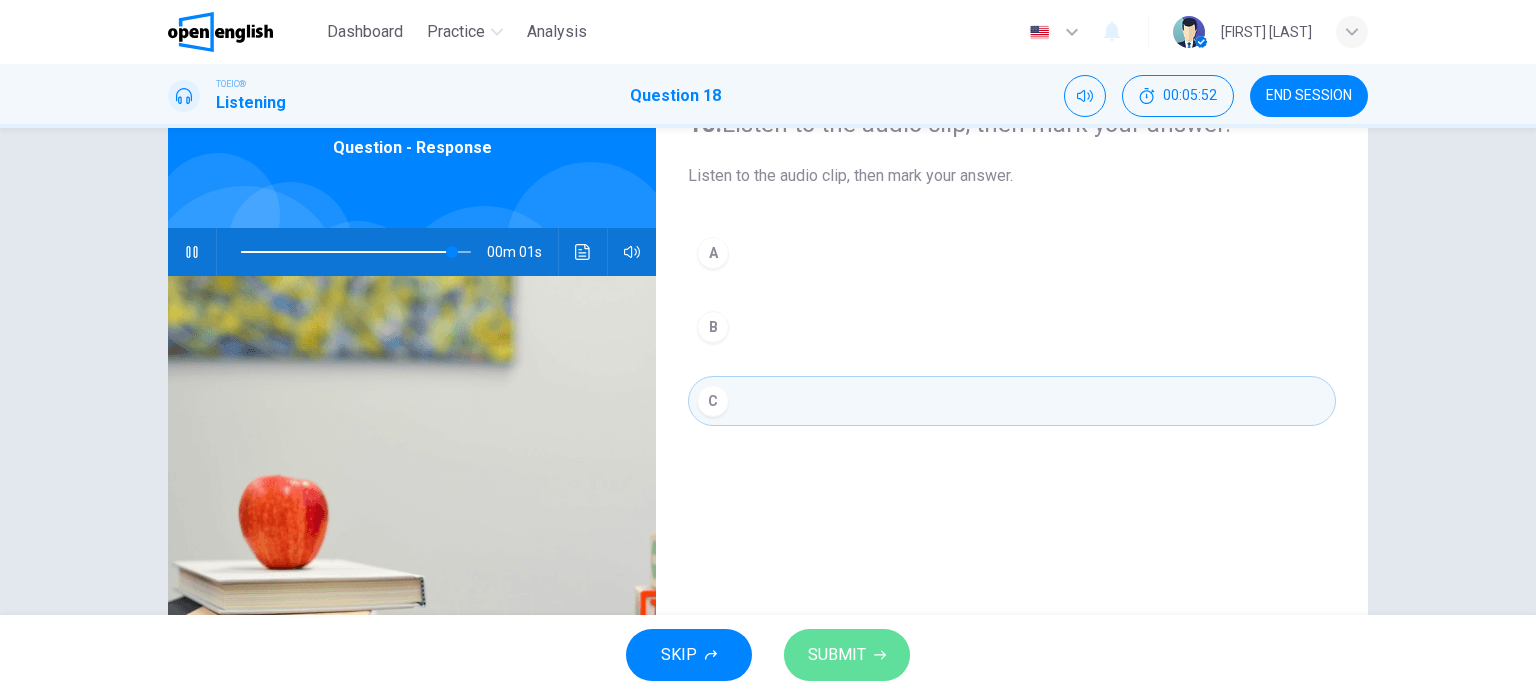 click on "SUBMIT" at bounding box center (837, 655) 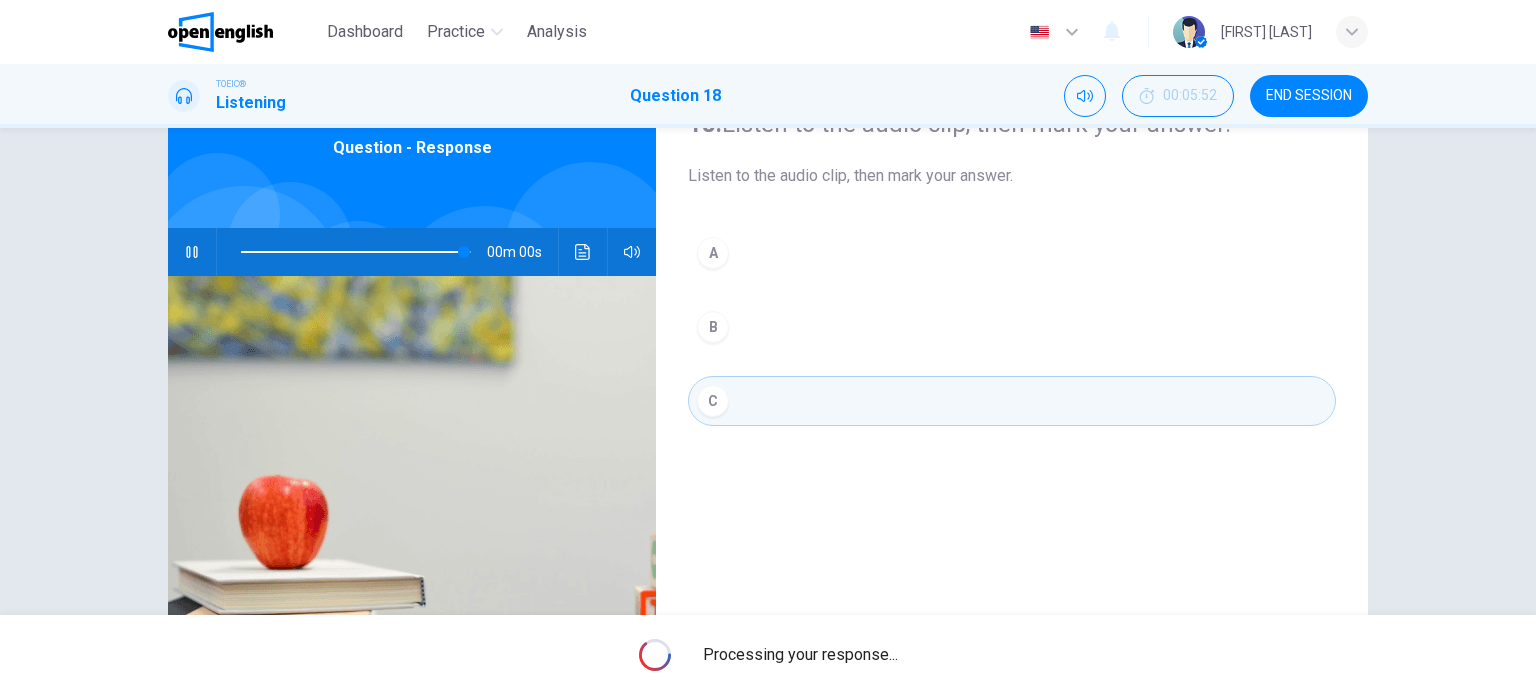 type on "*" 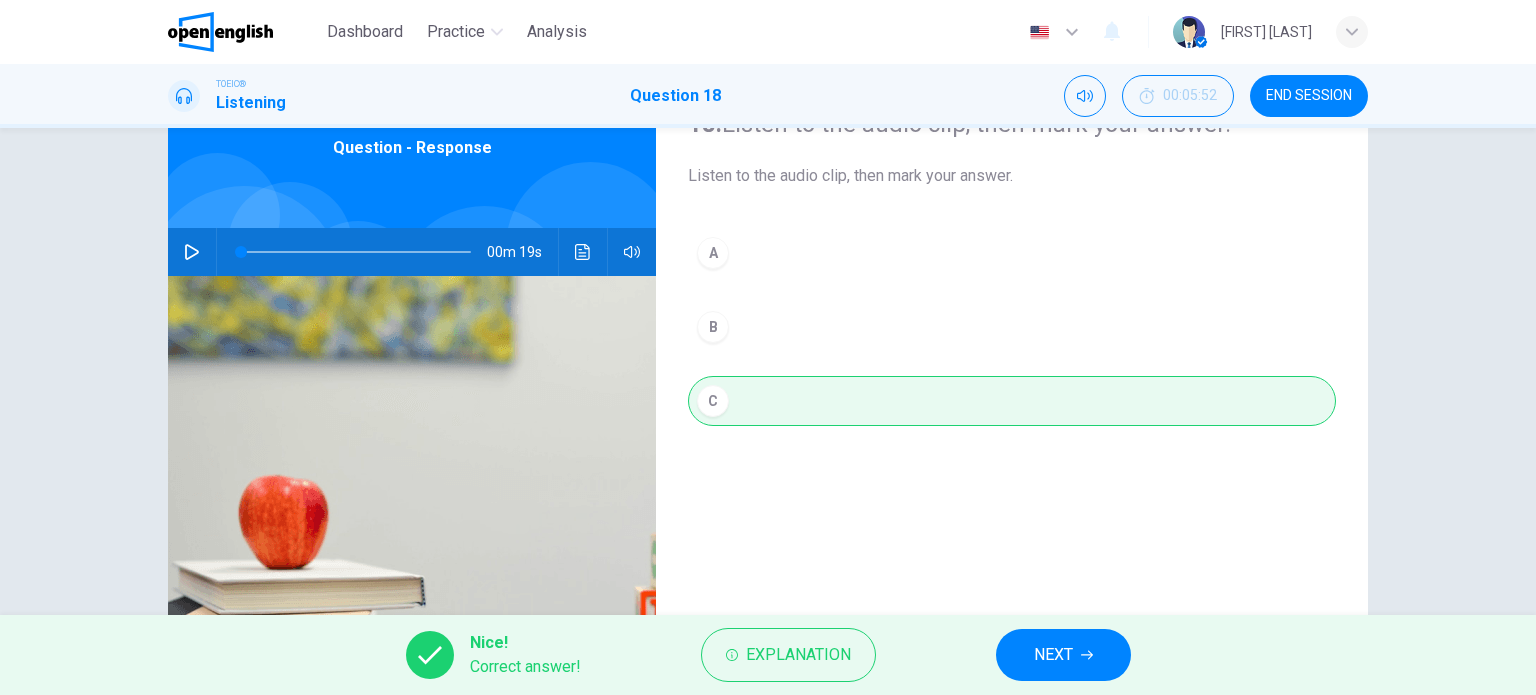 click on "NEXT" at bounding box center [1053, 655] 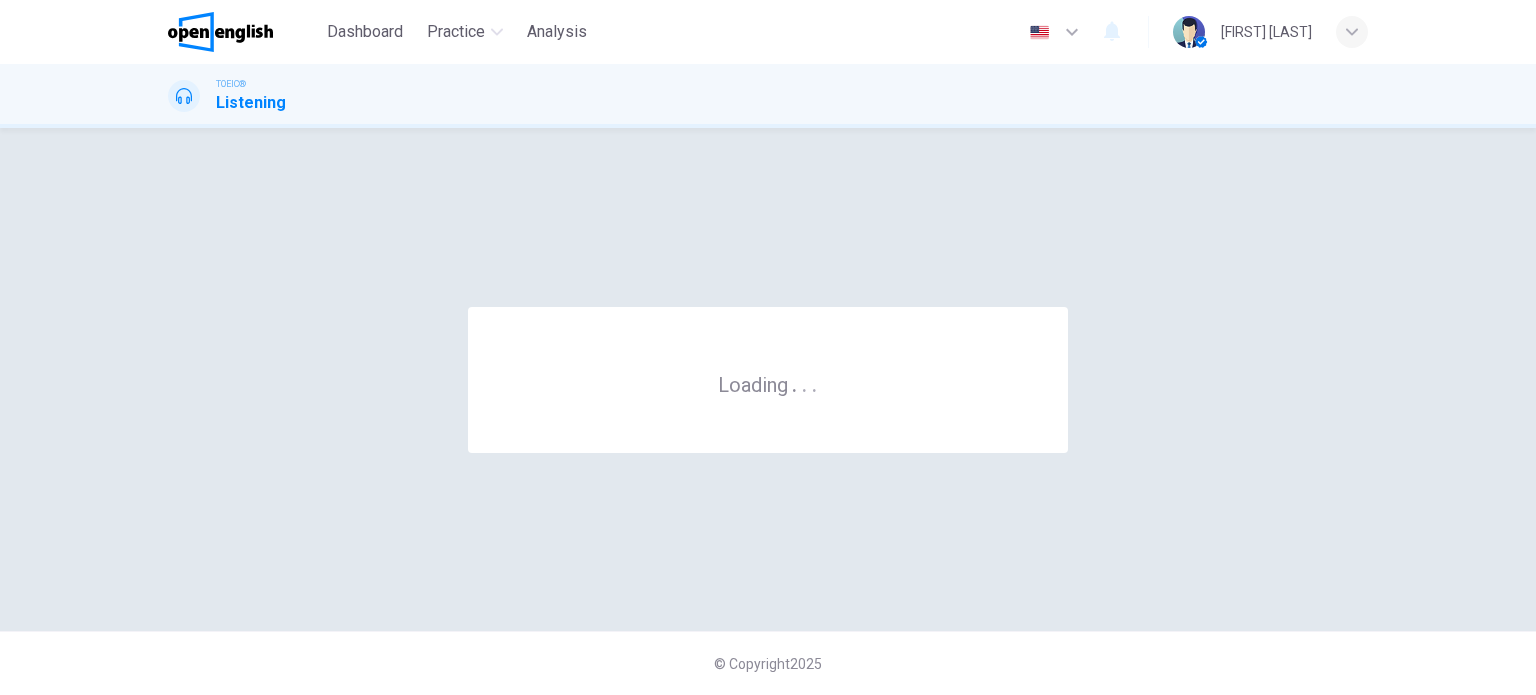 scroll, scrollTop: 0, scrollLeft: 0, axis: both 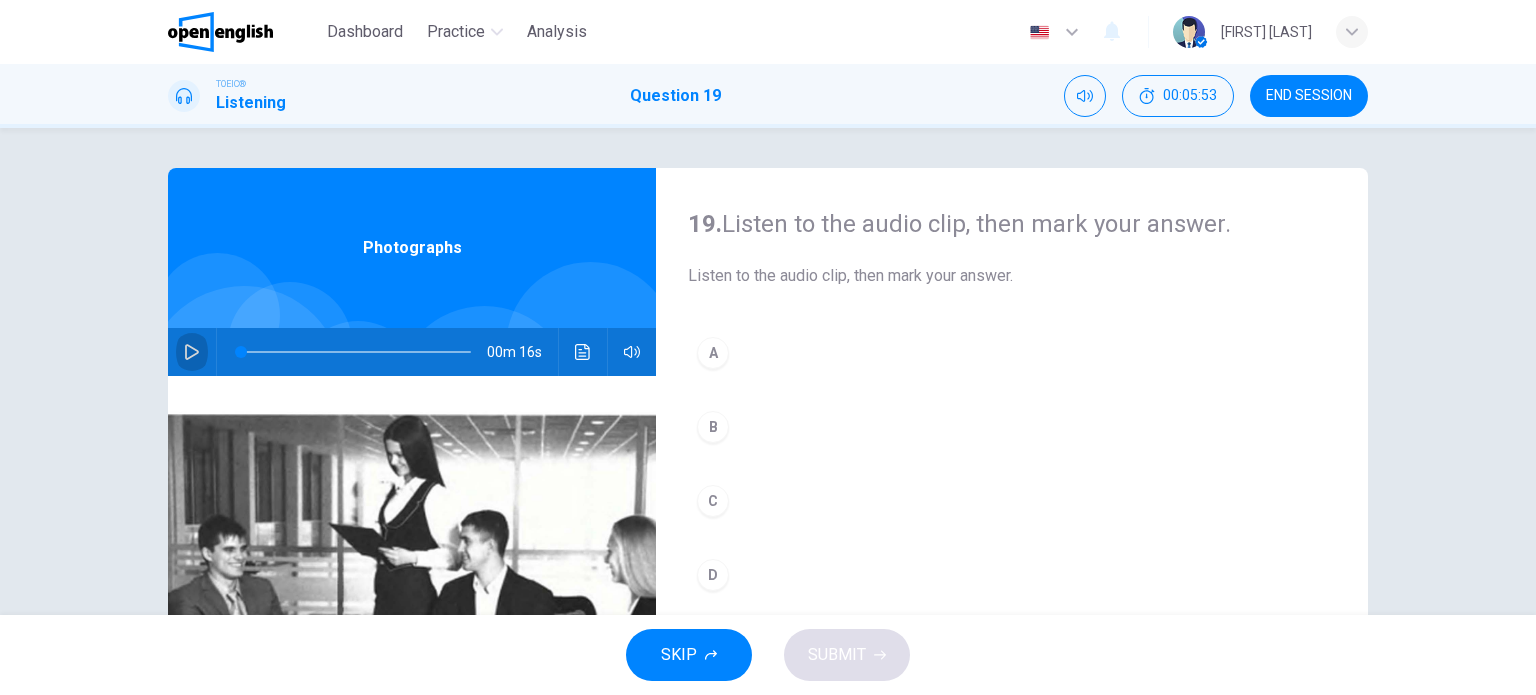 click at bounding box center [192, 352] 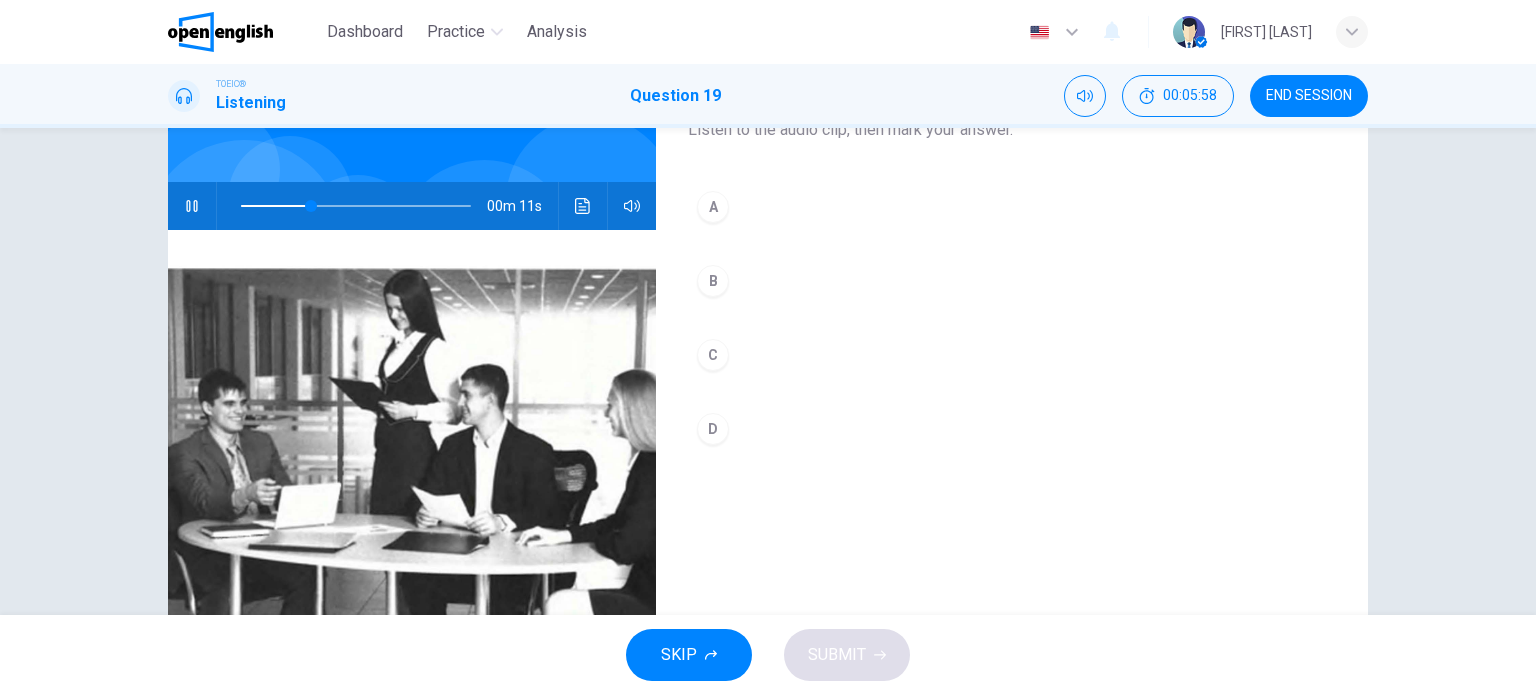 scroll, scrollTop: 100, scrollLeft: 0, axis: vertical 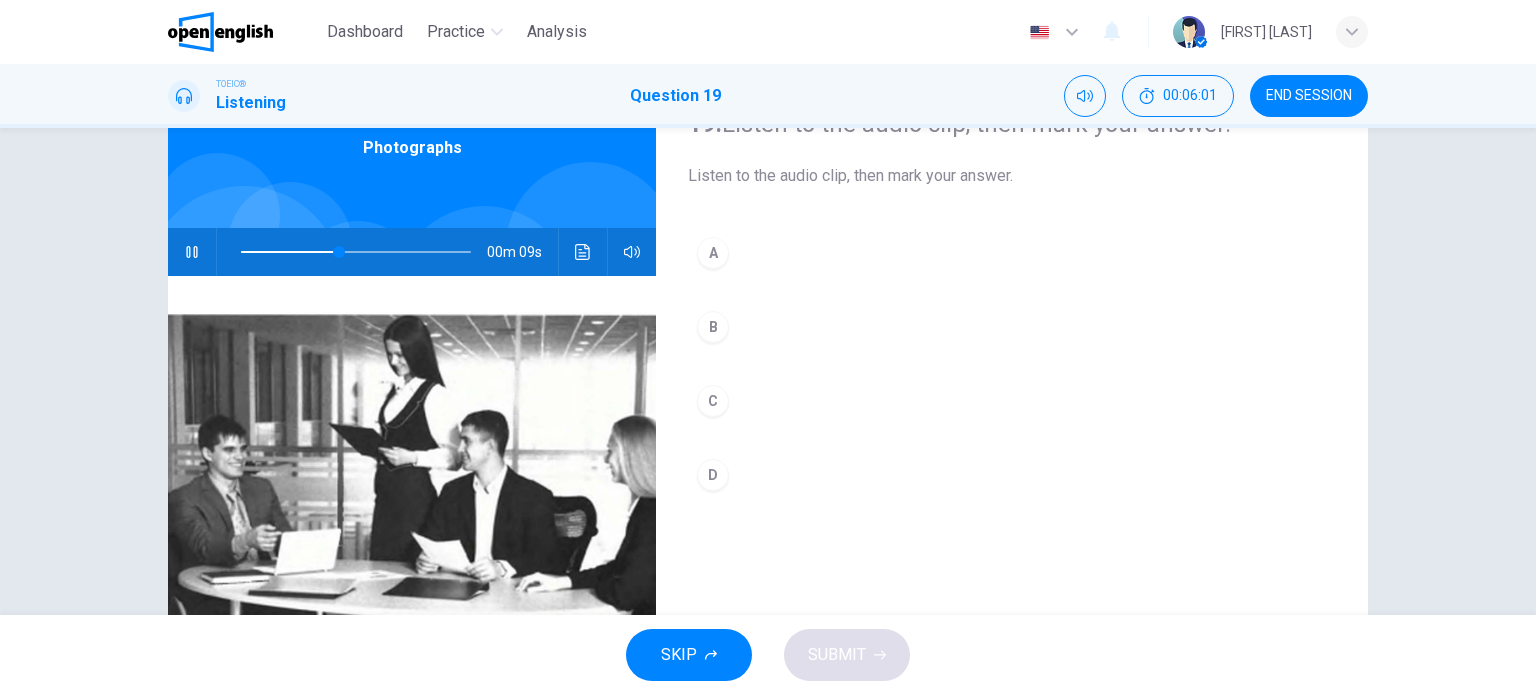 click on "B" at bounding box center [713, 327] 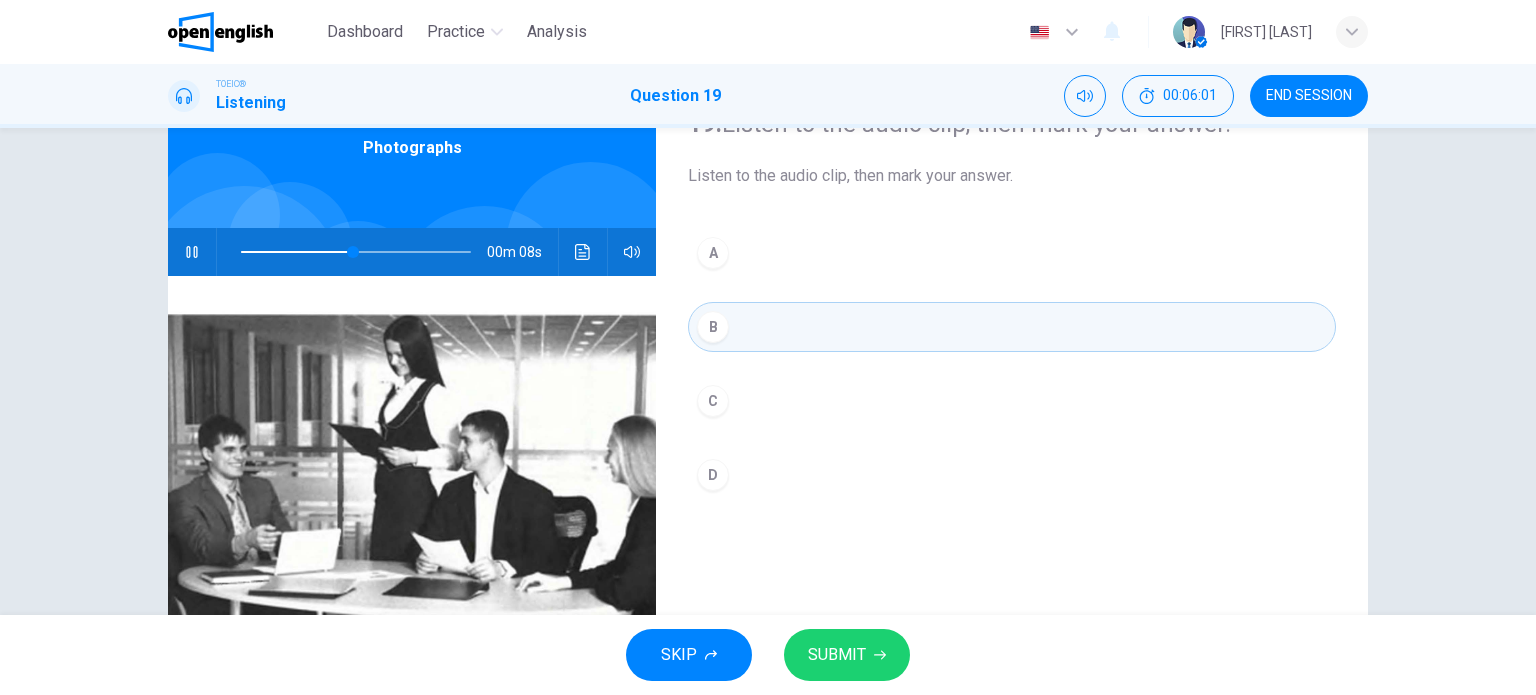 click on "SUBMIT" at bounding box center (837, 655) 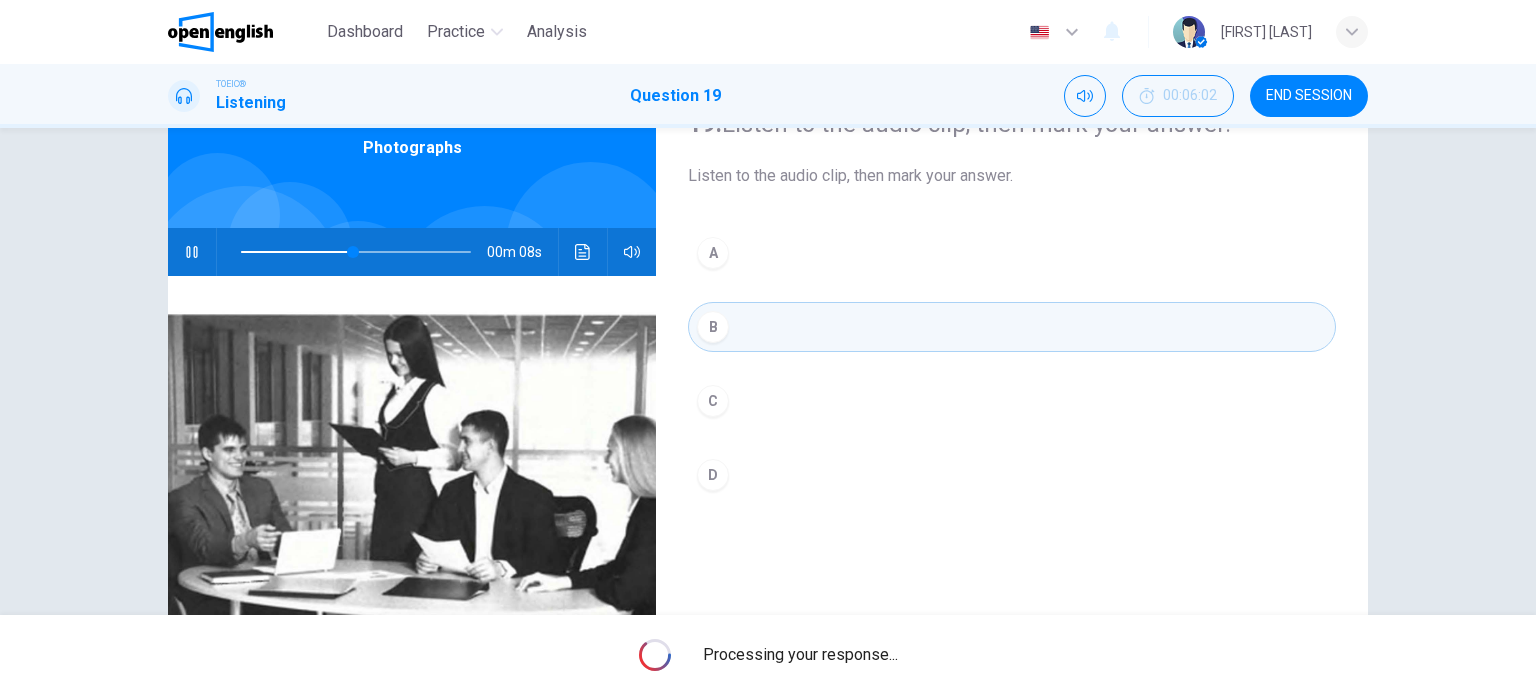 type on "**" 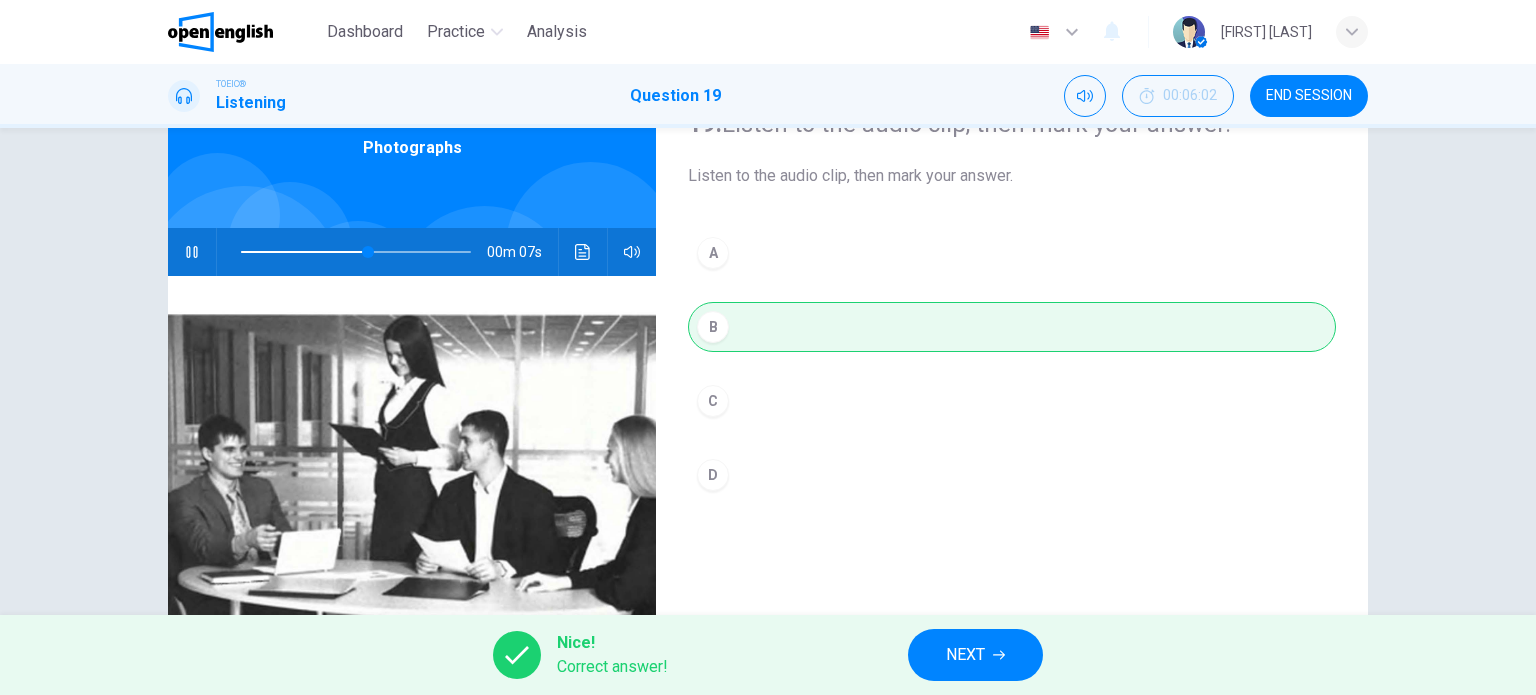 click on "NEXT" at bounding box center (975, 655) 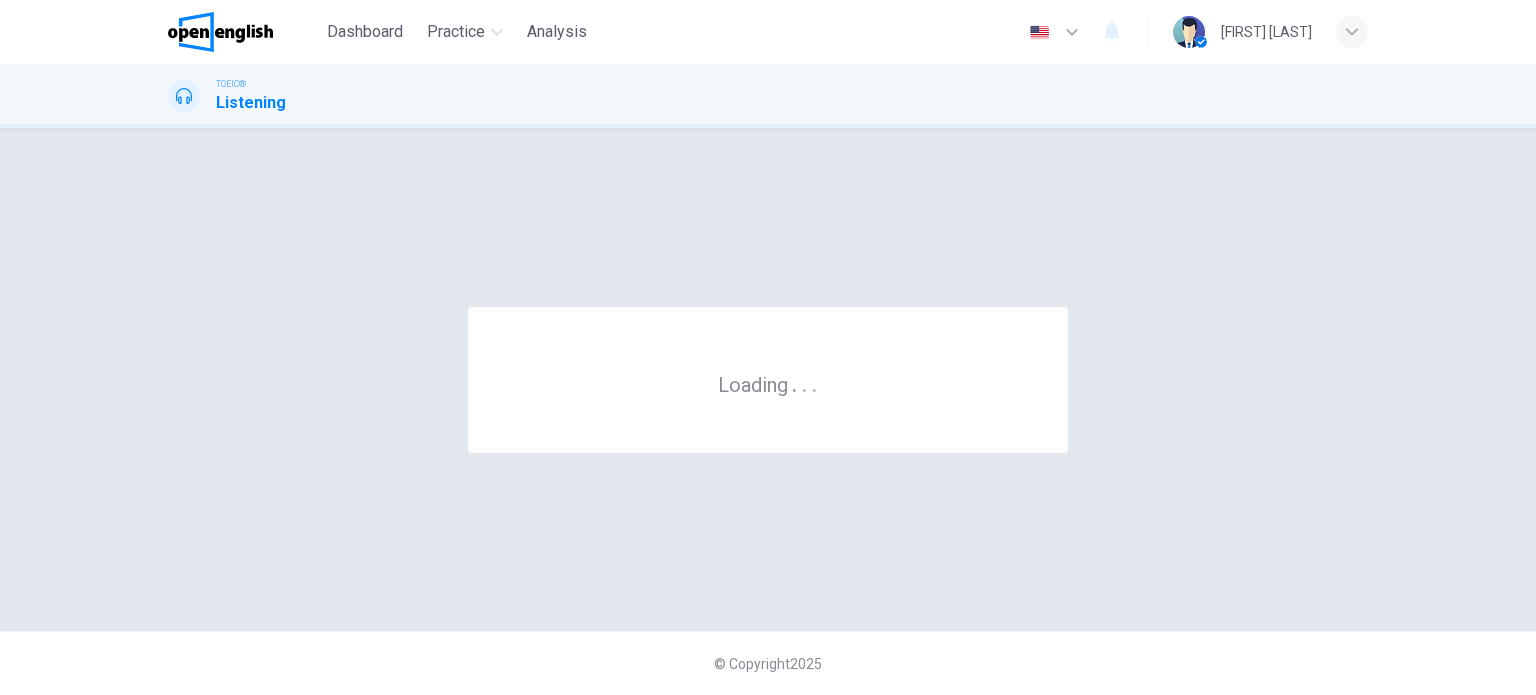 scroll, scrollTop: 0, scrollLeft: 0, axis: both 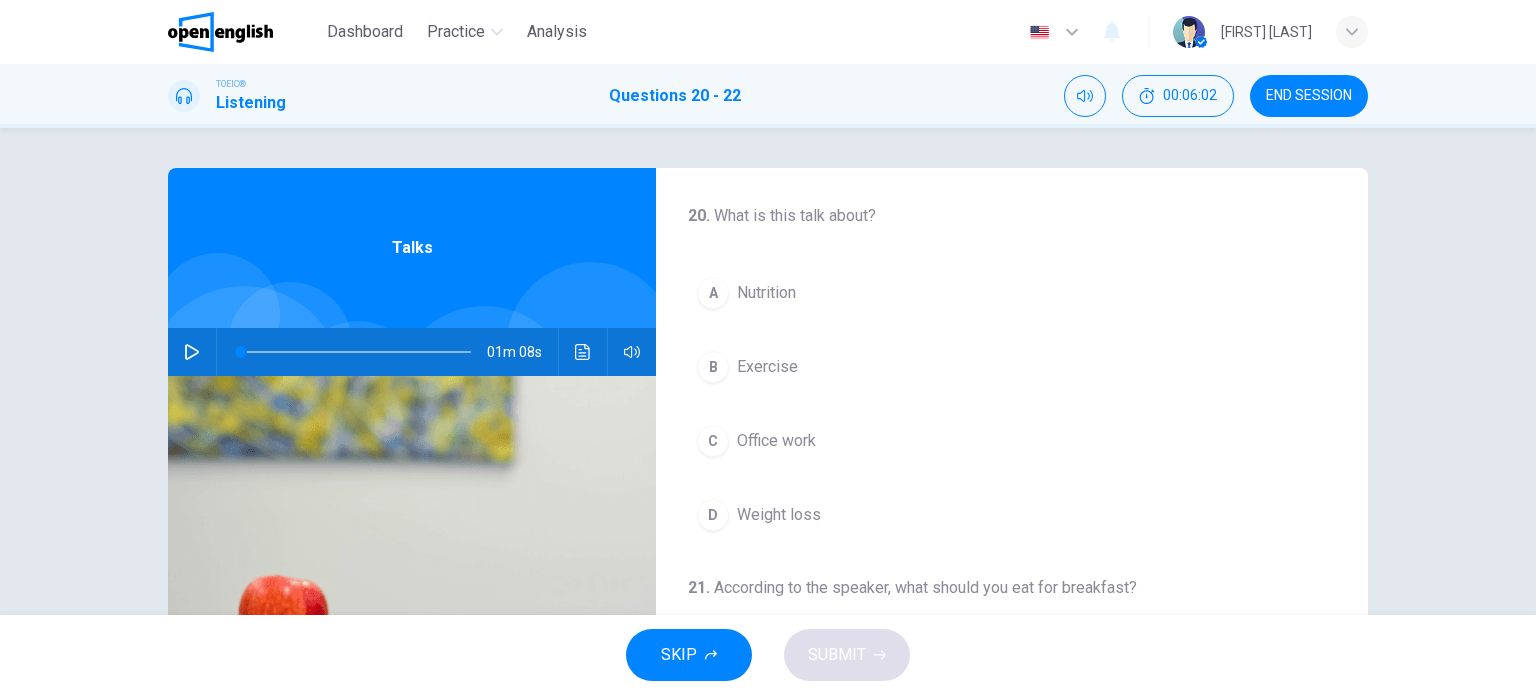click 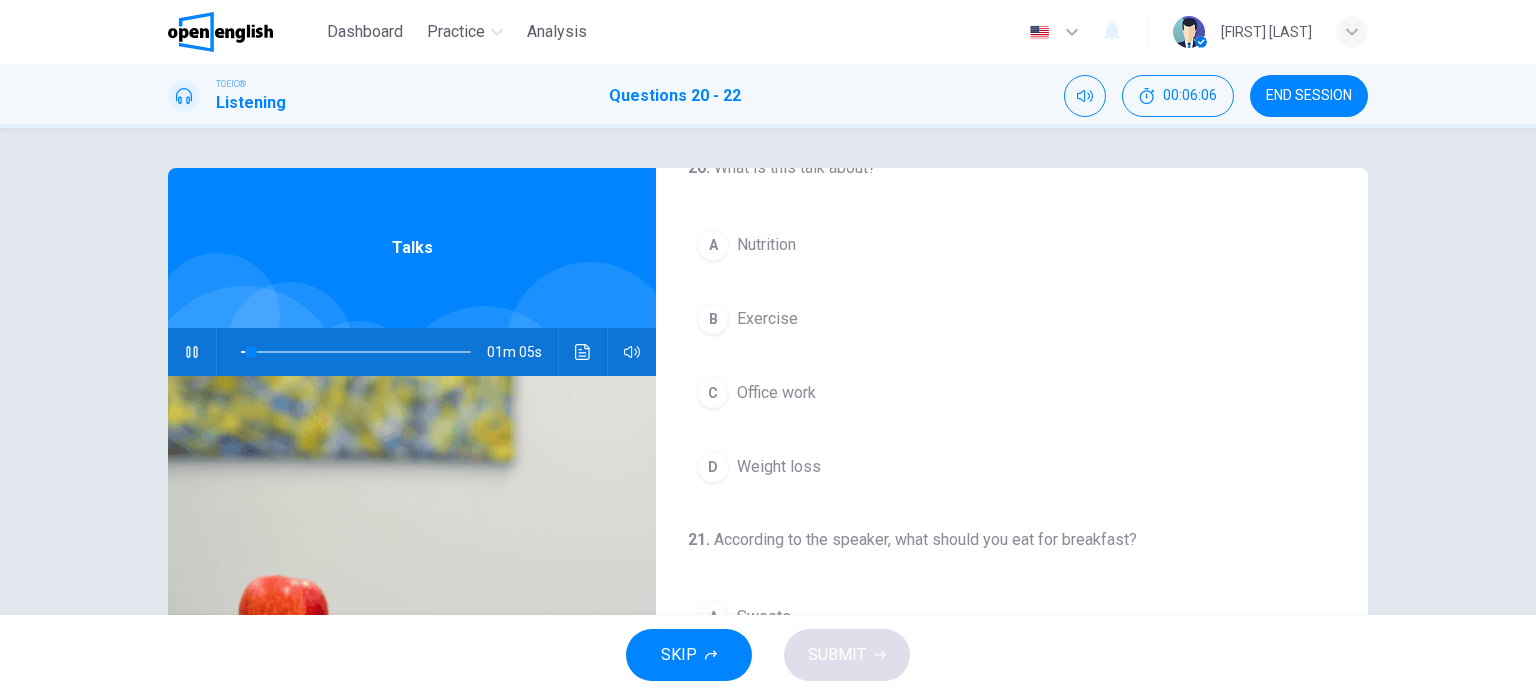 scroll, scrollTop: 0, scrollLeft: 0, axis: both 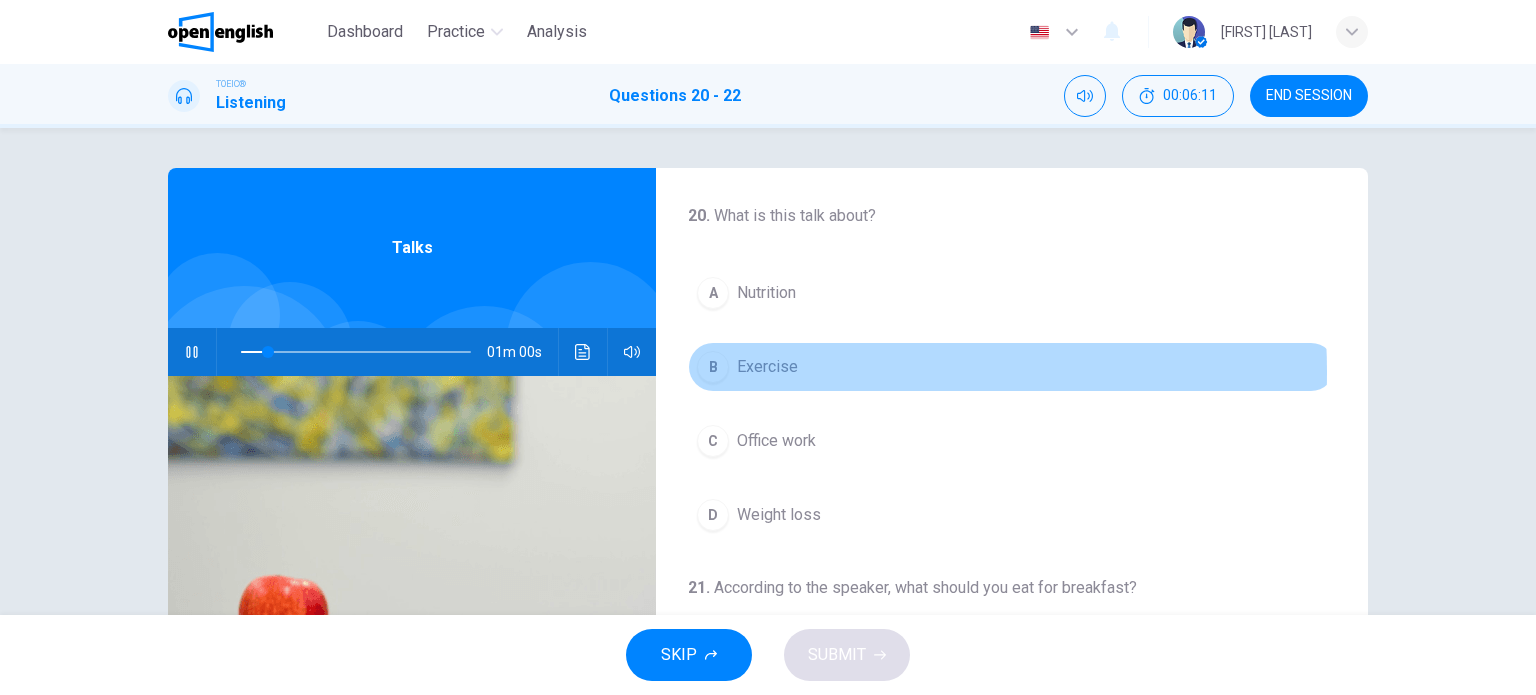 click on "Exercise" at bounding box center (767, 367) 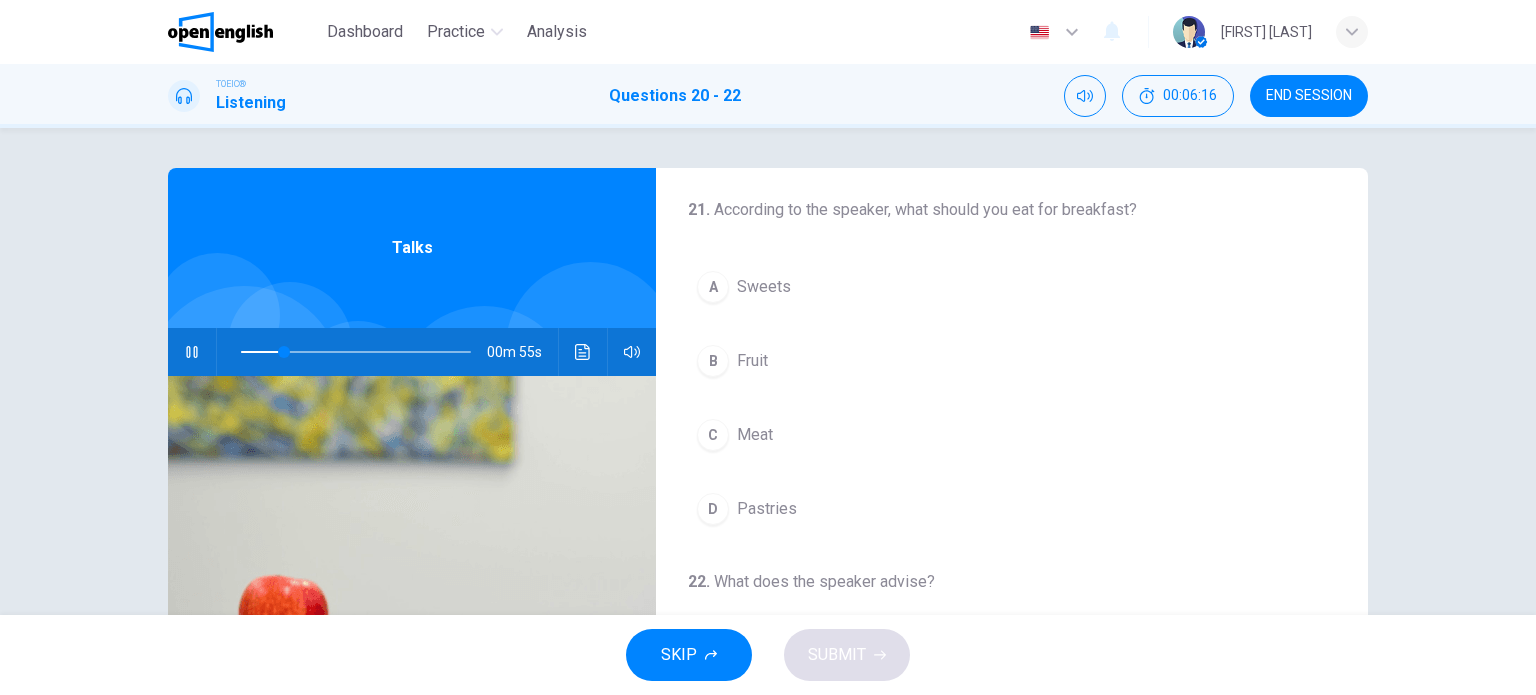 scroll, scrollTop: 400, scrollLeft: 0, axis: vertical 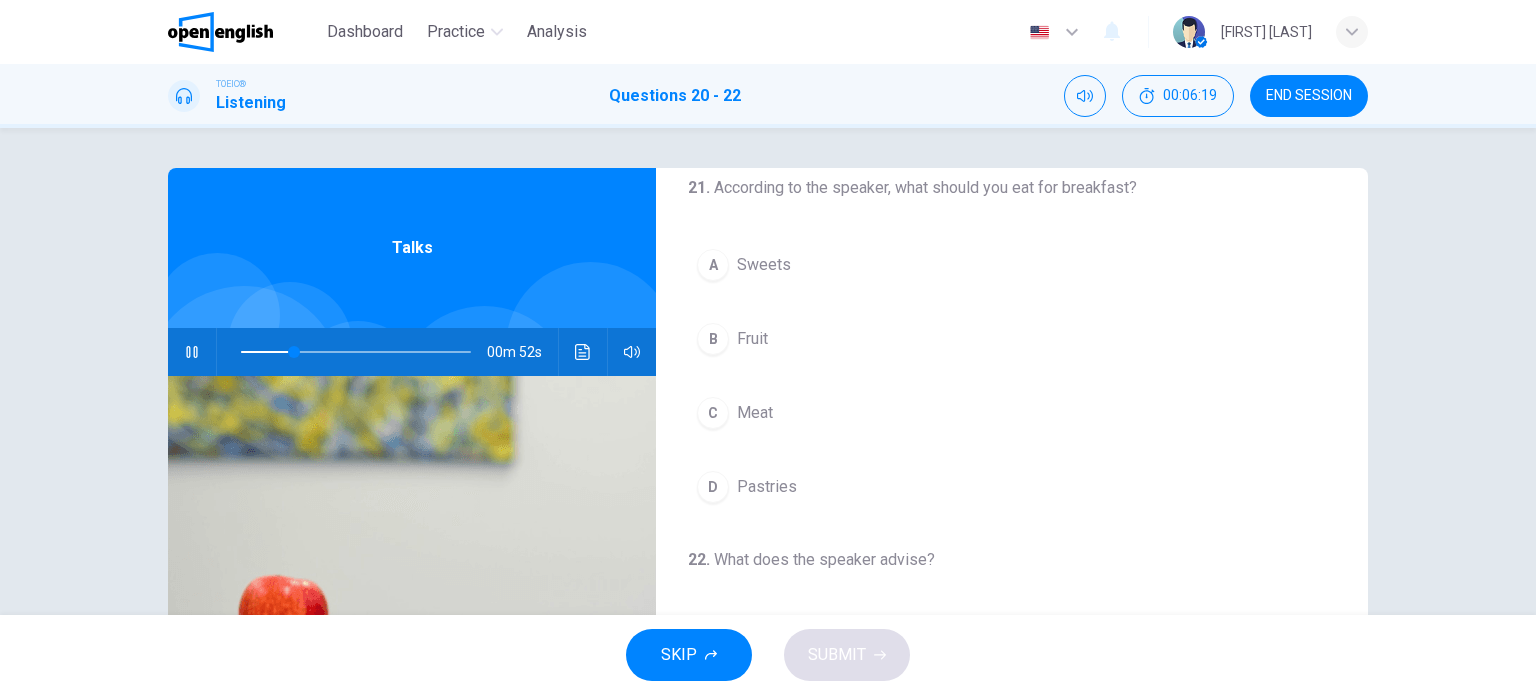 click on "Fruit" at bounding box center [752, 339] 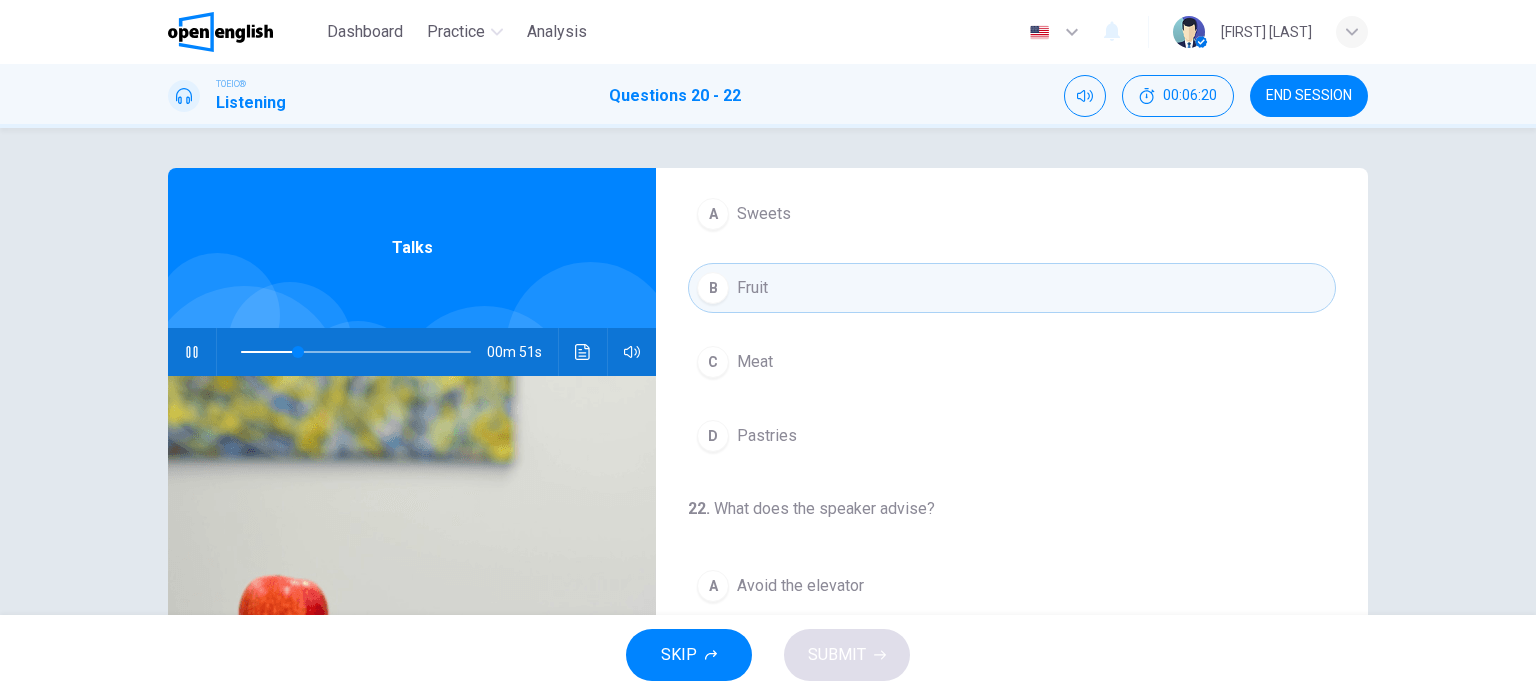scroll, scrollTop: 452, scrollLeft: 0, axis: vertical 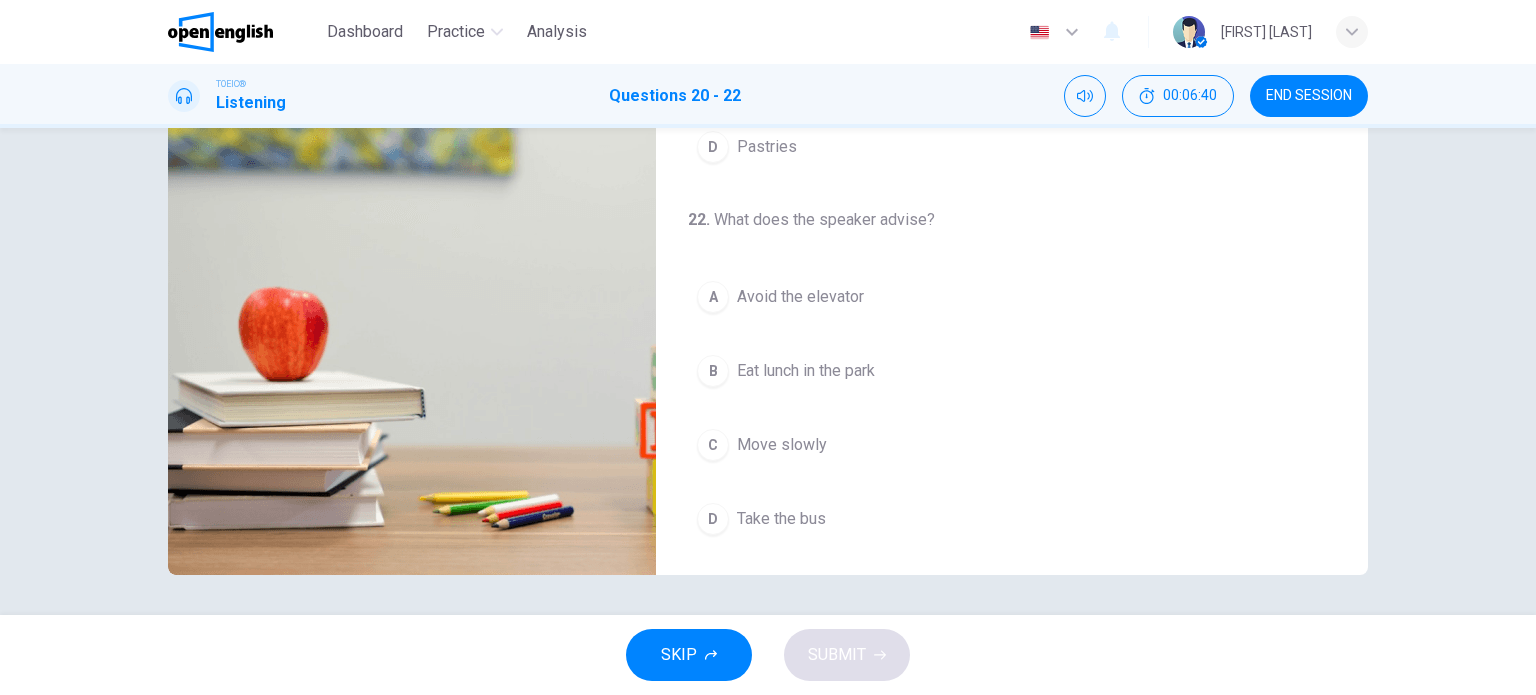 click on "A Avoid the elevator" at bounding box center (1012, 297) 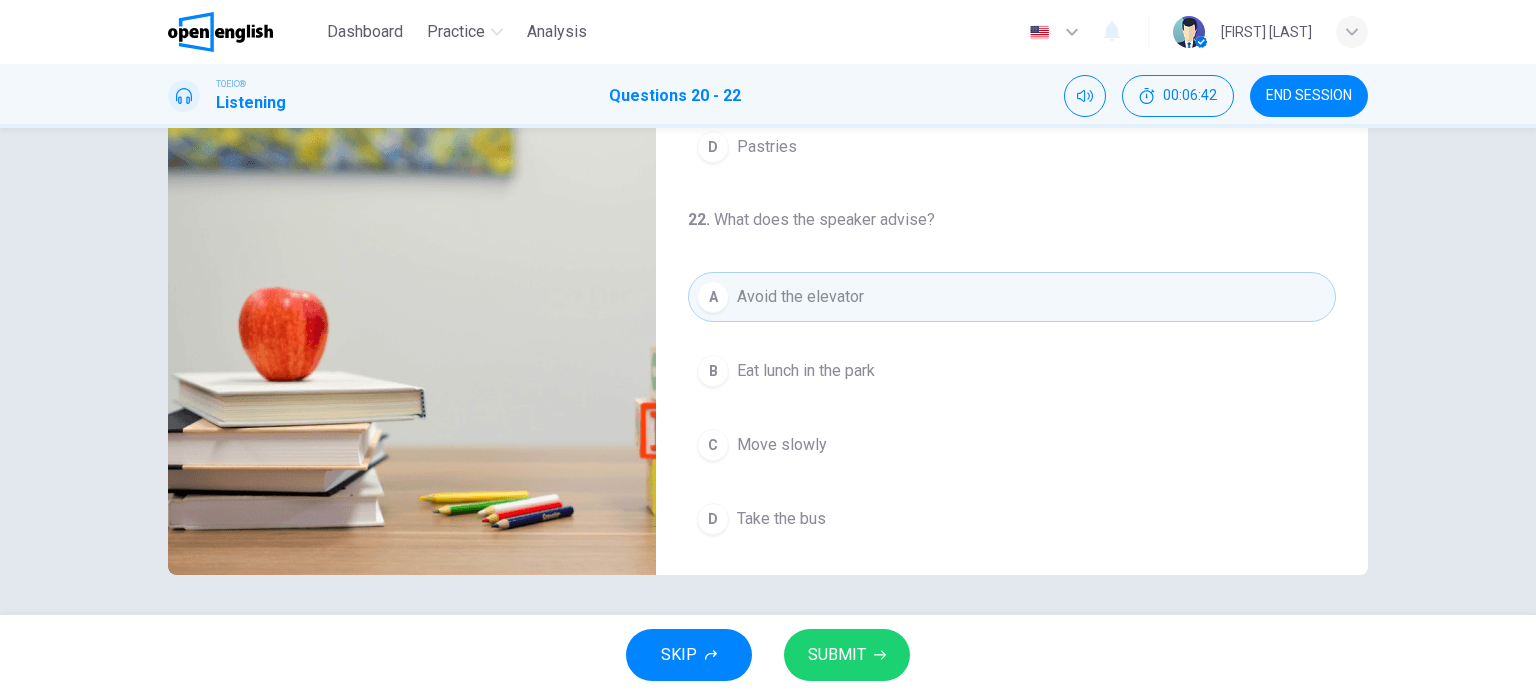 click on "SUBMIT" at bounding box center (837, 655) 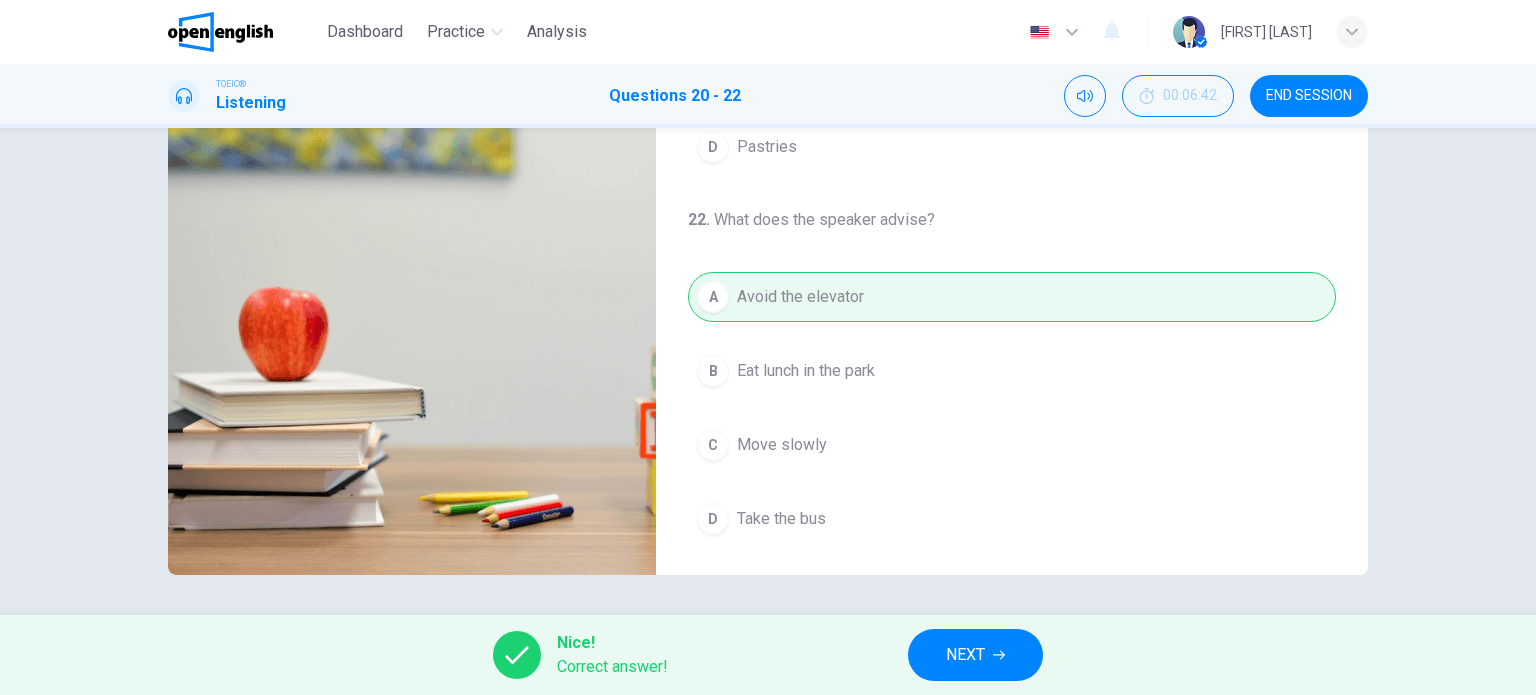 type on "**" 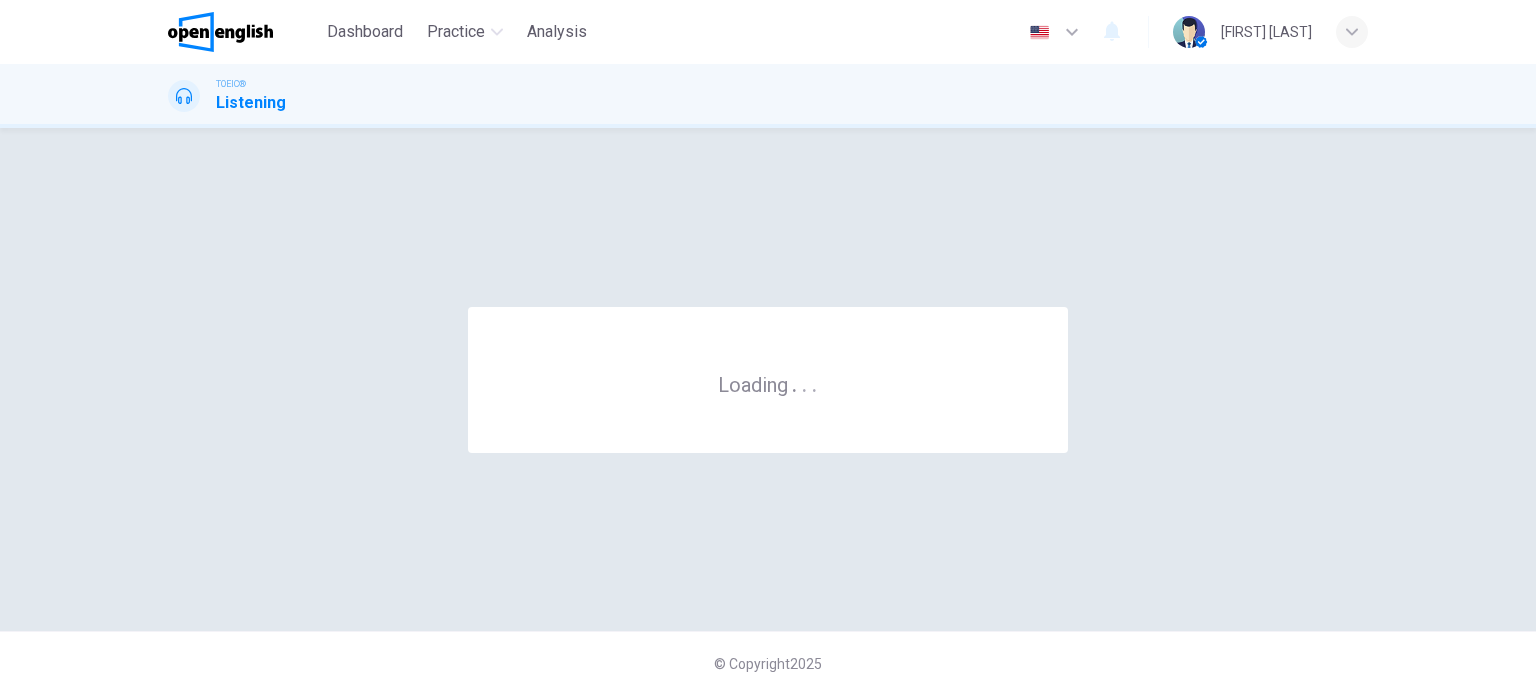 scroll, scrollTop: 0, scrollLeft: 0, axis: both 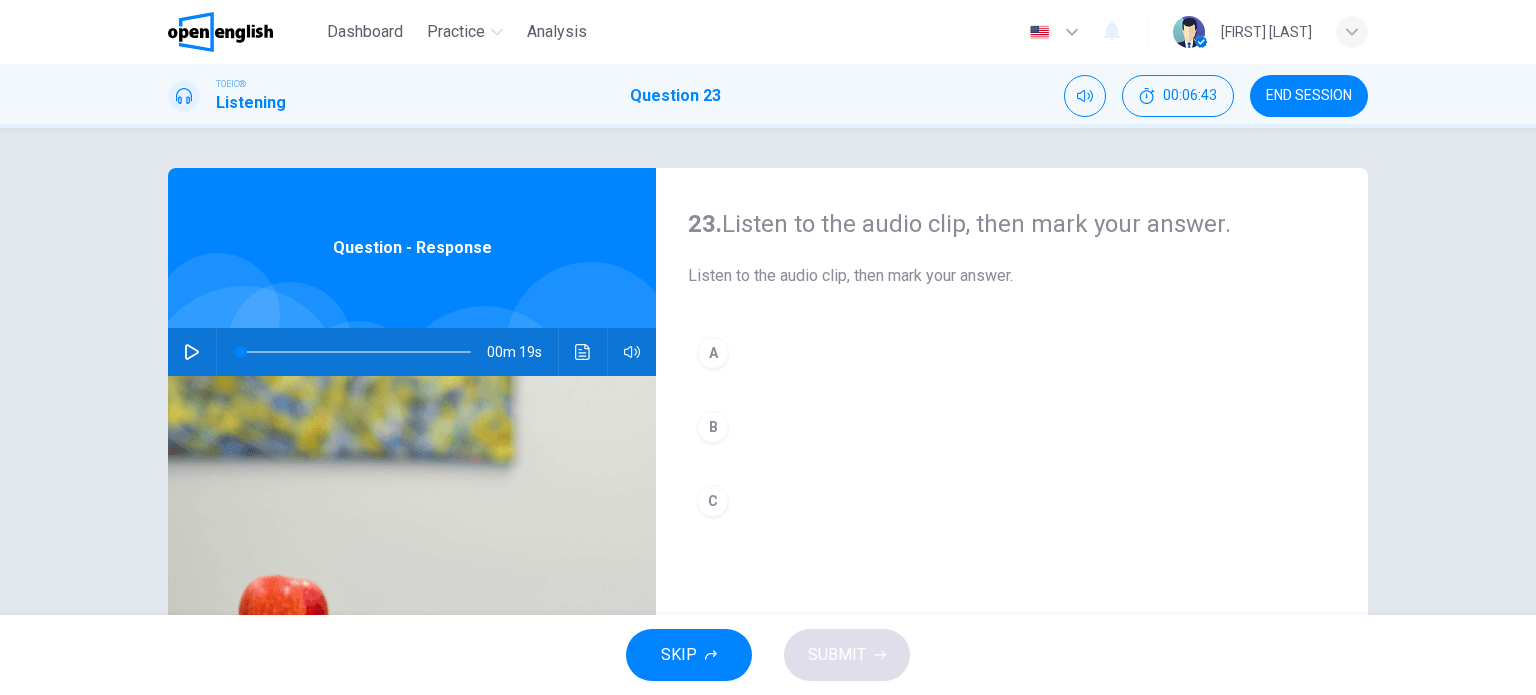 click at bounding box center [192, 352] 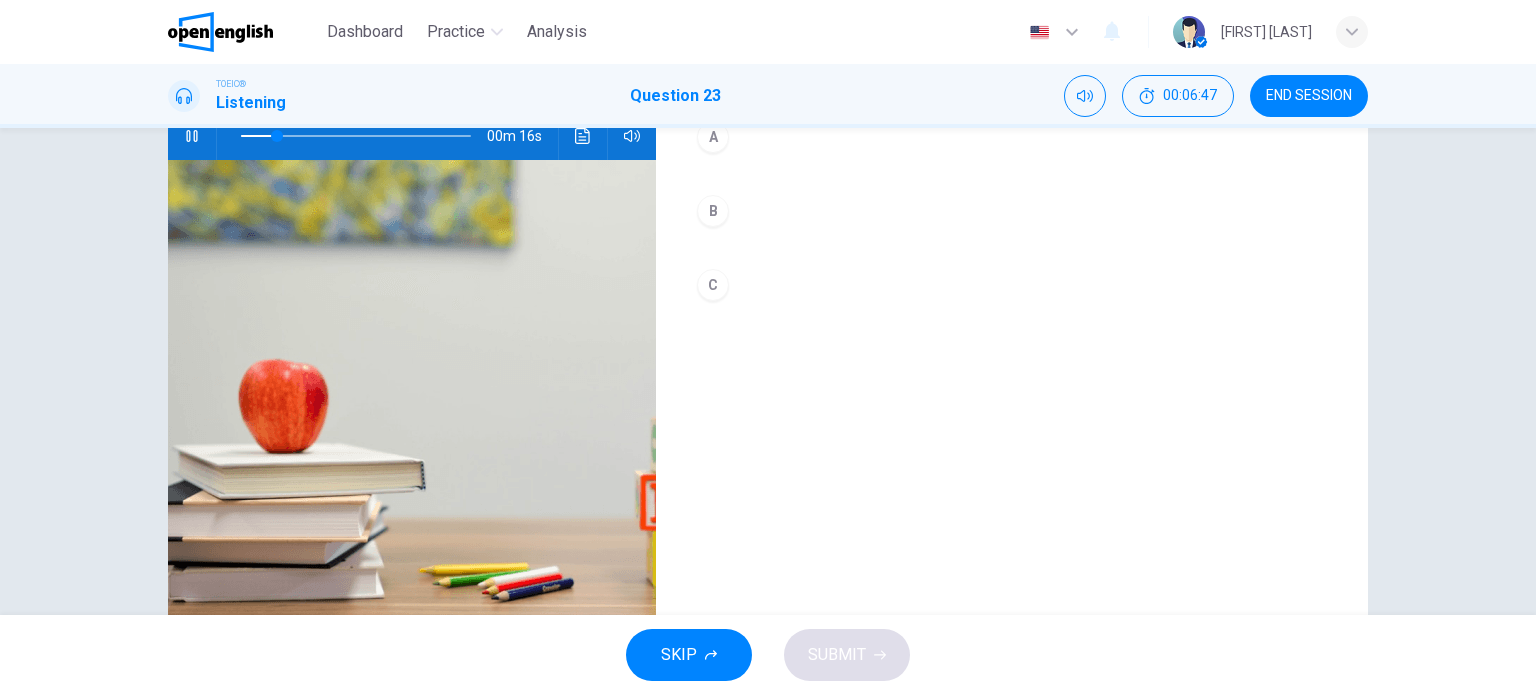 scroll, scrollTop: 0, scrollLeft: 0, axis: both 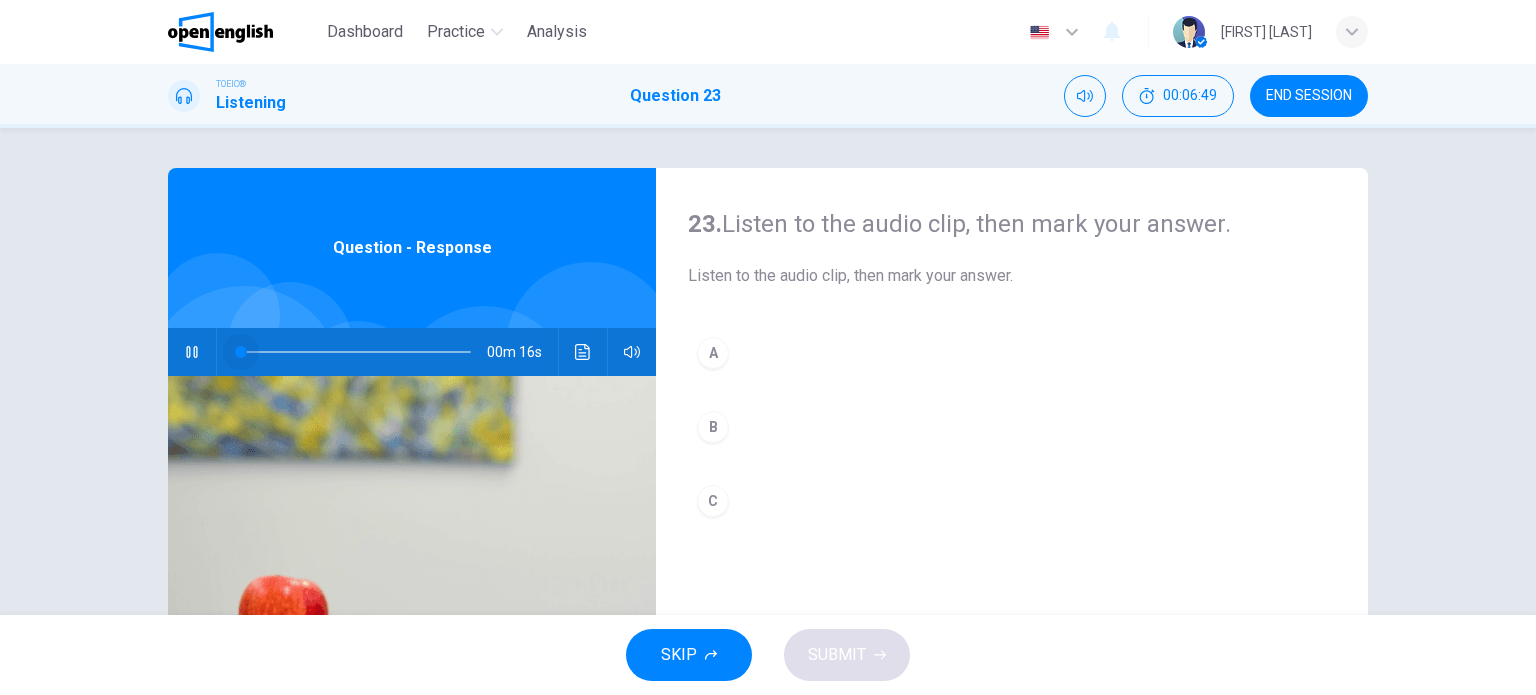 drag, startPoint x: 292, startPoint y: 354, endPoint x: 130, endPoint y: 335, distance: 163.1104 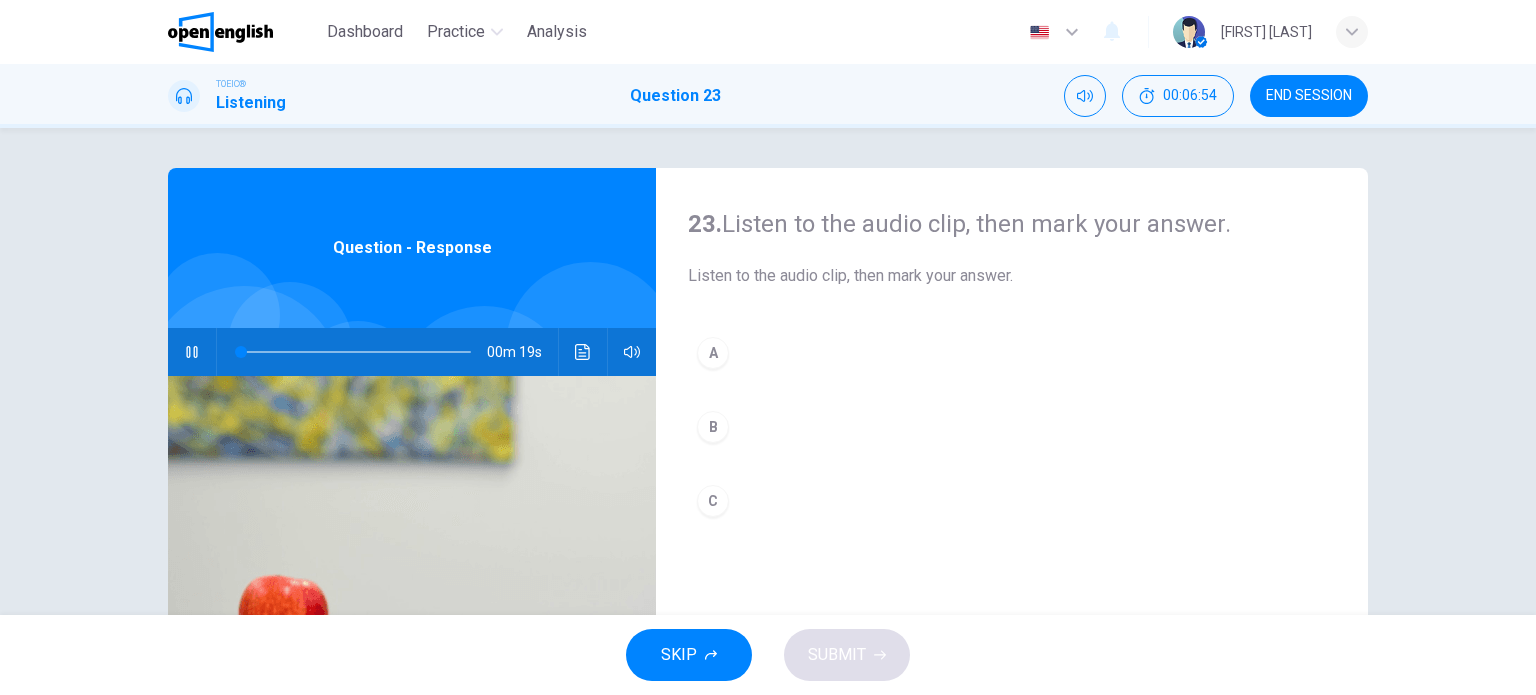 click 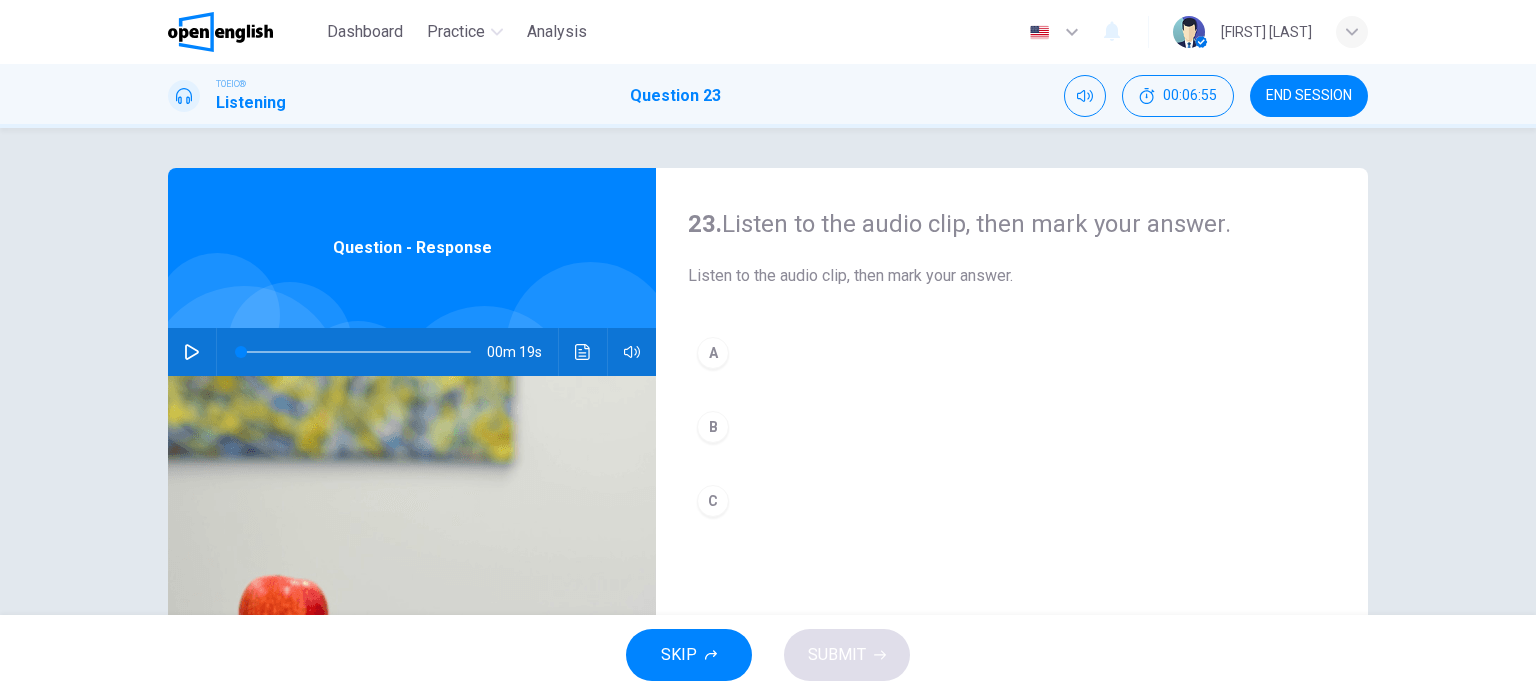 click 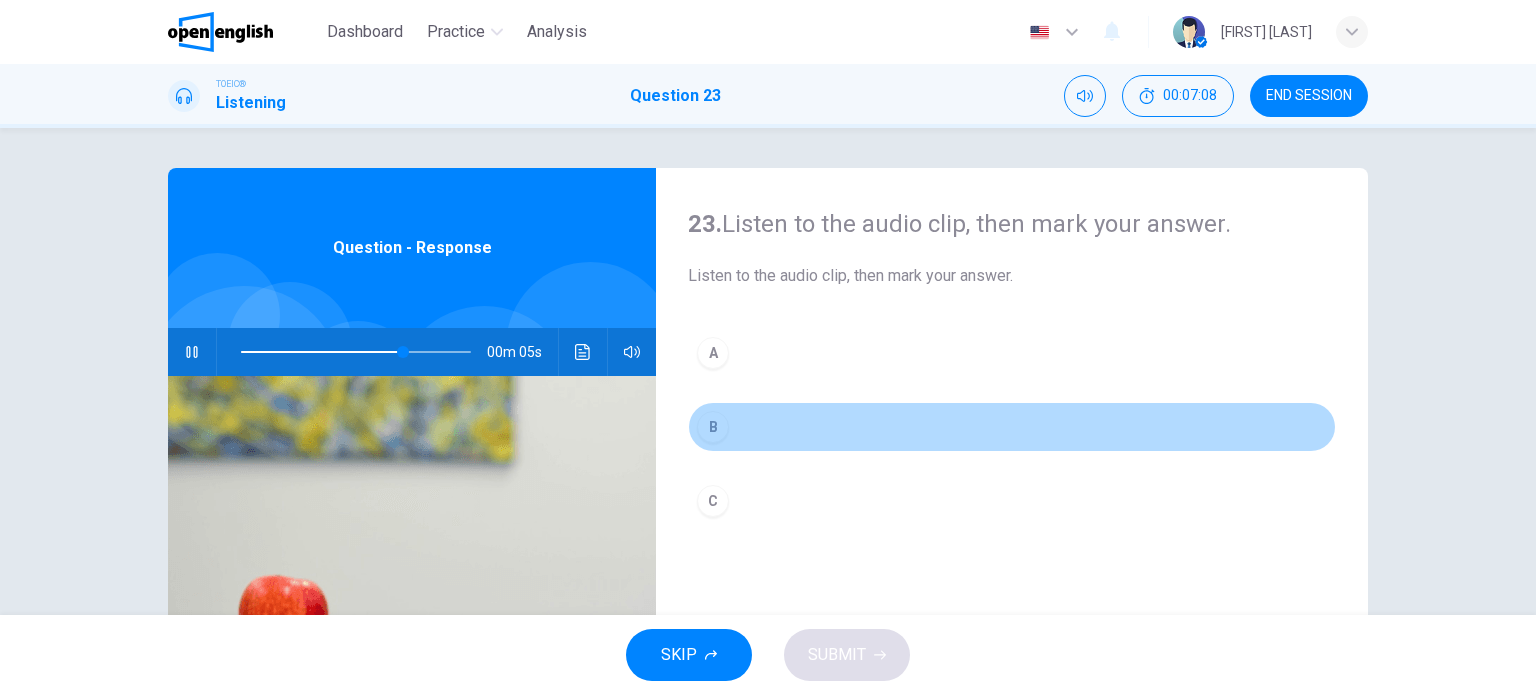 click on "B" at bounding box center (713, 427) 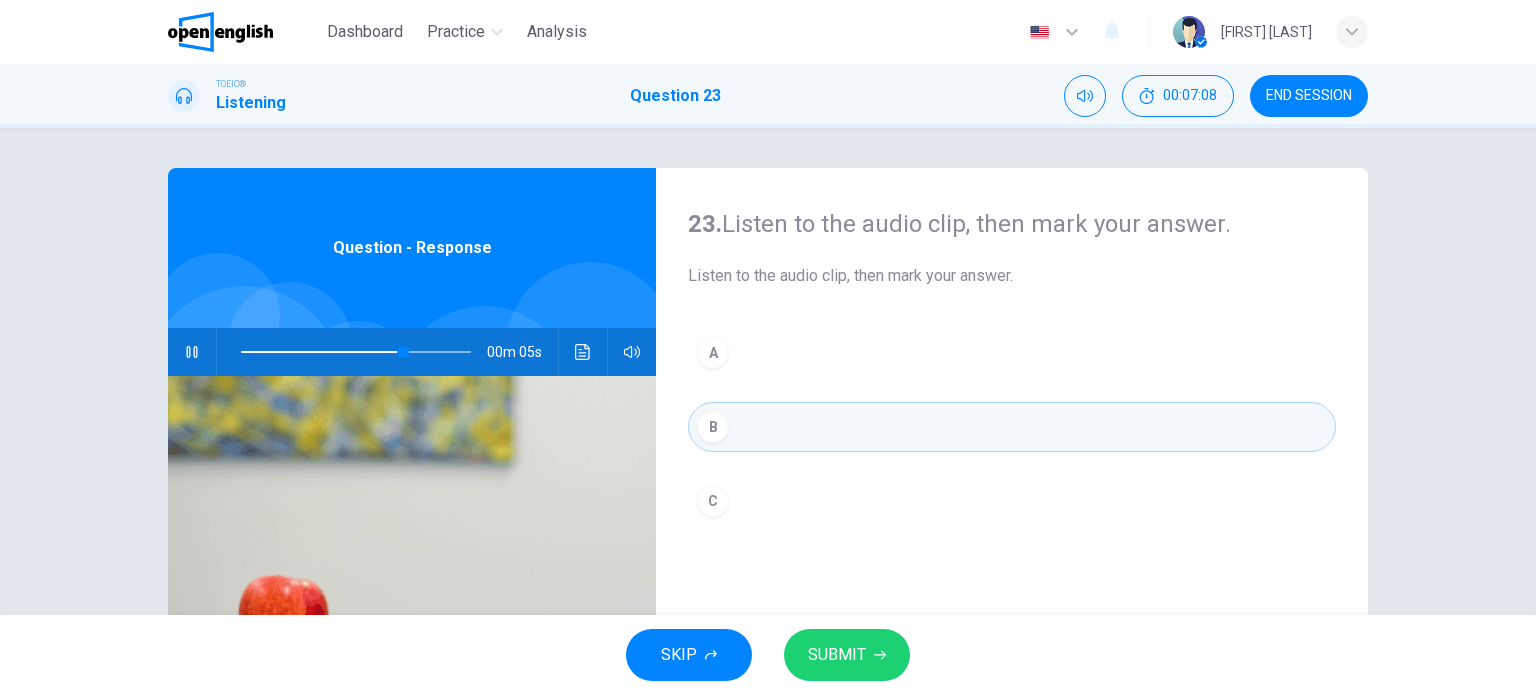 click on "SUBMIT" at bounding box center [837, 655] 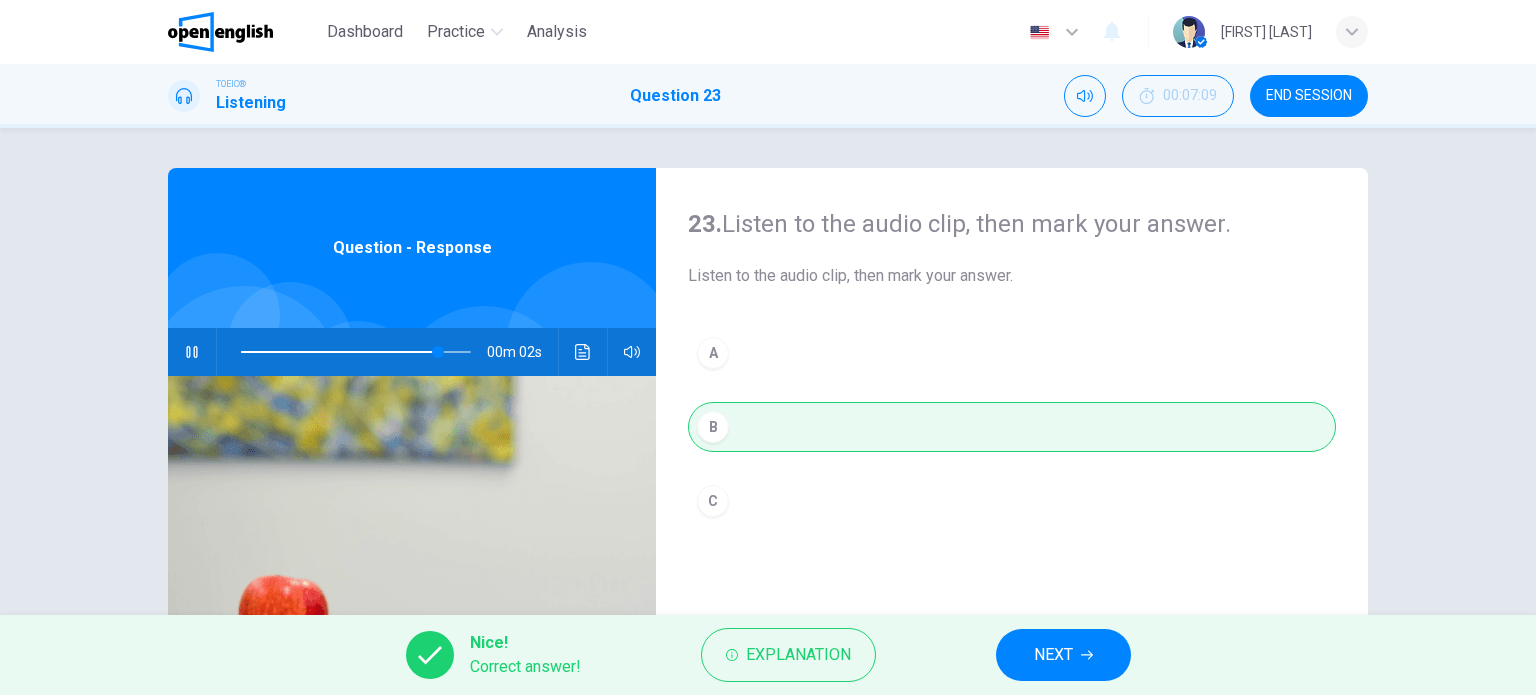 type on "**" 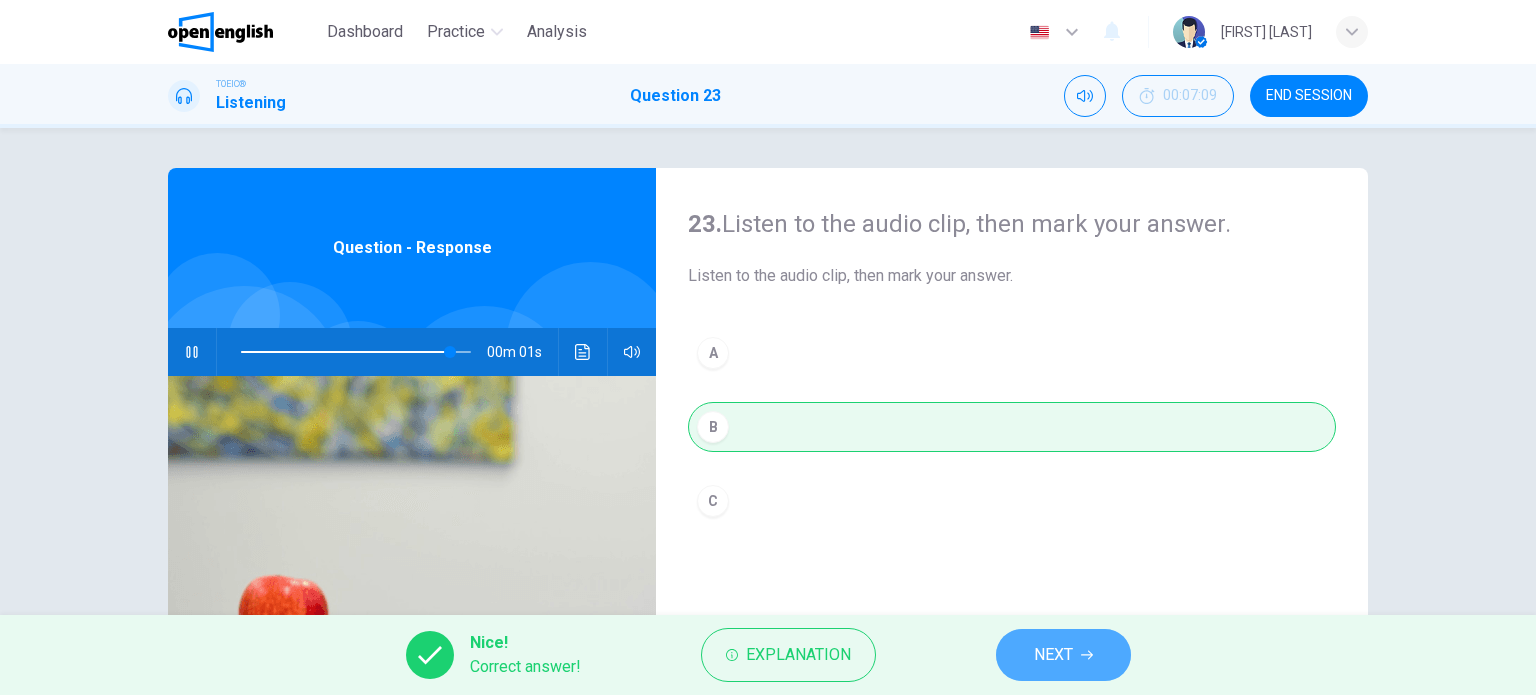 click on "NEXT" at bounding box center (1053, 655) 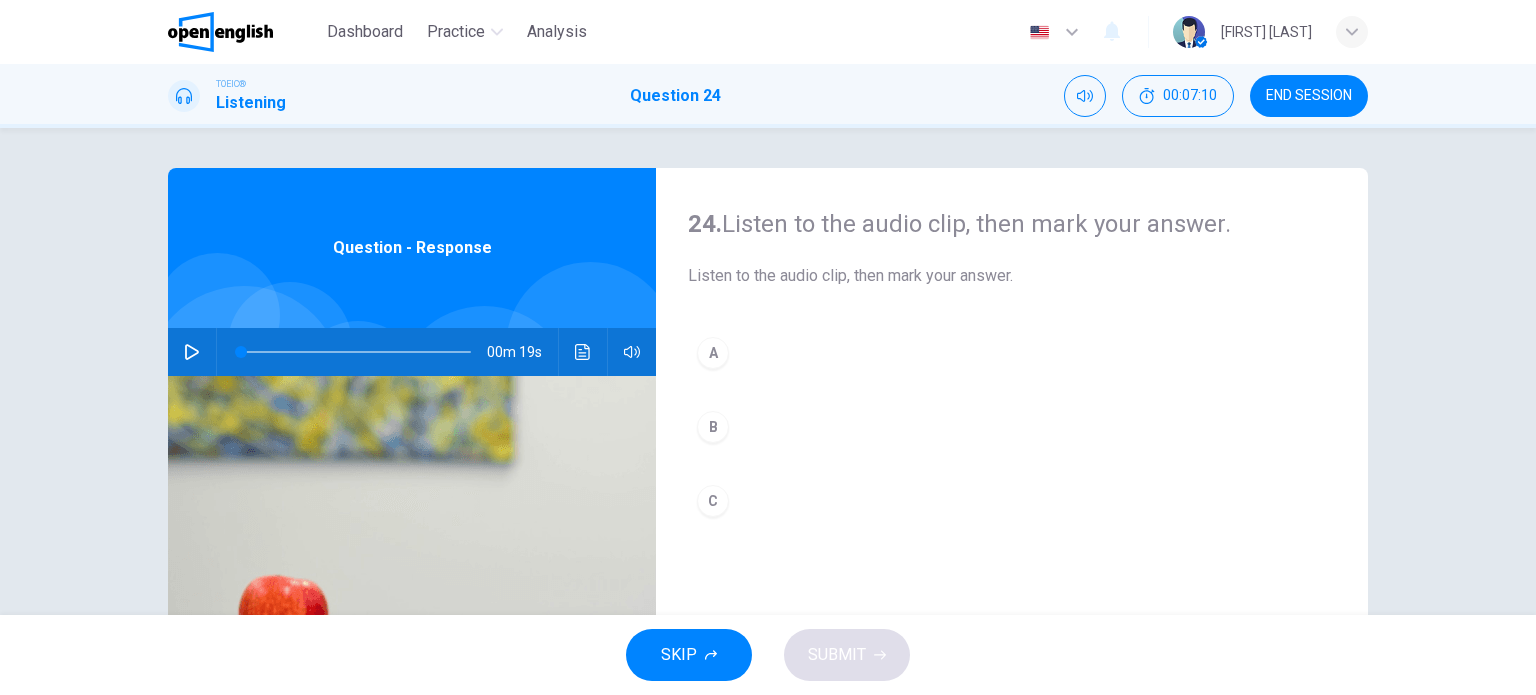 click 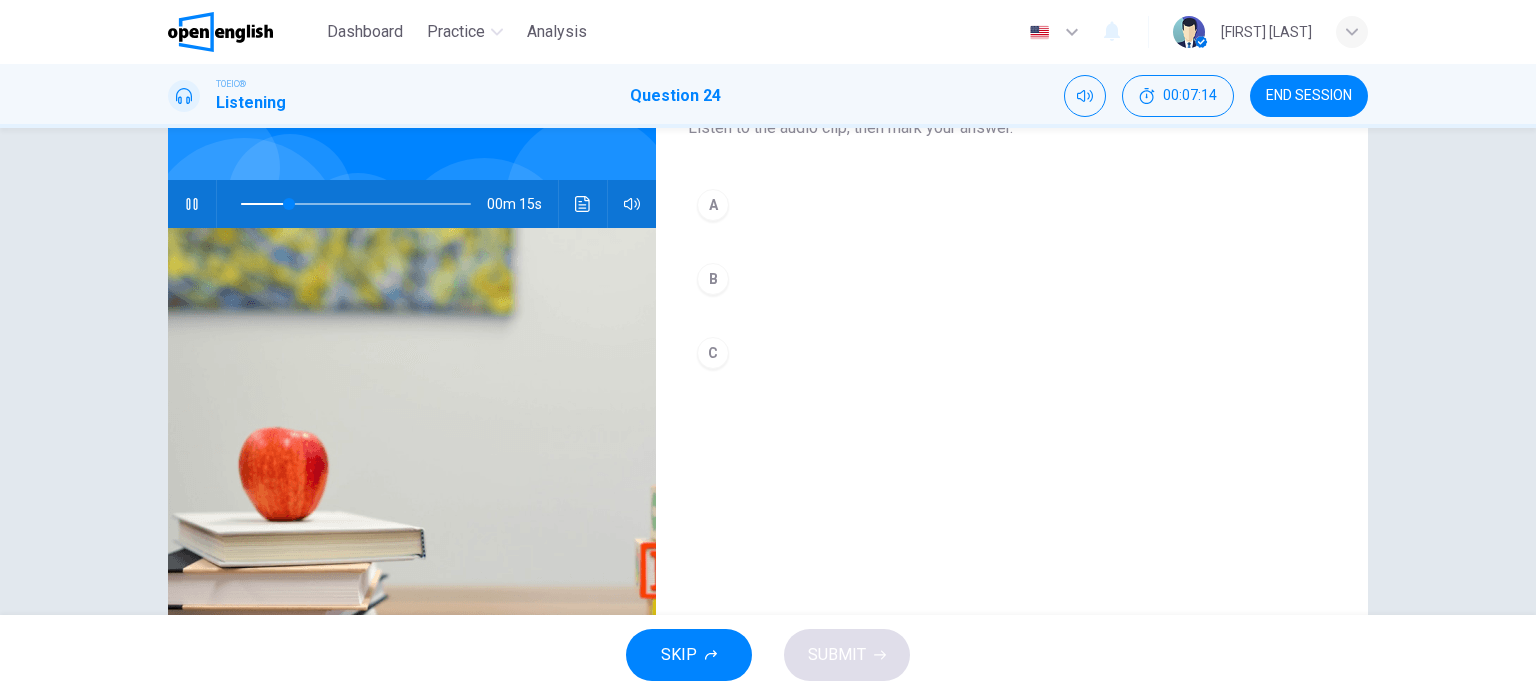 scroll, scrollTop: 0, scrollLeft: 0, axis: both 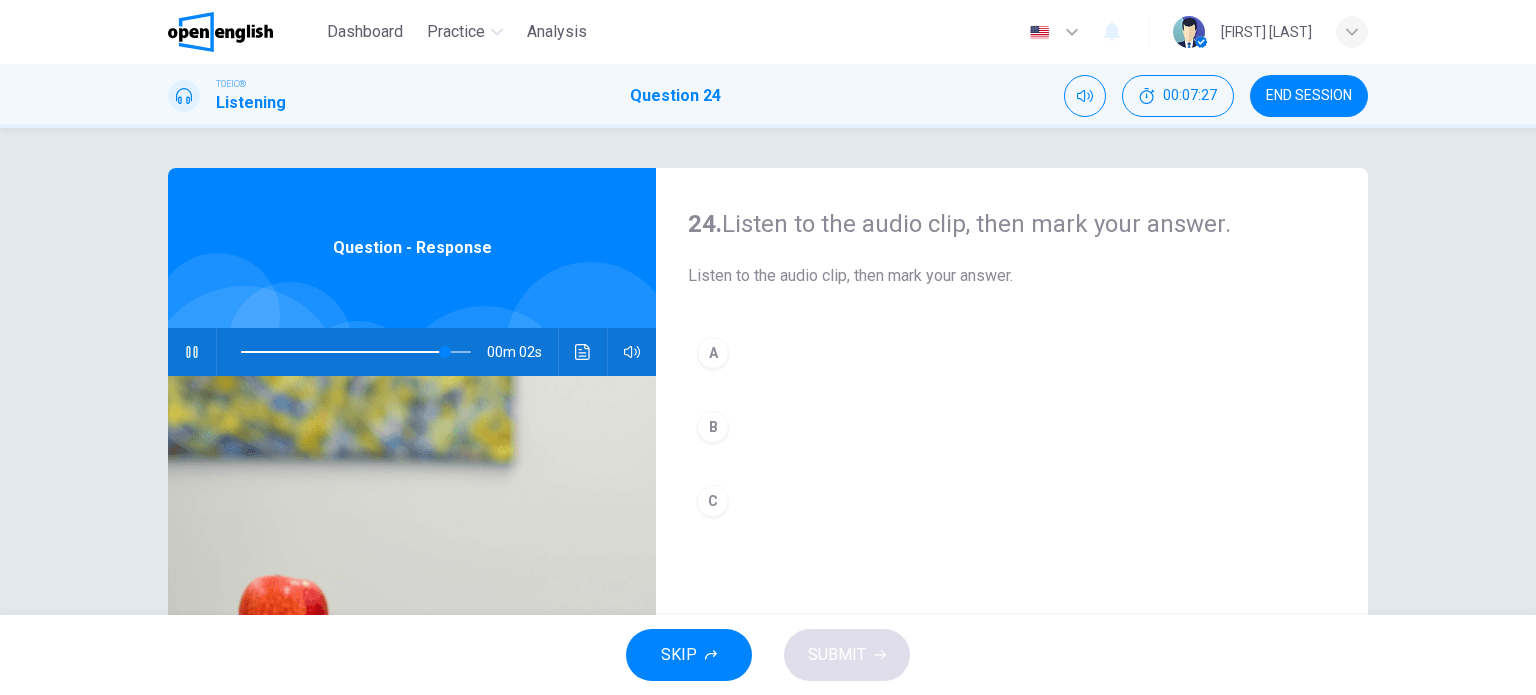 click on "B" at bounding box center [713, 427] 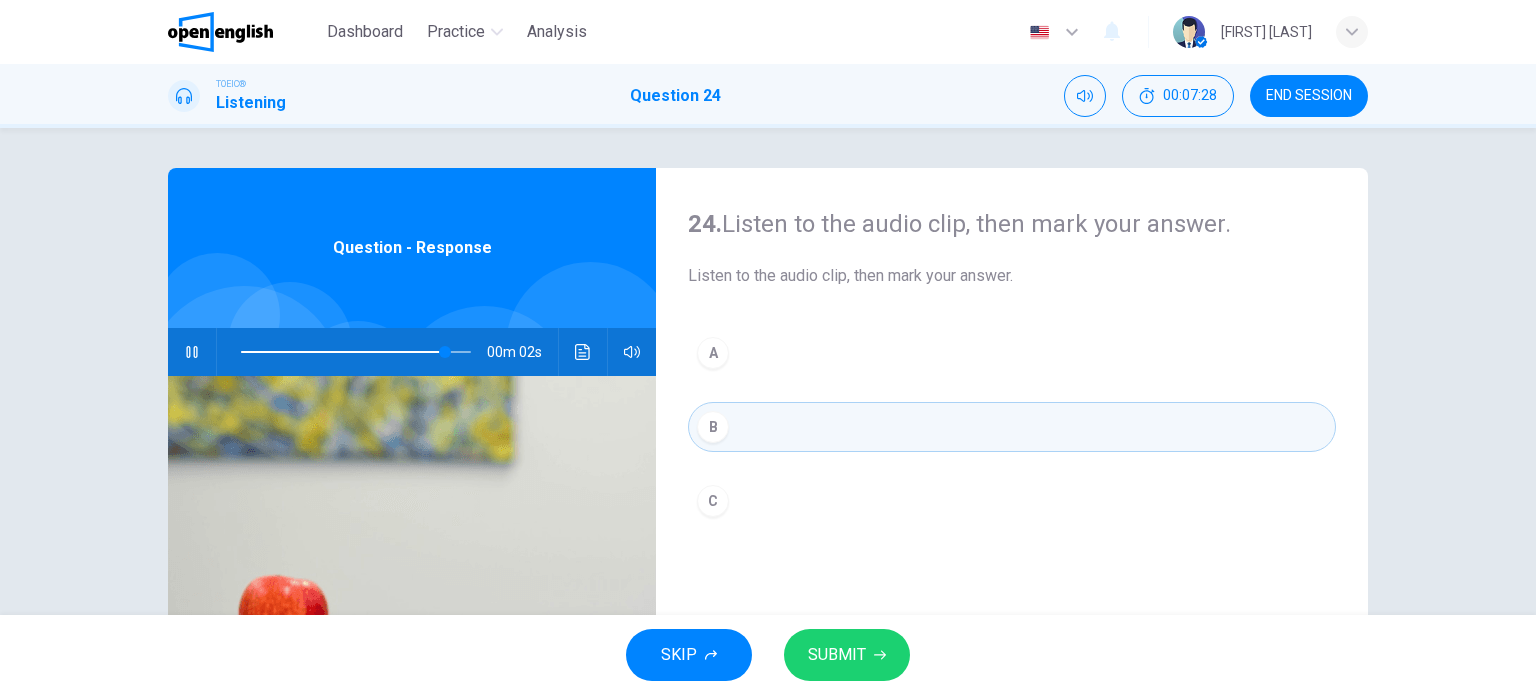 click on "SUBMIT" at bounding box center (847, 655) 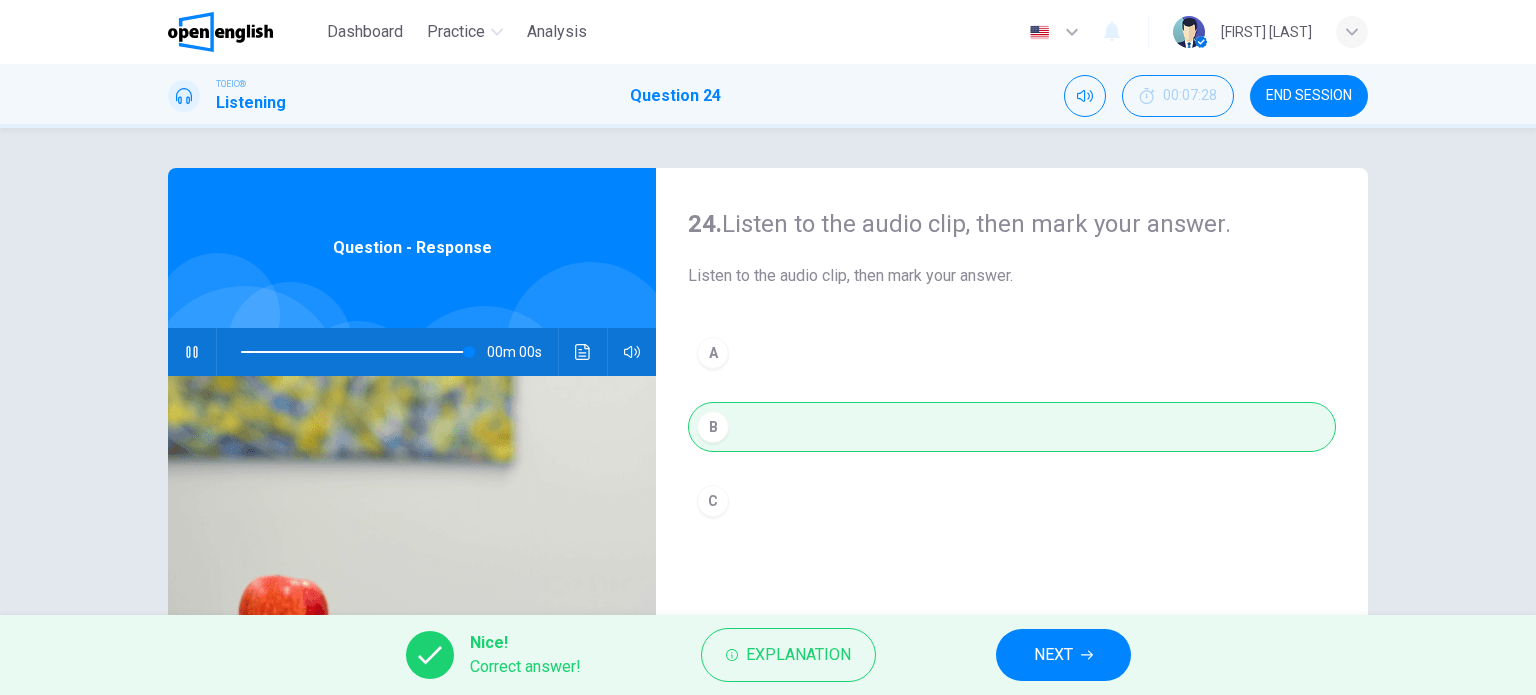 type on "*" 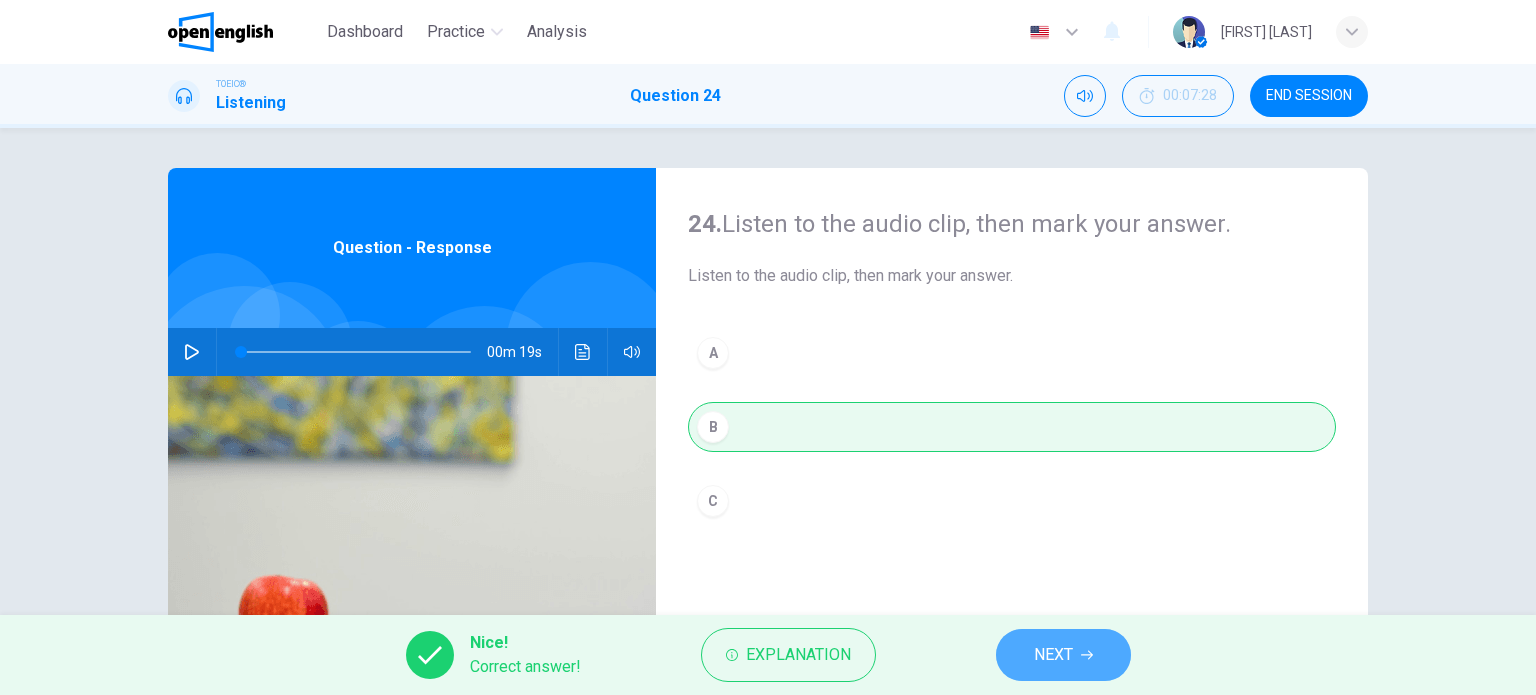 click 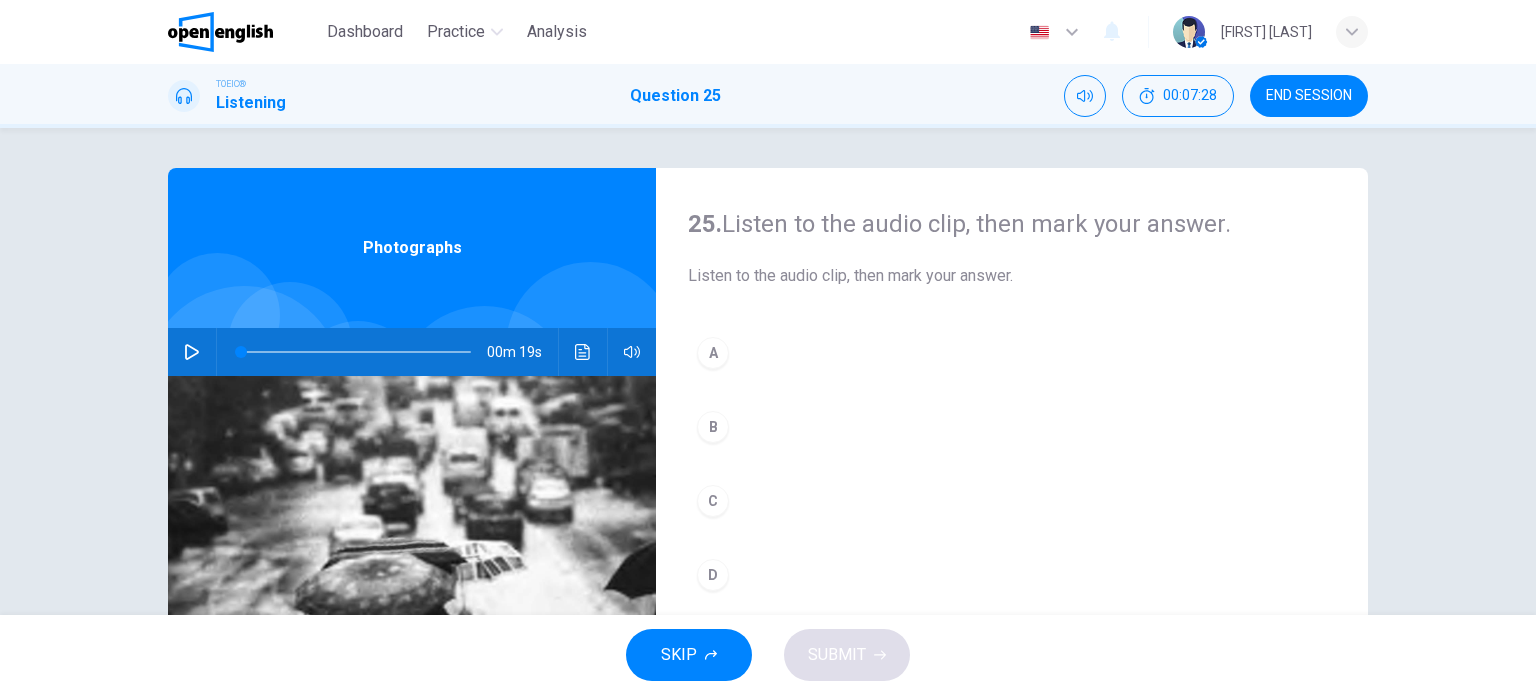 click on "END SESSION" at bounding box center (1309, 96) 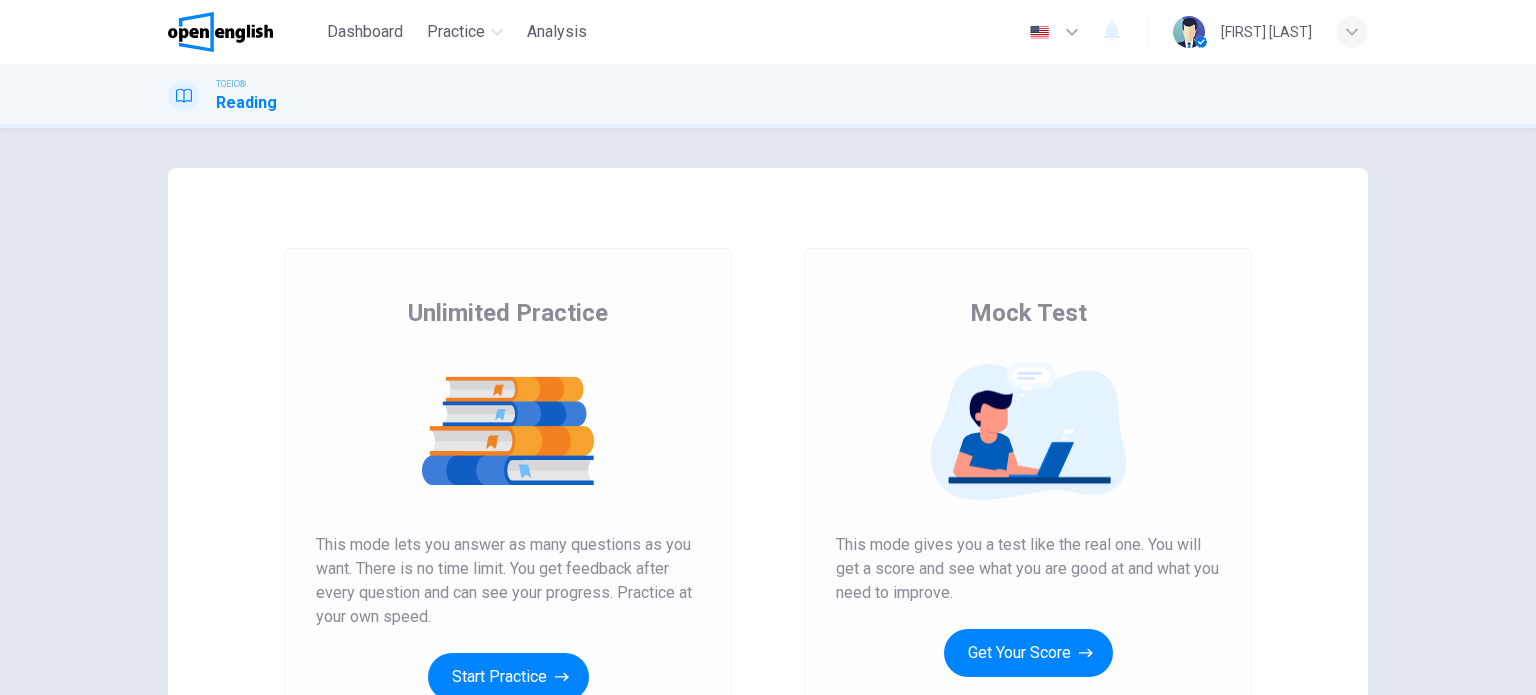 scroll, scrollTop: 0, scrollLeft: 0, axis: both 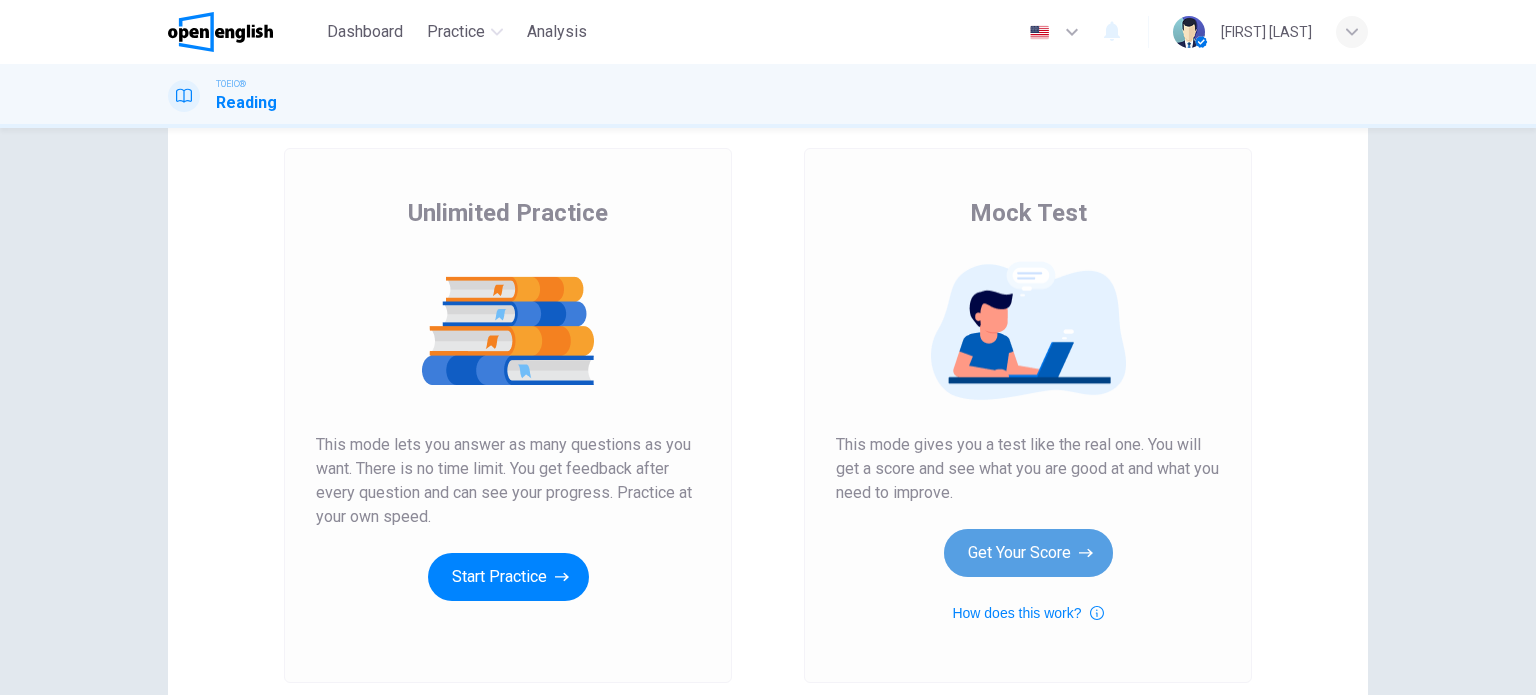 click on "Get Your Score" at bounding box center (1028, 553) 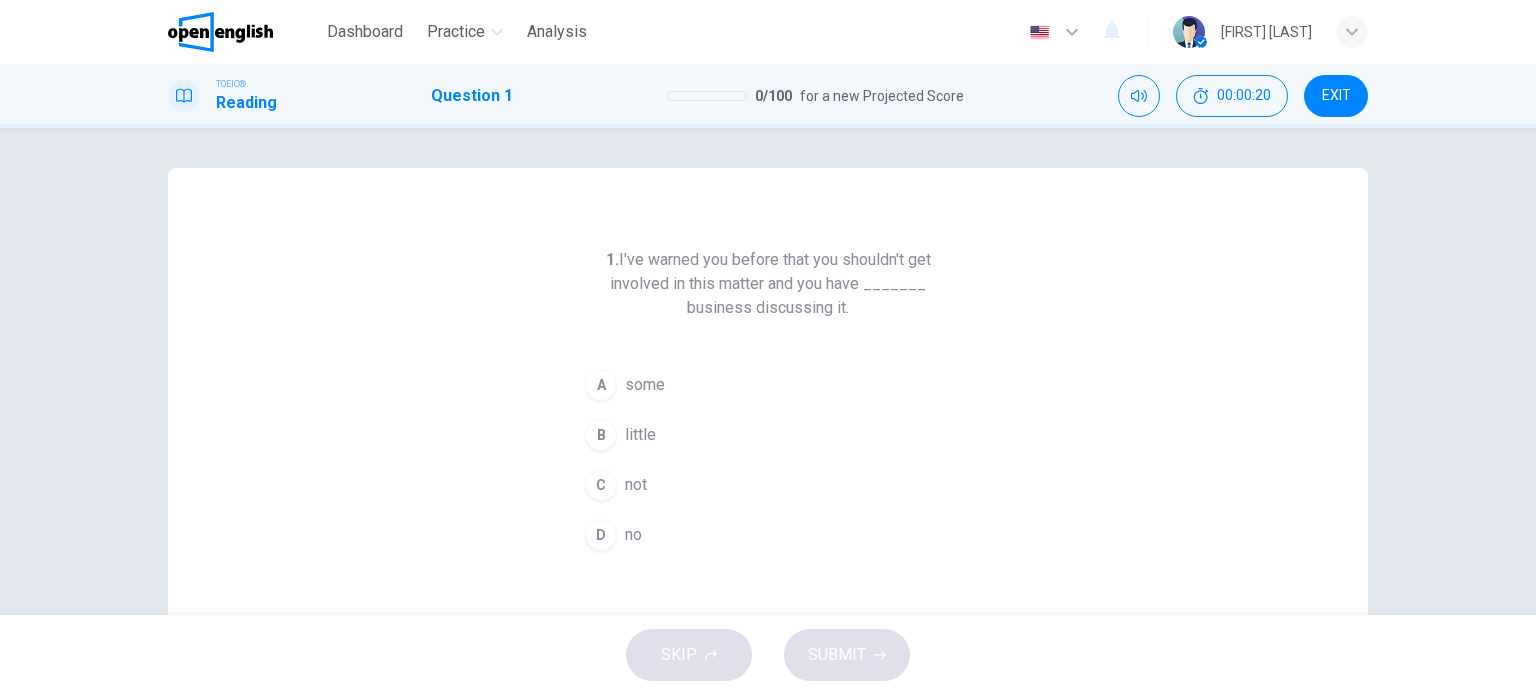 click on "EXIT" at bounding box center [1336, 96] 